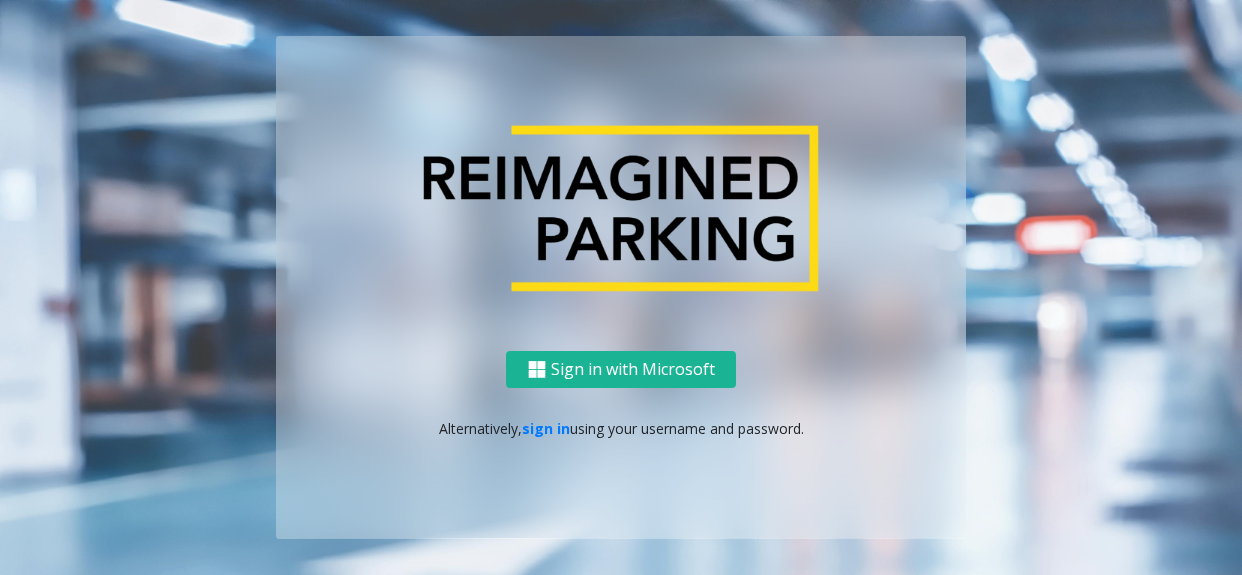 scroll, scrollTop: 0, scrollLeft: 0, axis: both 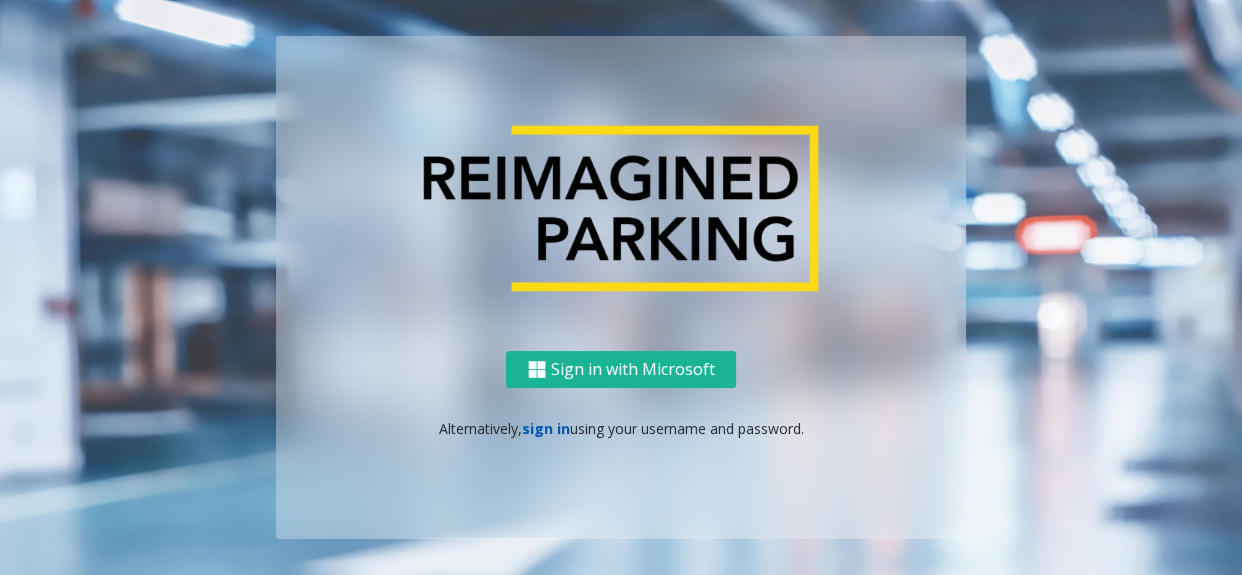 click on "sign in" 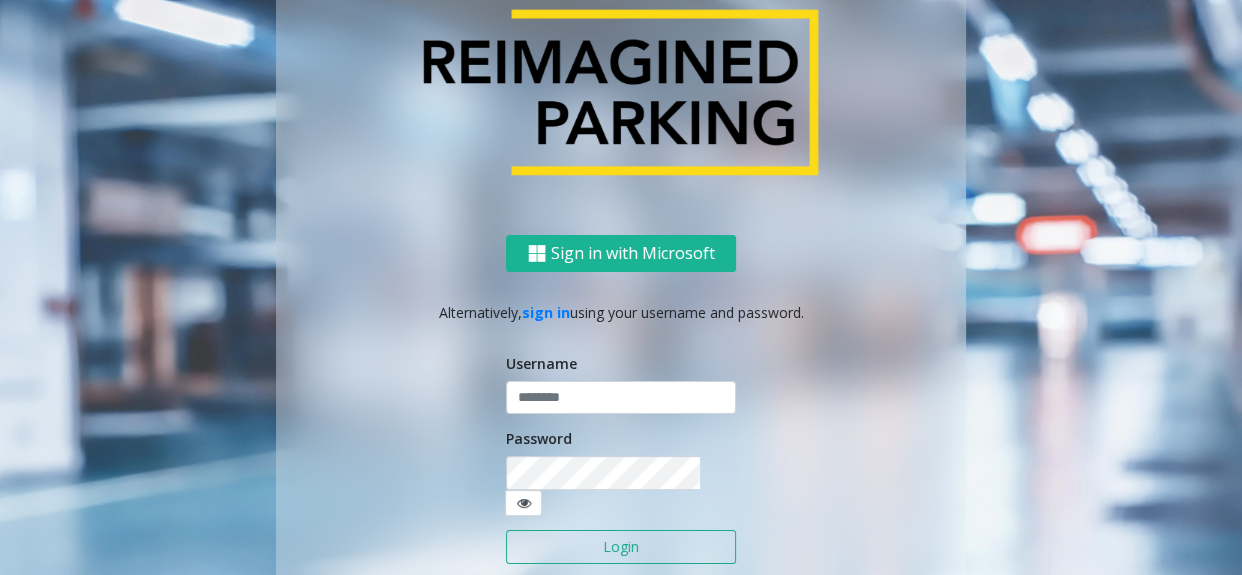click 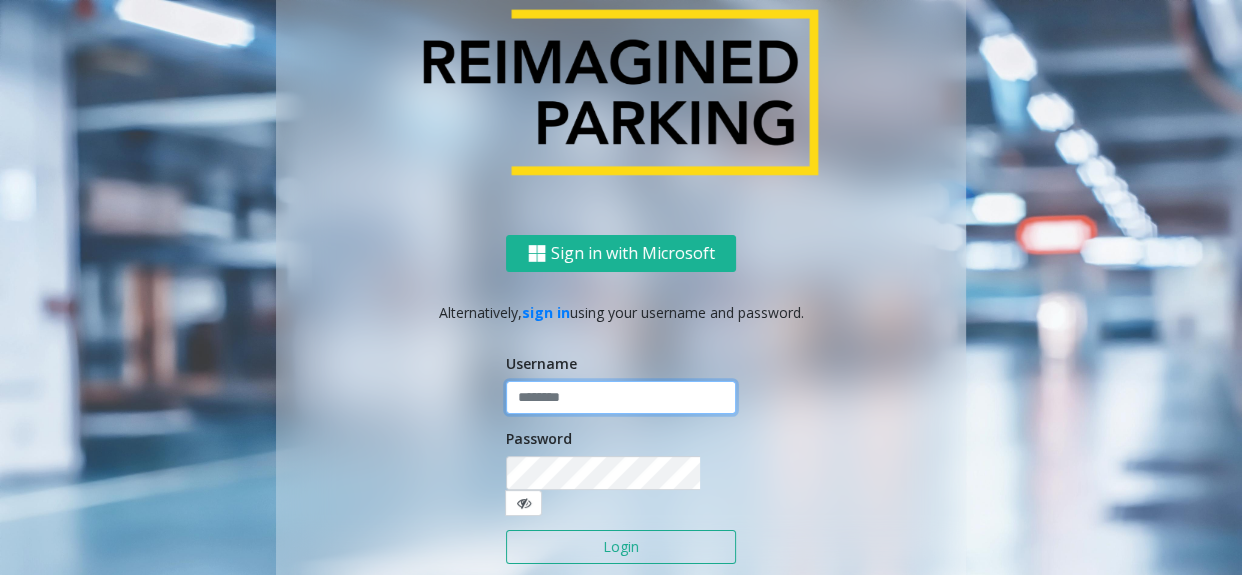 click 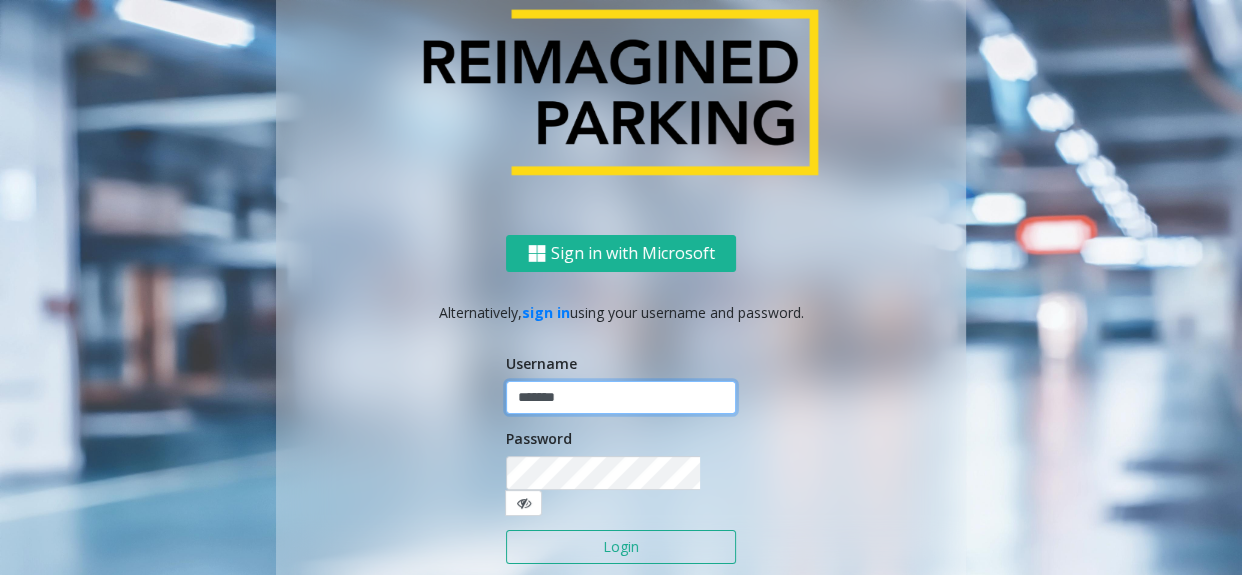 type on "*******" 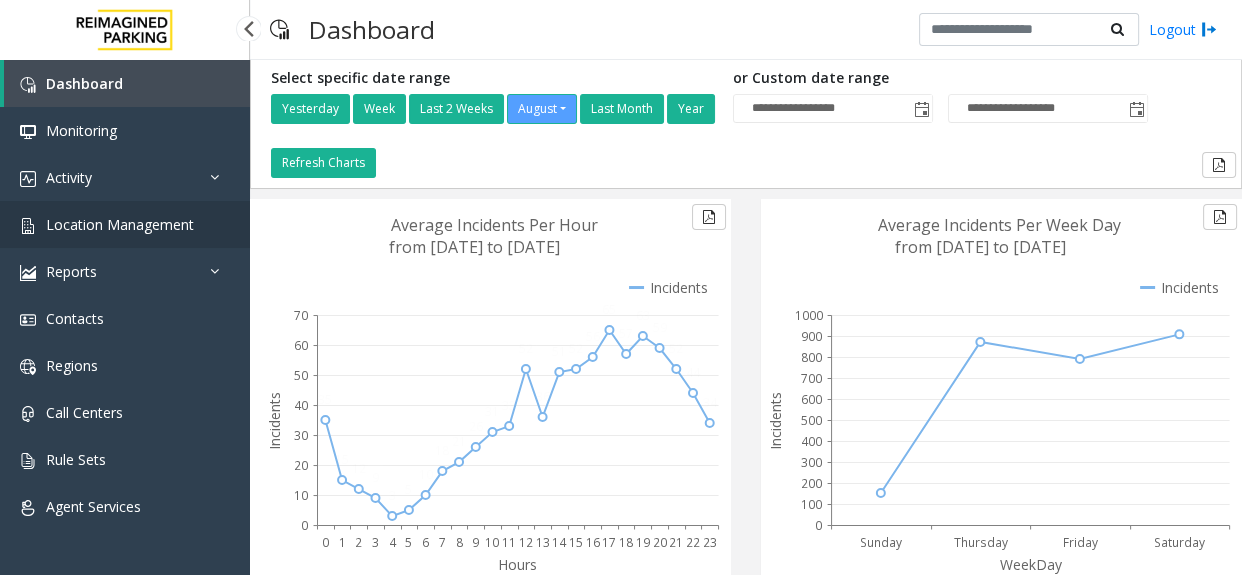 click on "Location Management" at bounding box center [120, 224] 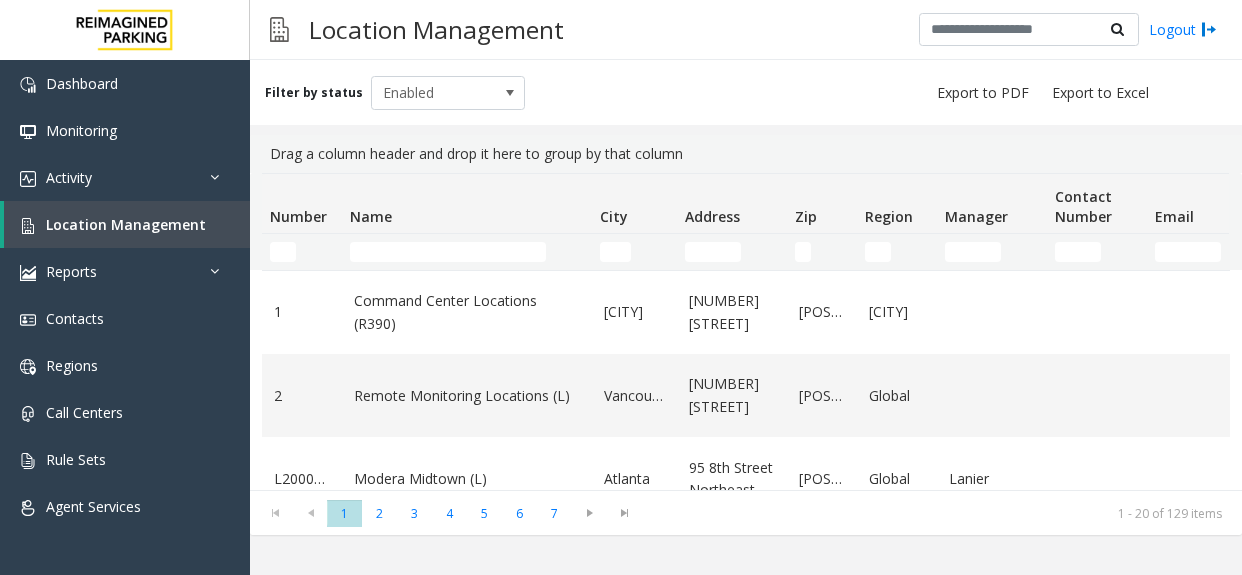 scroll, scrollTop: 0, scrollLeft: 0, axis: both 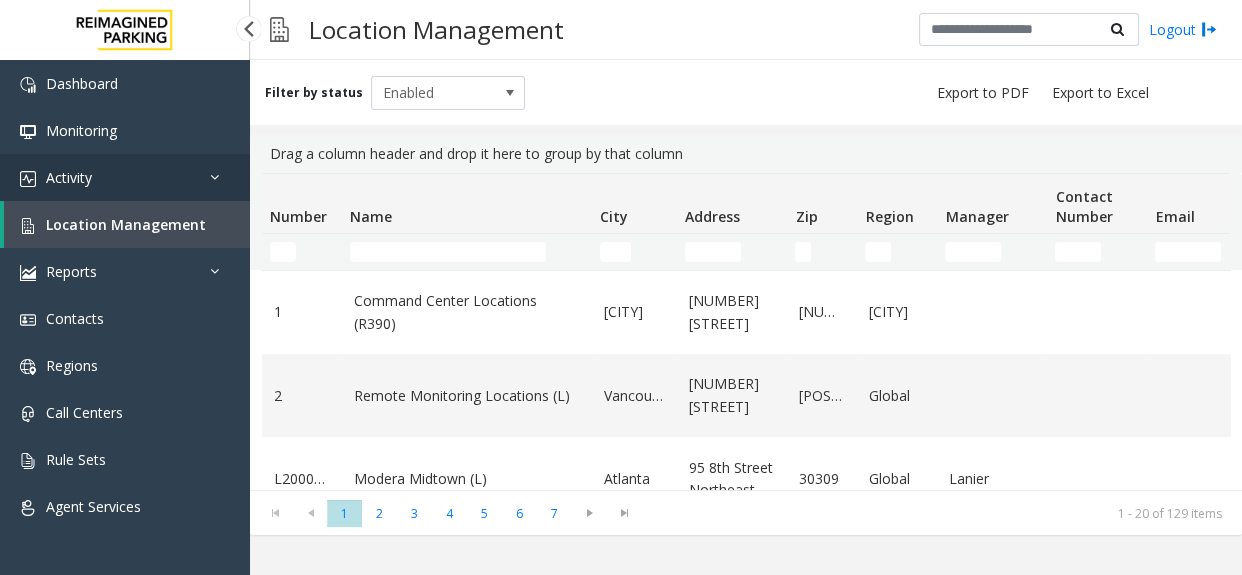 click on "Activity" at bounding box center (125, 177) 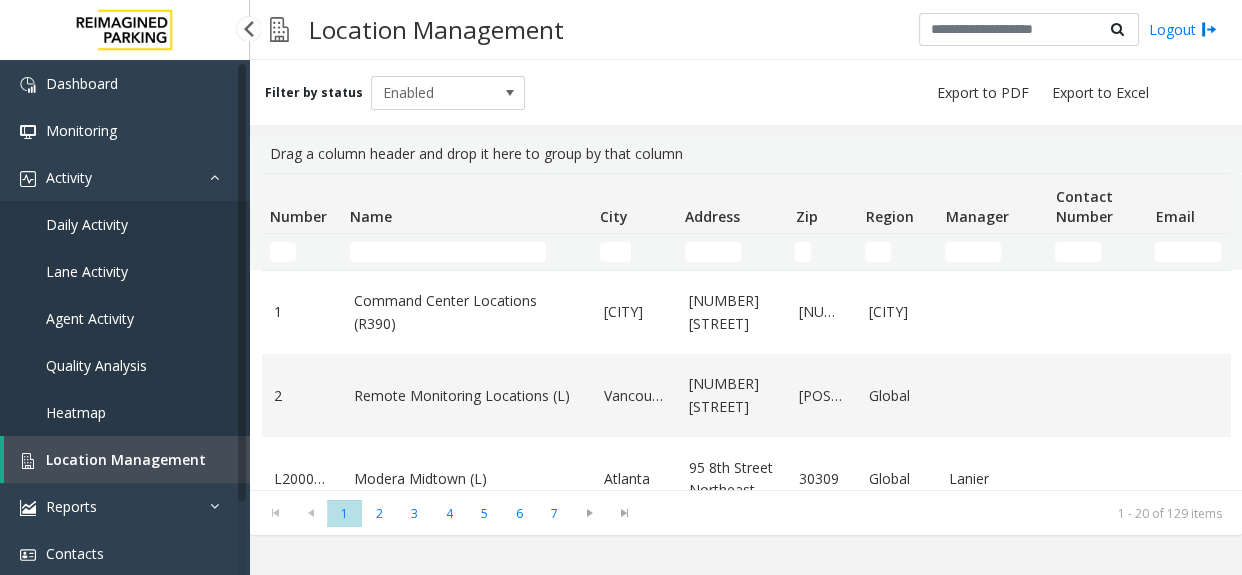 click on "Daily Activity" at bounding box center [125, 224] 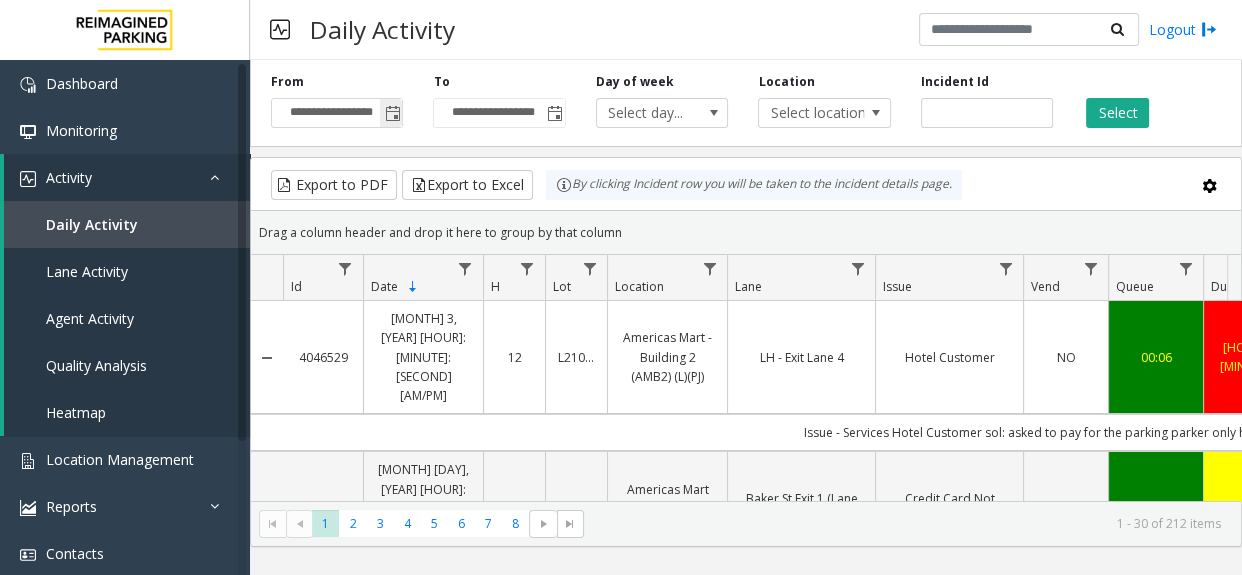 click 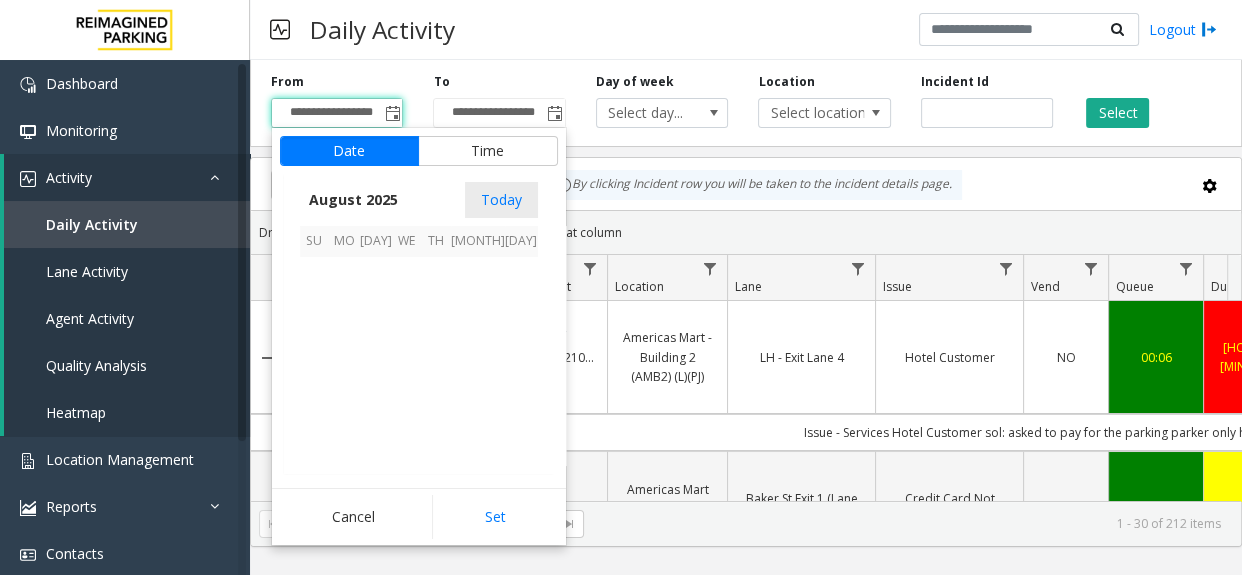 scroll, scrollTop: 358575, scrollLeft: 0, axis: vertical 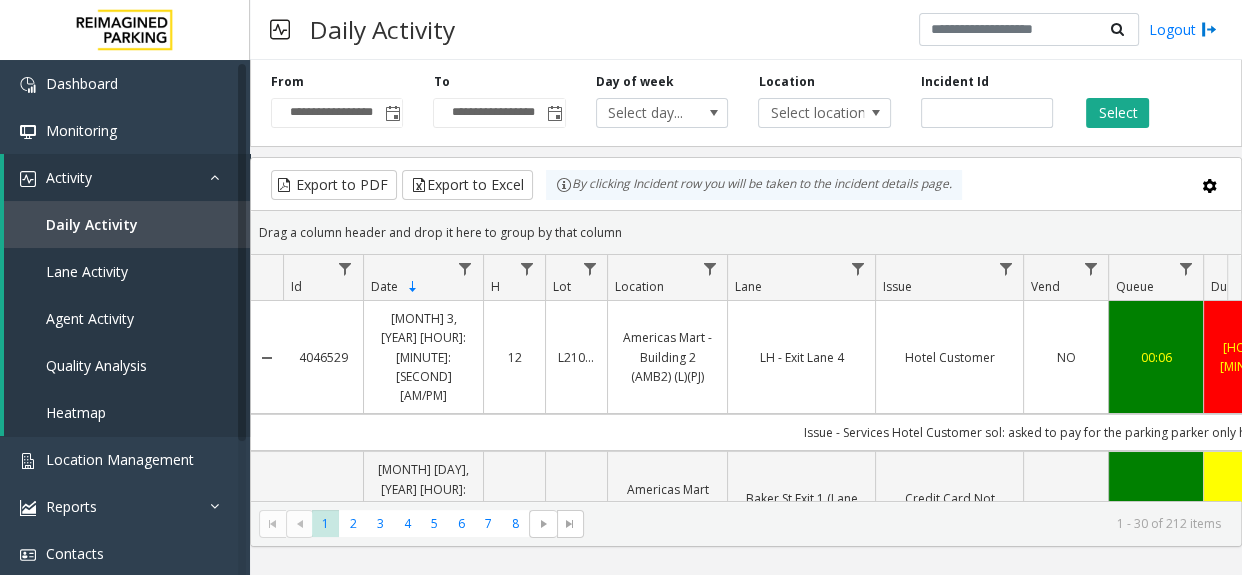 click on "By clicking Incident row you will be taken to the incident details page." 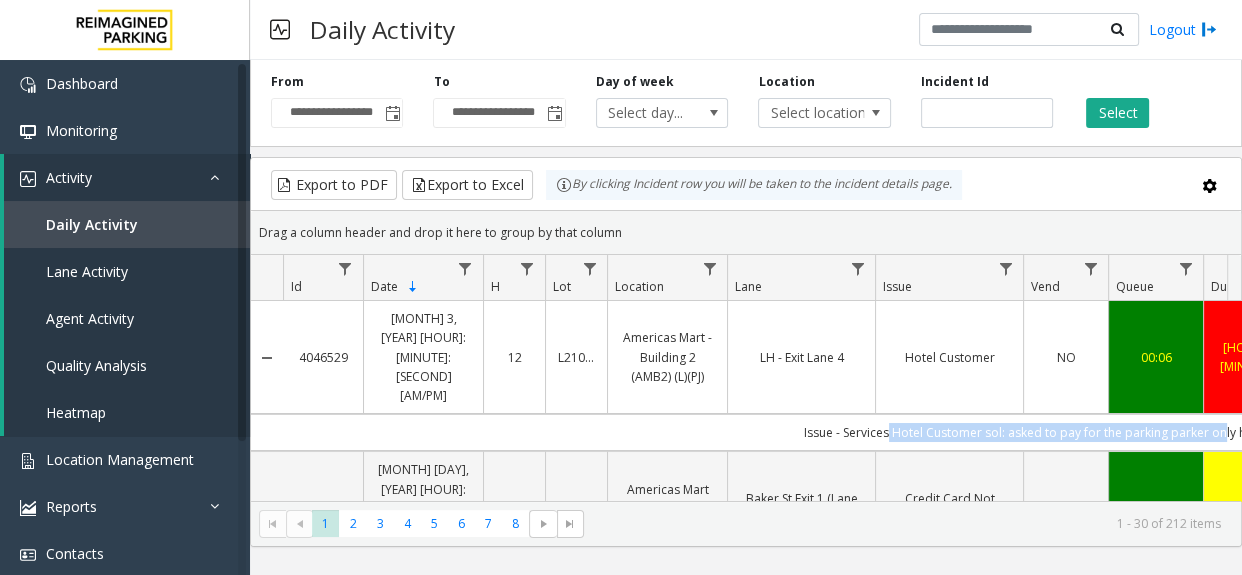scroll, scrollTop: 0, scrollLeft: 148, axis: horizontal 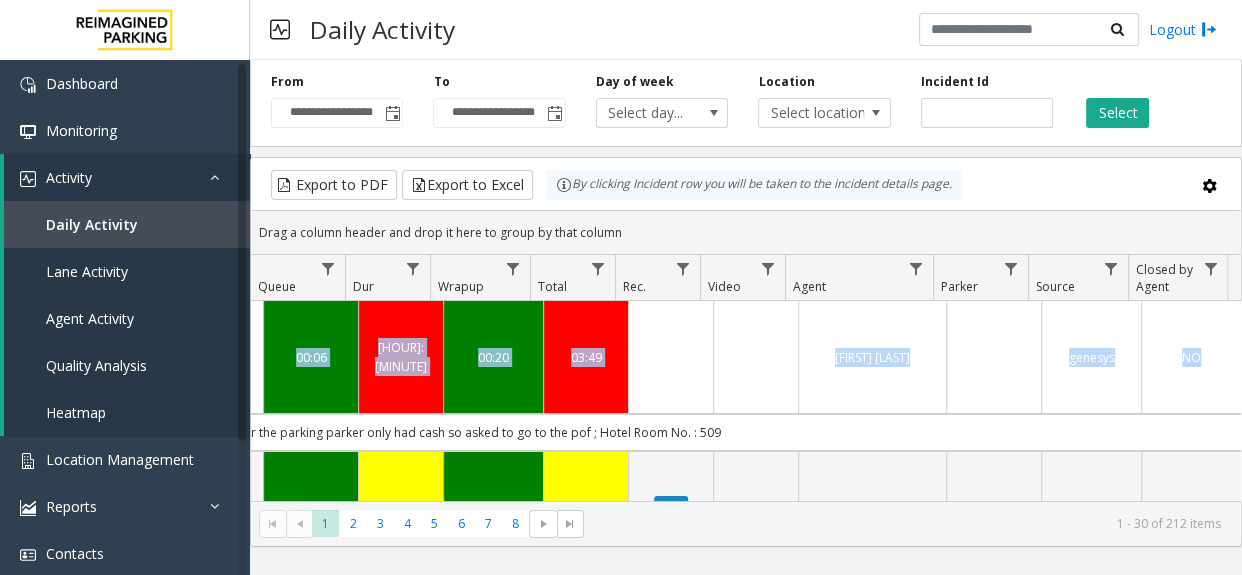 drag, startPoint x: 891, startPoint y: 397, endPoint x: 1198, endPoint y: 389, distance: 307.10422 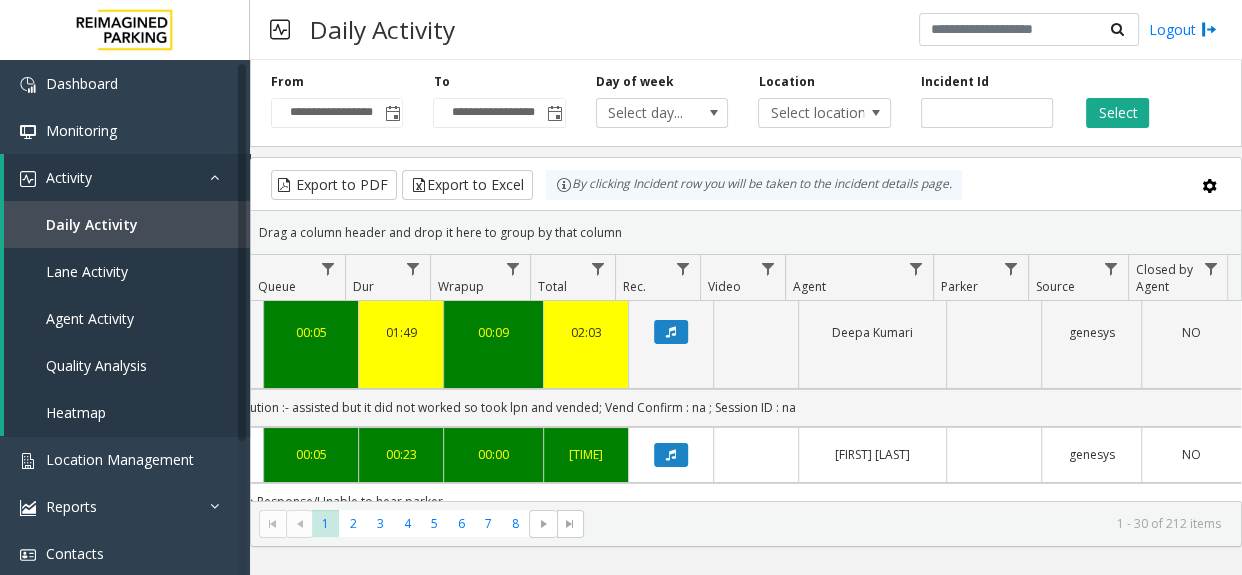 scroll, scrollTop: 181, scrollLeft: 858, axis: both 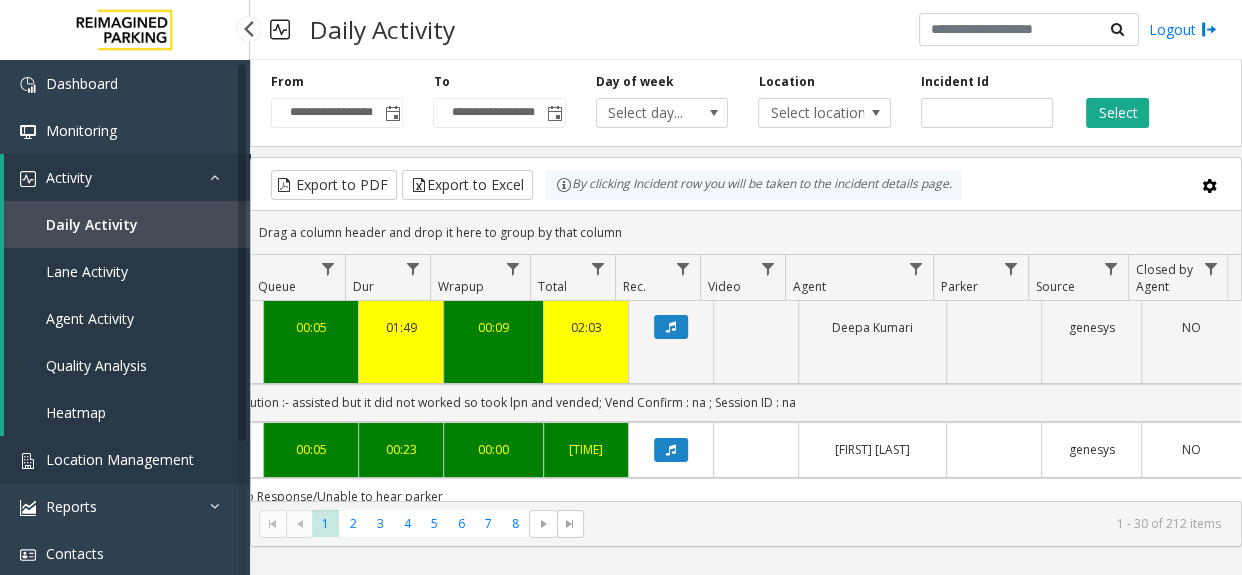 click on "Location Management" at bounding box center [120, 459] 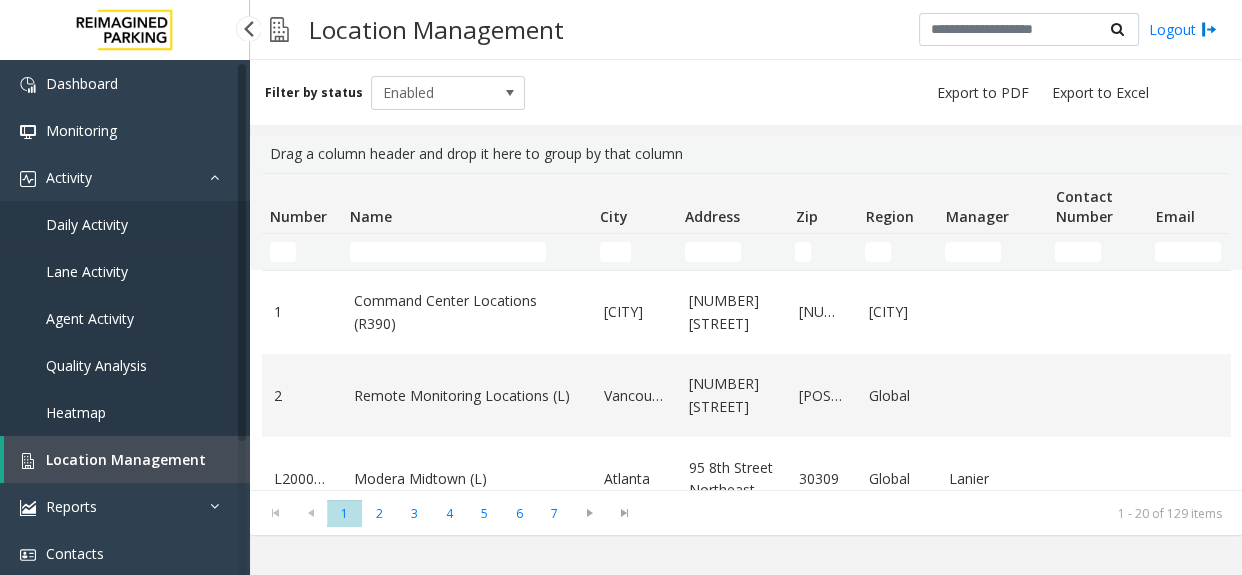 click on "Daily Activity" at bounding box center (125, 224) 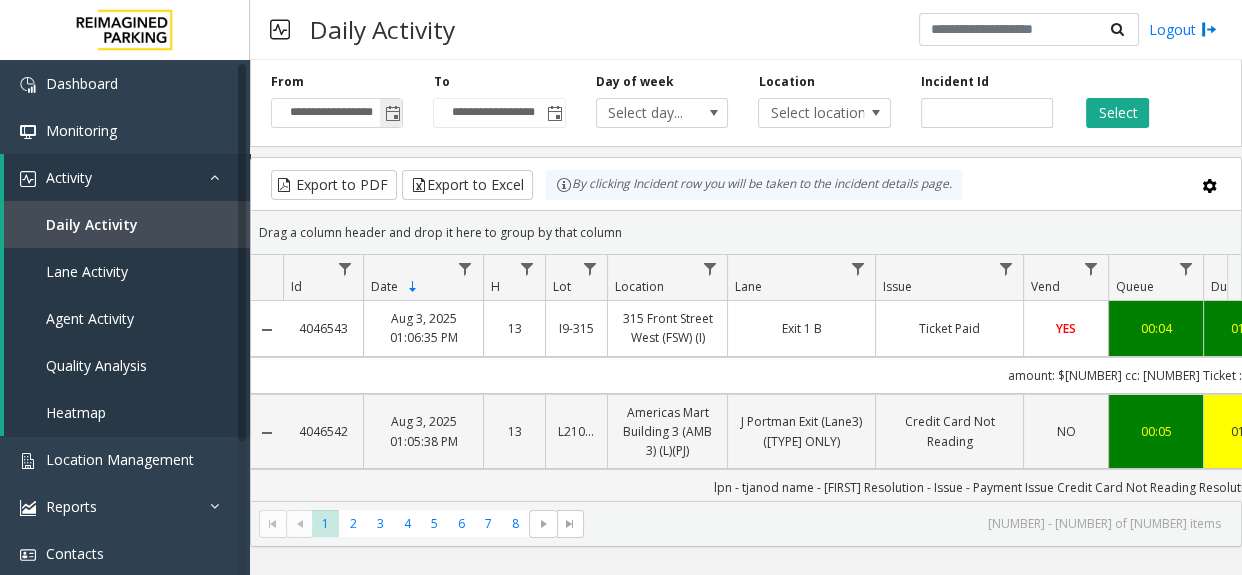 click 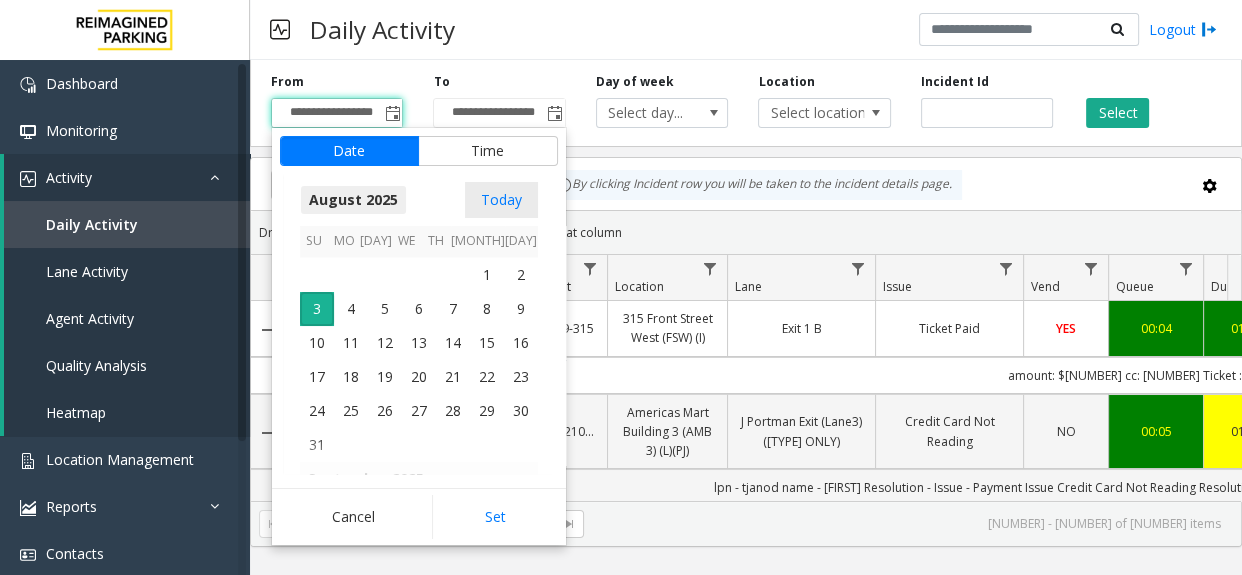 click on "August 2025" at bounding box center (353, 200) 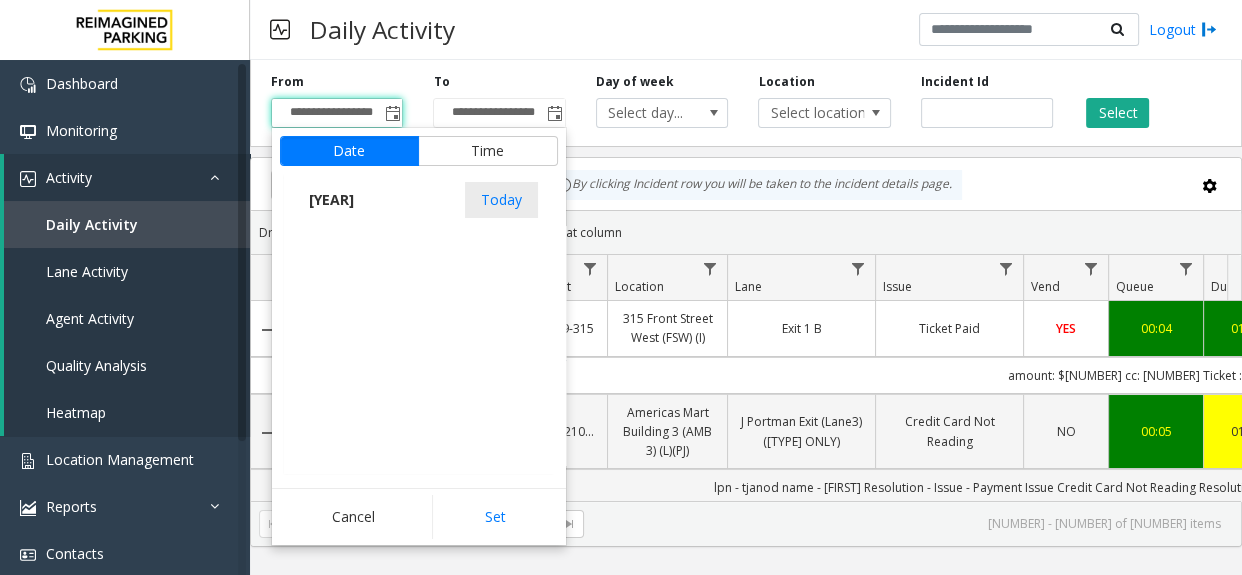 scroll, scrollTop: 21349, scrollLeft: 0, axis: vertical 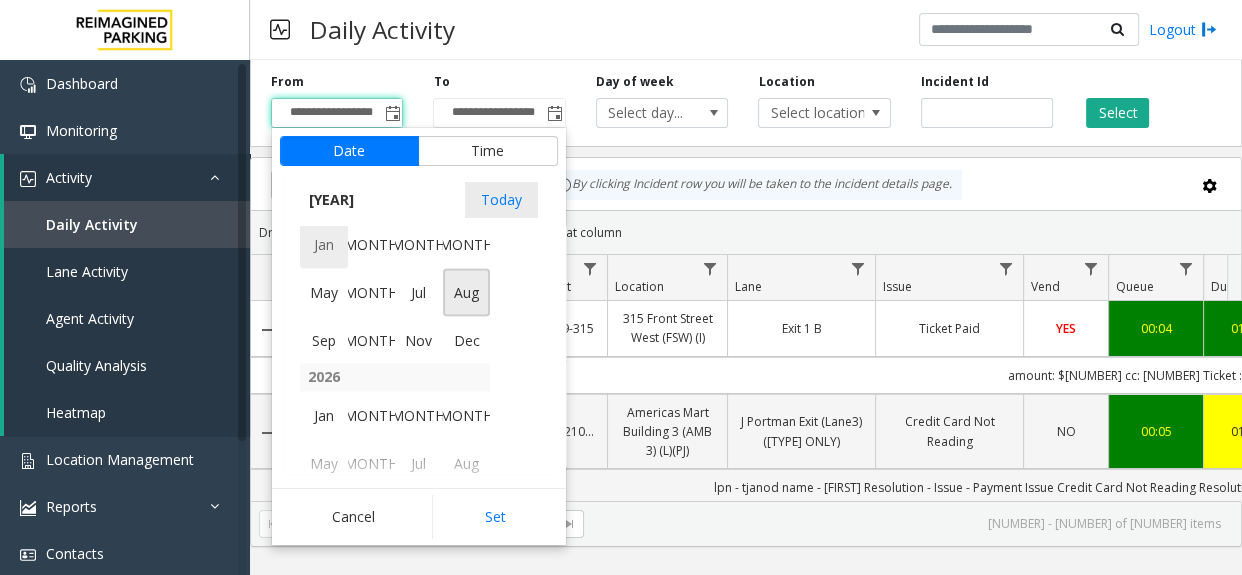 click on "Jan" at bounding box center (324, 245) 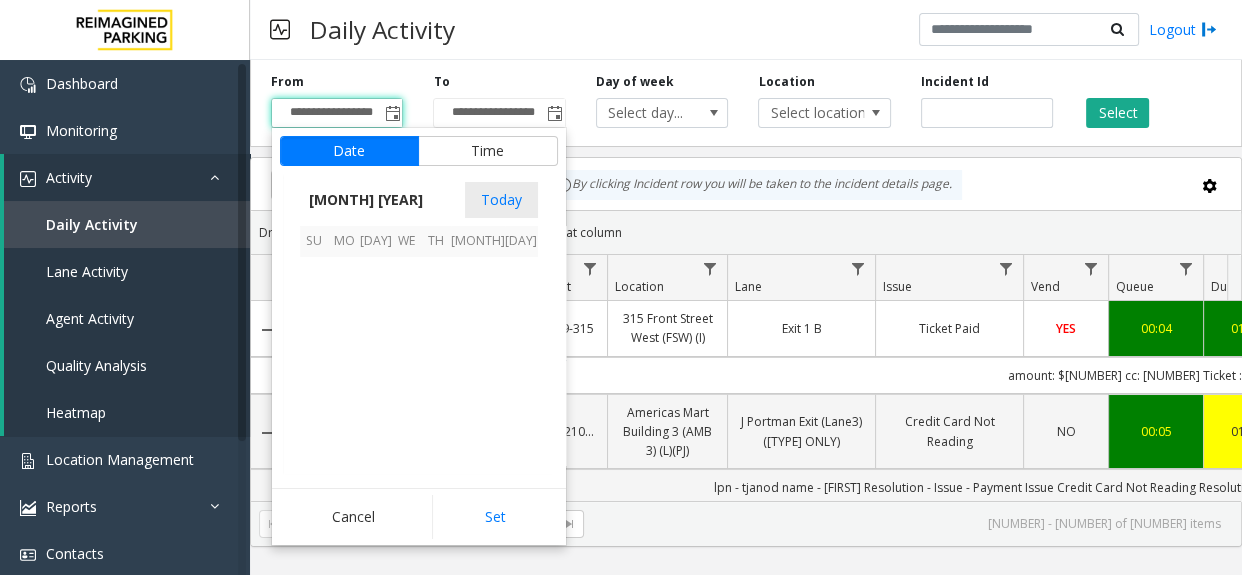 scroll, scrollTop: 356910, scrollLeft: 0, axis: vertical 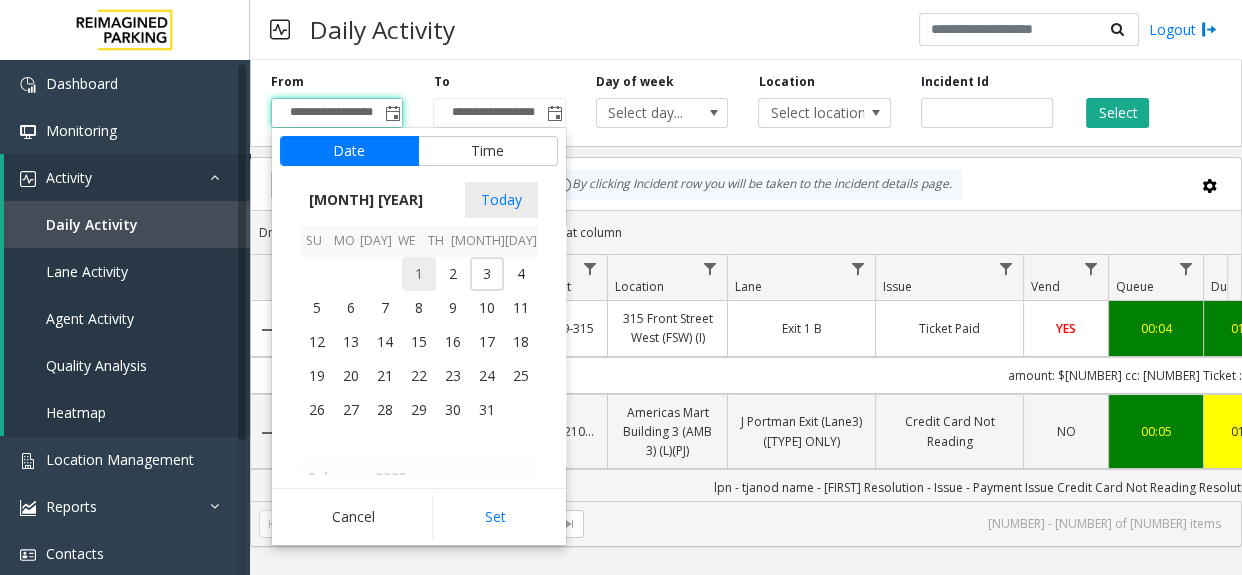 click on "1" at bounding box center [419, 274] 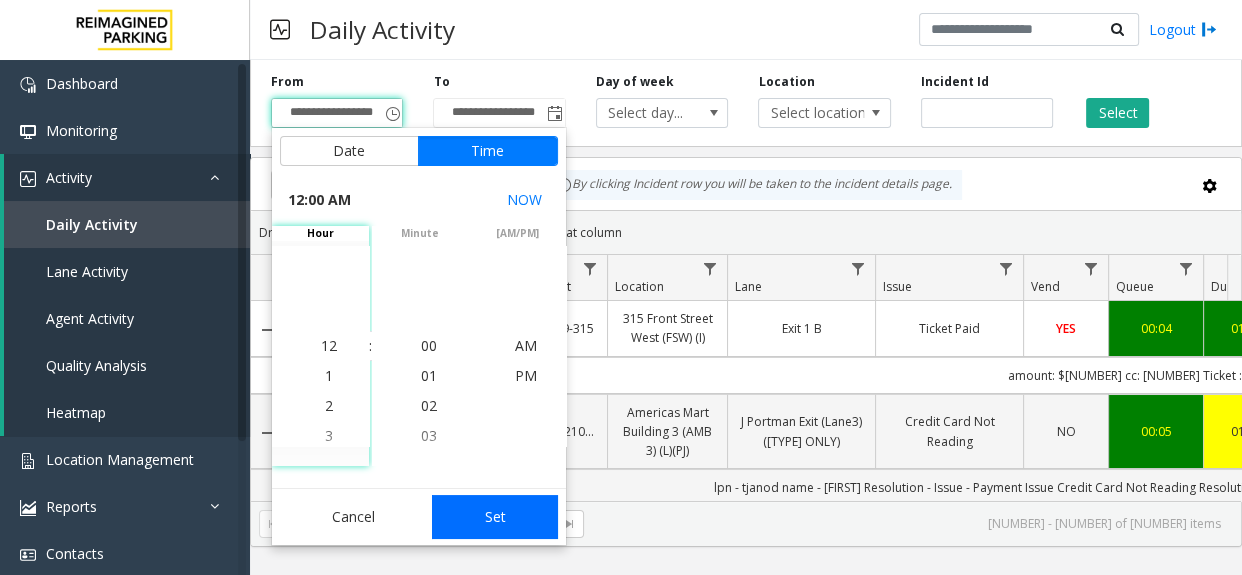 click on "Set" 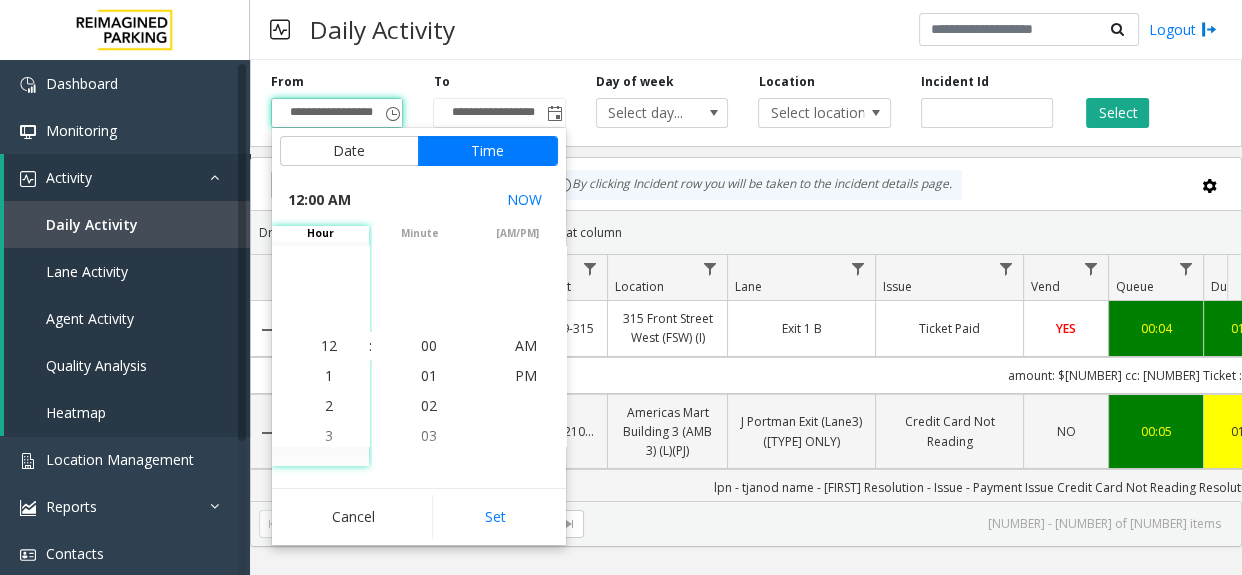 type on "**********" 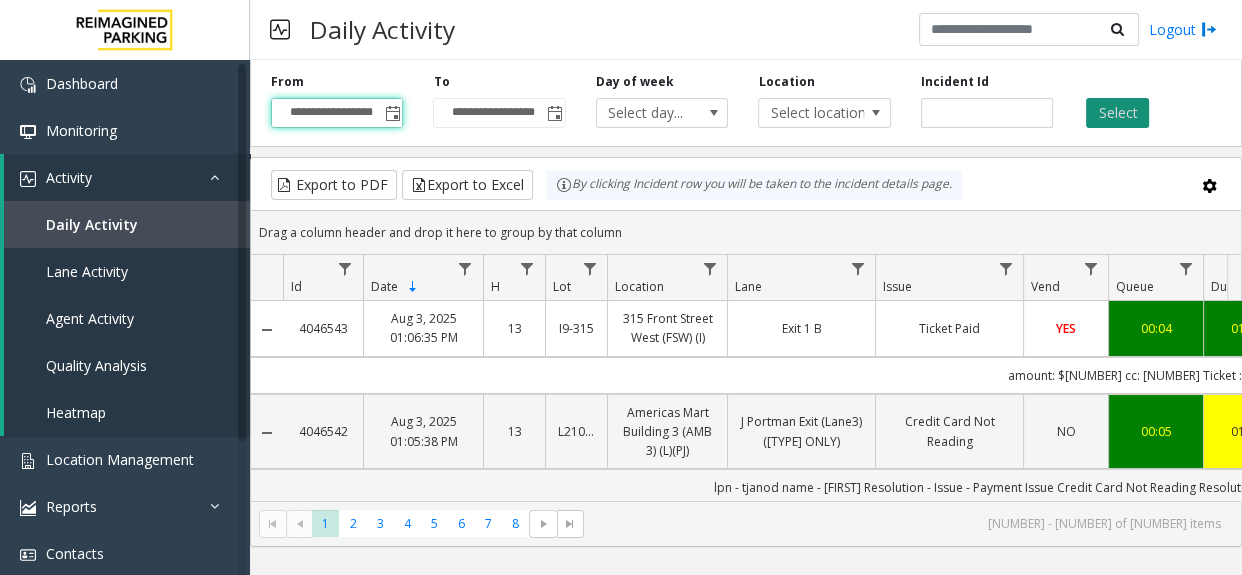 click on "Select" 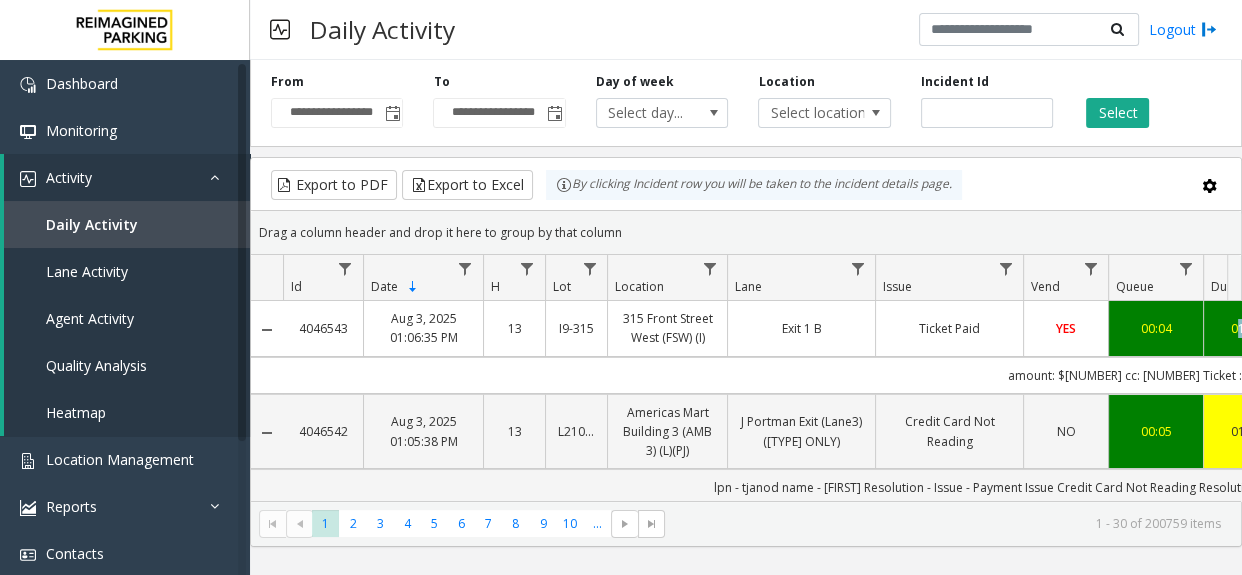 scroll, scrollTop: 0, scrollLeft: 94, axis: horizontal 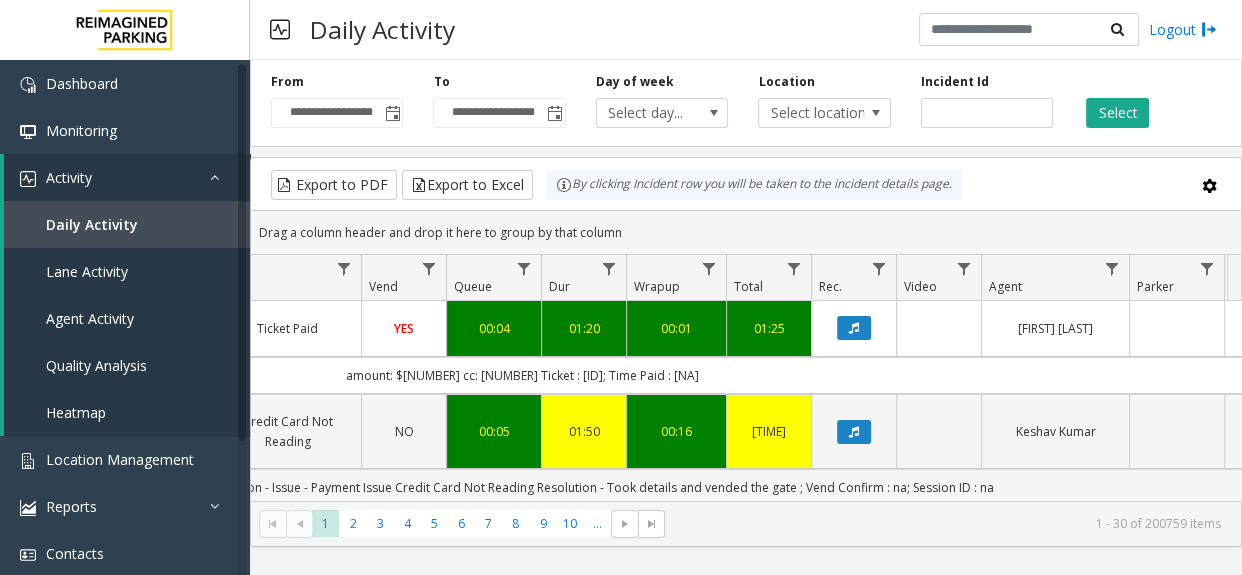 drag, startPoint x: 765, startPoint y: 366, endPoint x: 1267, endPoint y: 340, distance: 502.67285 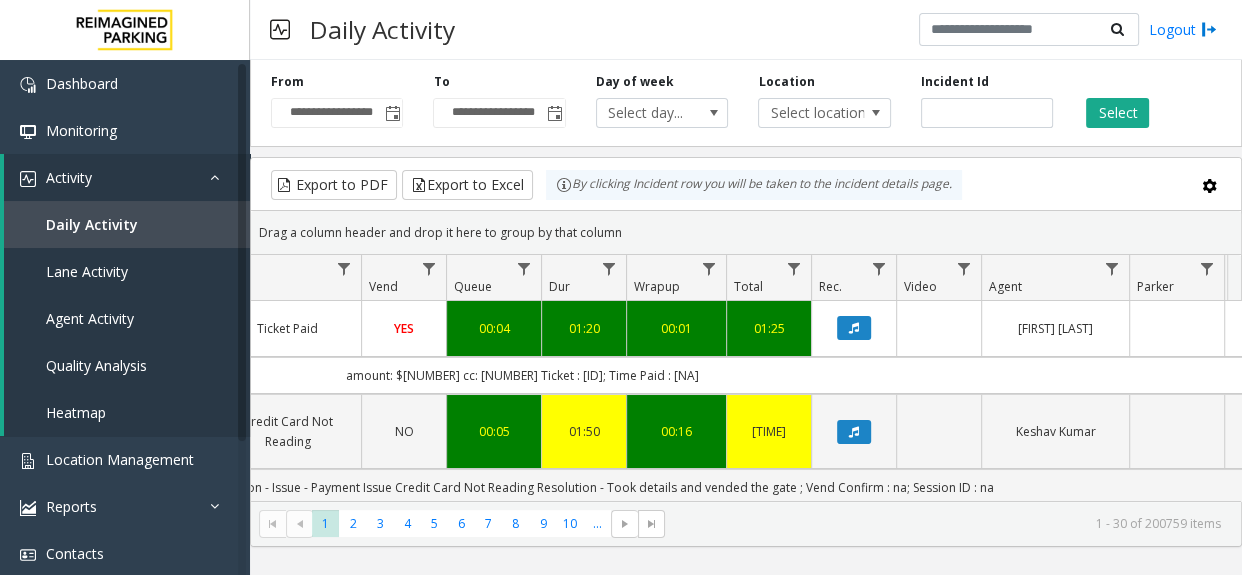 scroll, scrollTop: 0, scrollLeft: 779, axis: horizontal 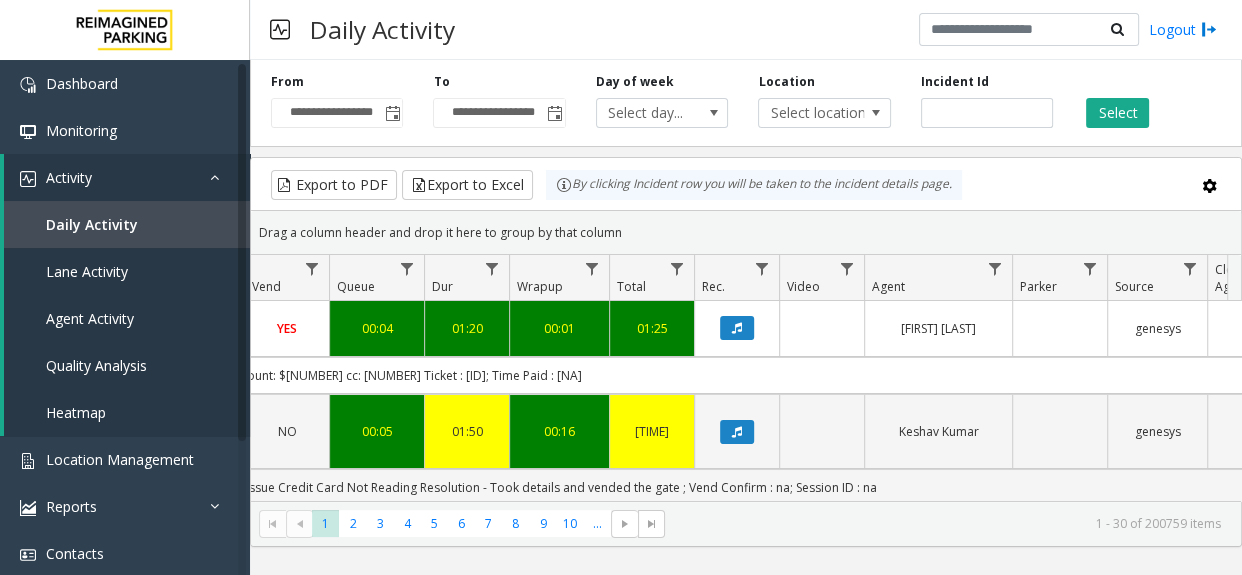 click on "Drag a column header and drop it here to group by that column" 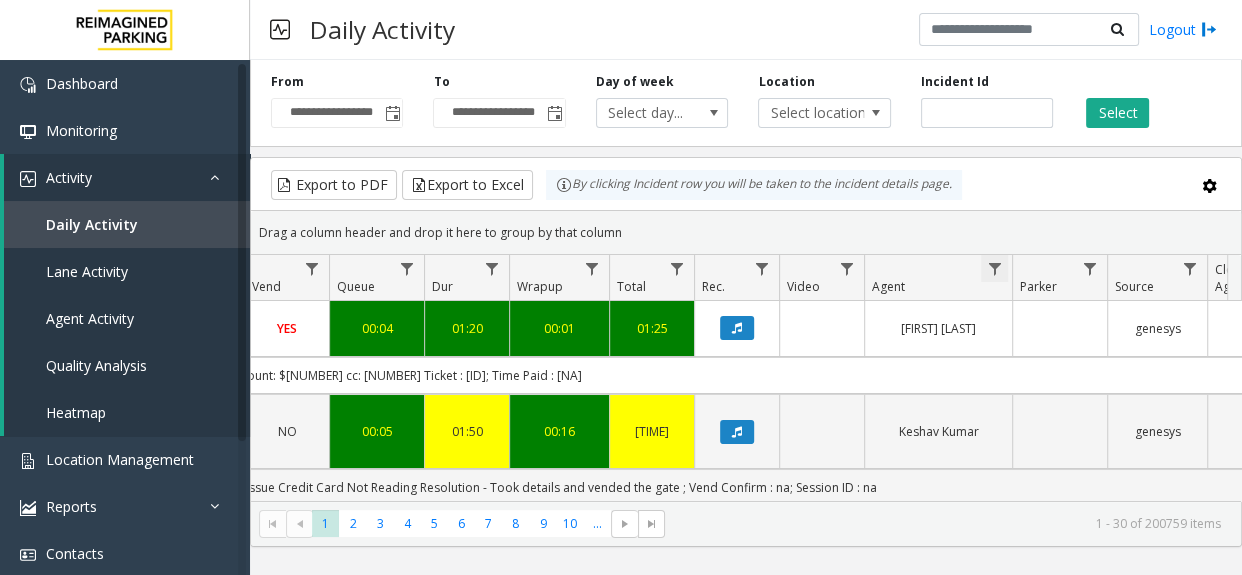 click 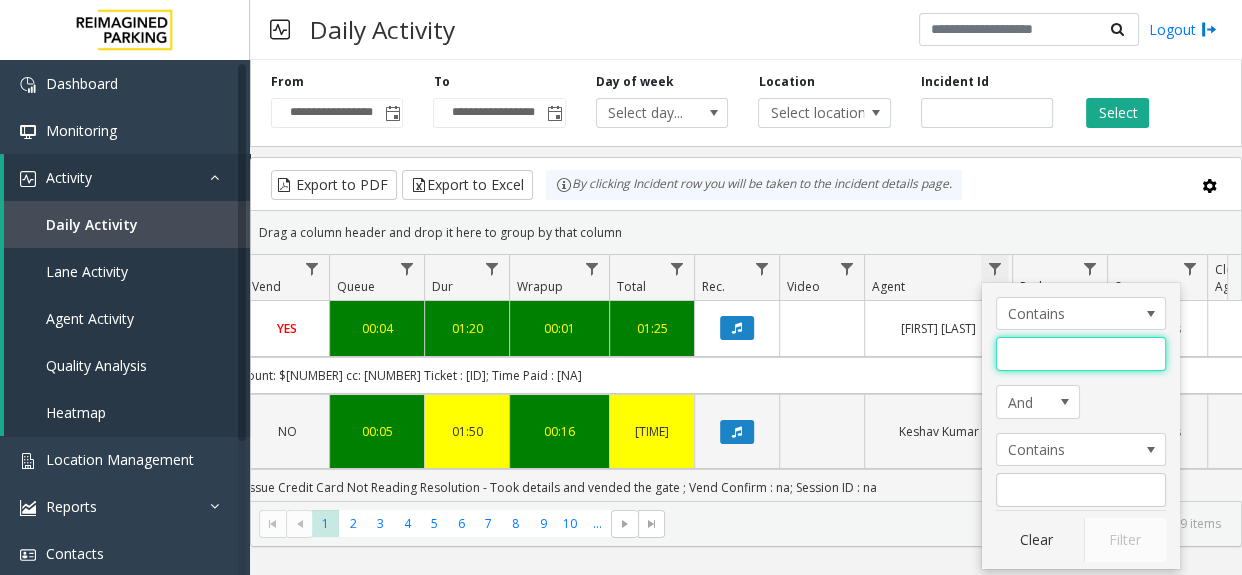 click 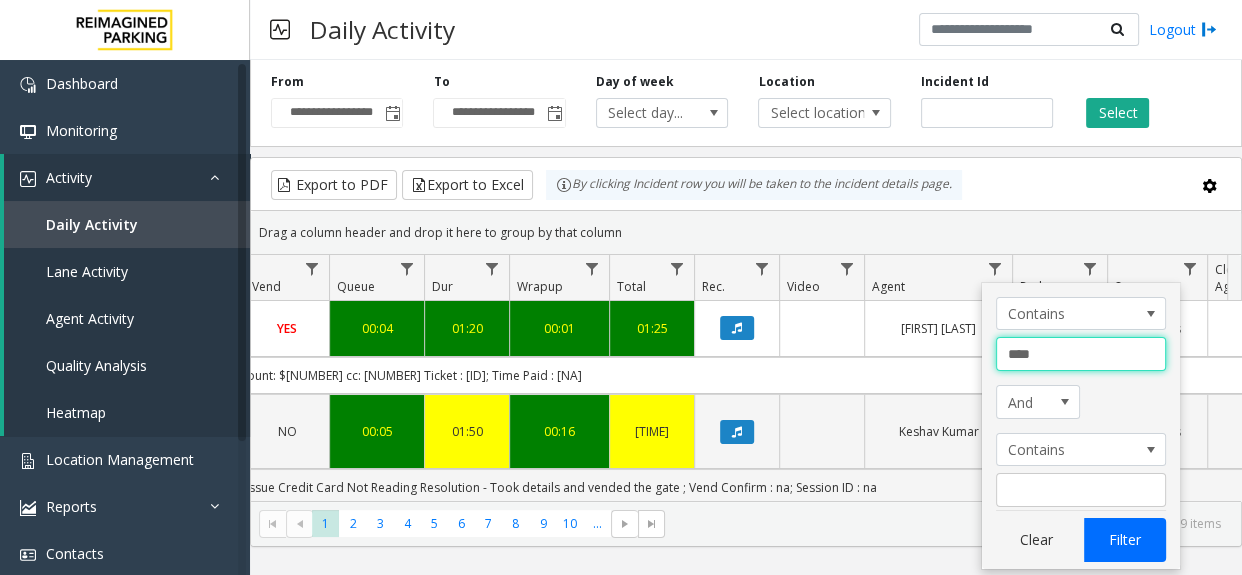 type on "****" 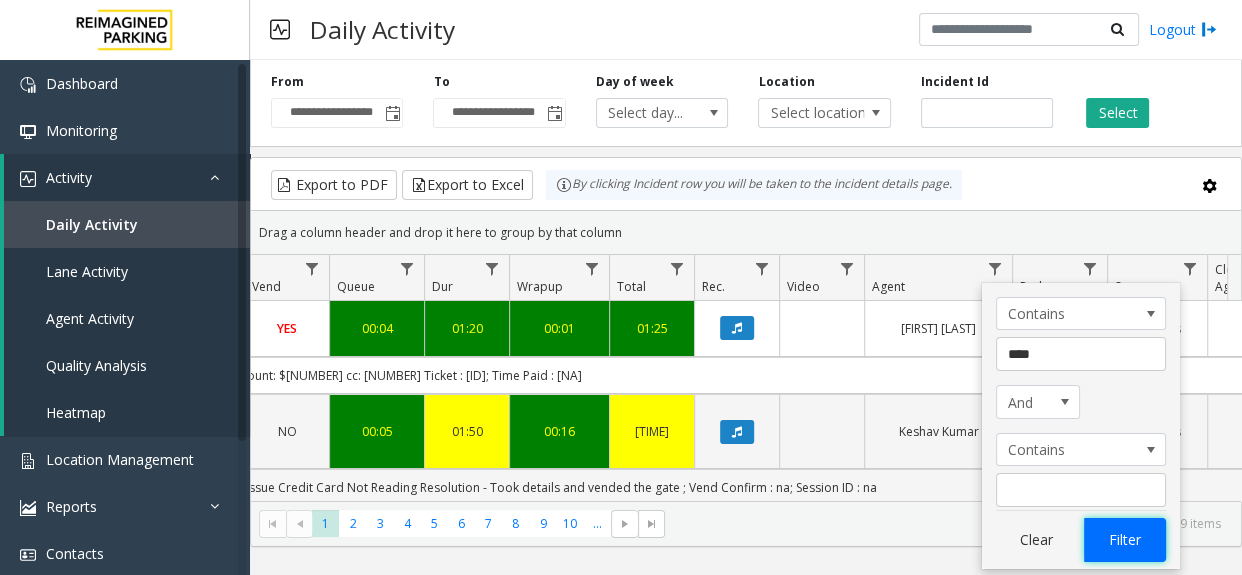 click on "Filter" 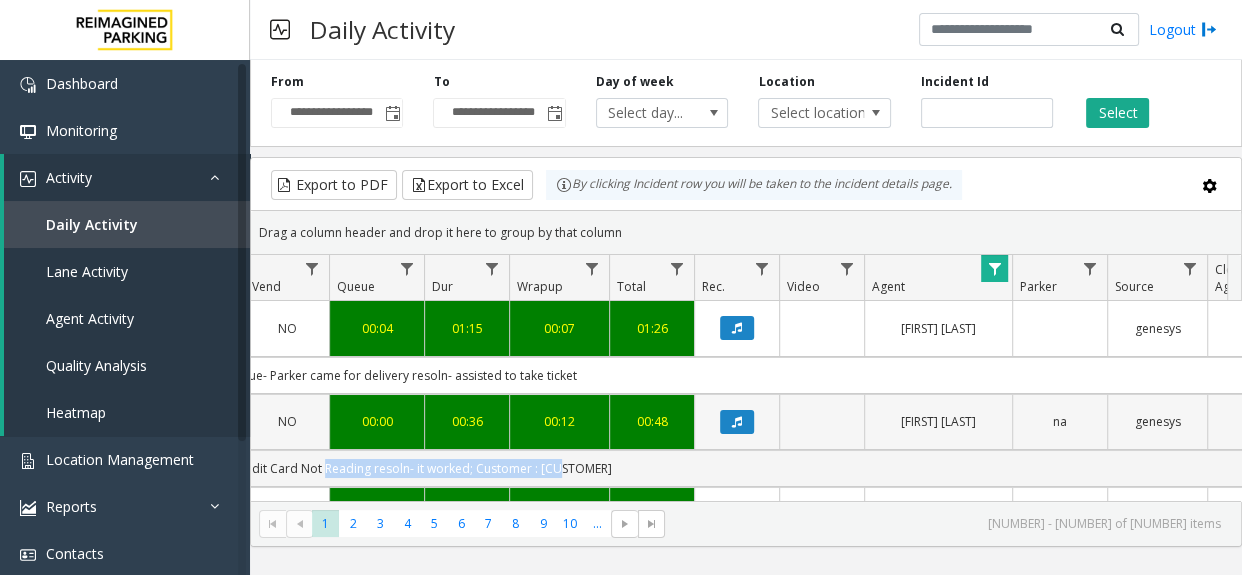 drag, startPoint x: 754, startPoint y: 461, endPoint x: 376, endPoint y: 442, distance: 378.4772 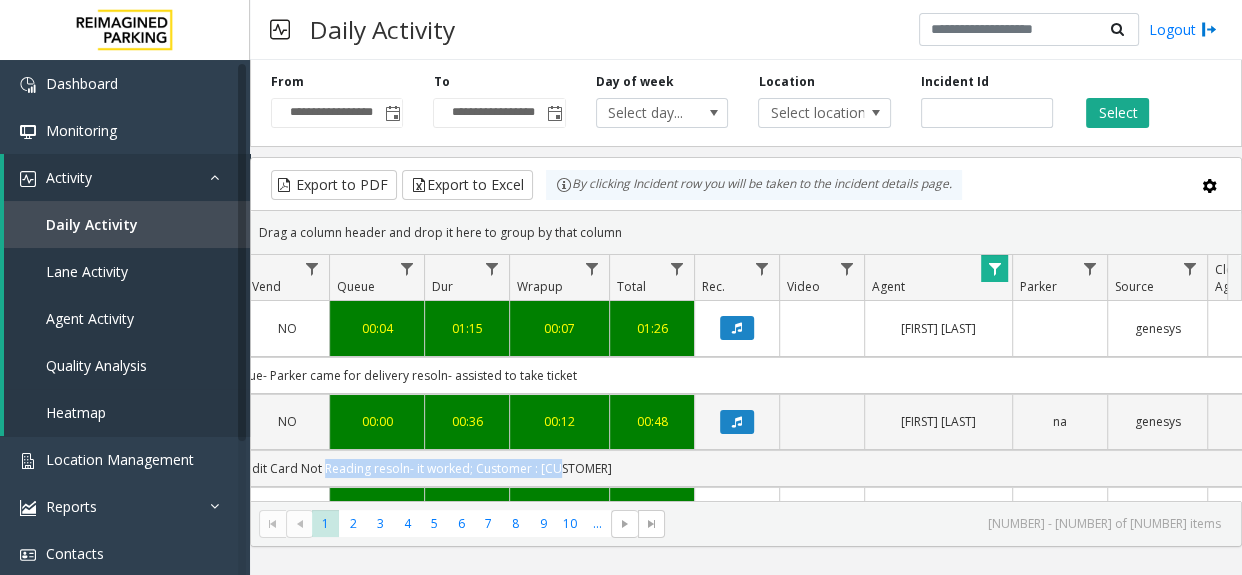 scroll, scrollTop: 0, scrollLeft: 737, axis: horizontal 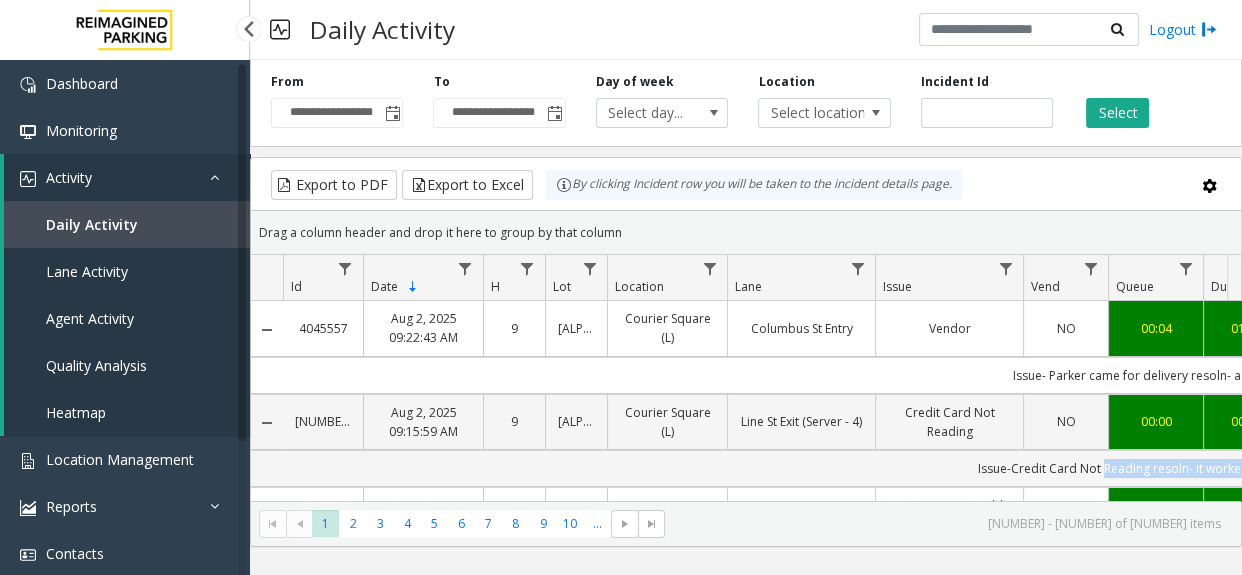 drag, startPoint x: 724, startPoint y: 374, endPoint x: 167, endPoint y: 417, distance: 558.65735 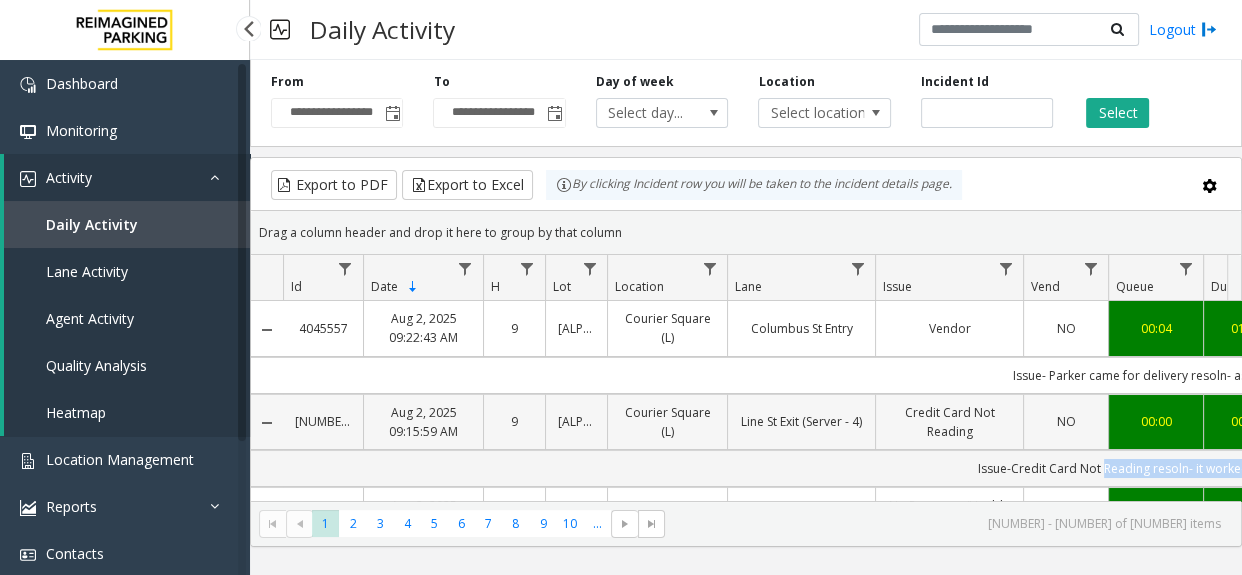 click on "9" 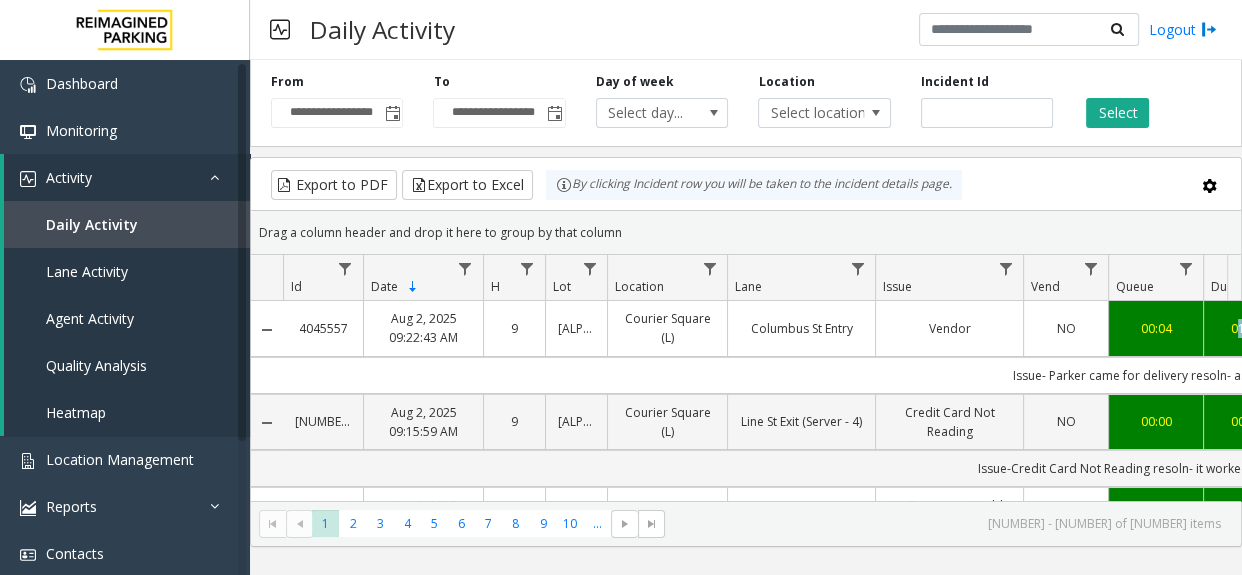 scroll, scrollTop: 0, scrollLeft: 154, axis: horizontal 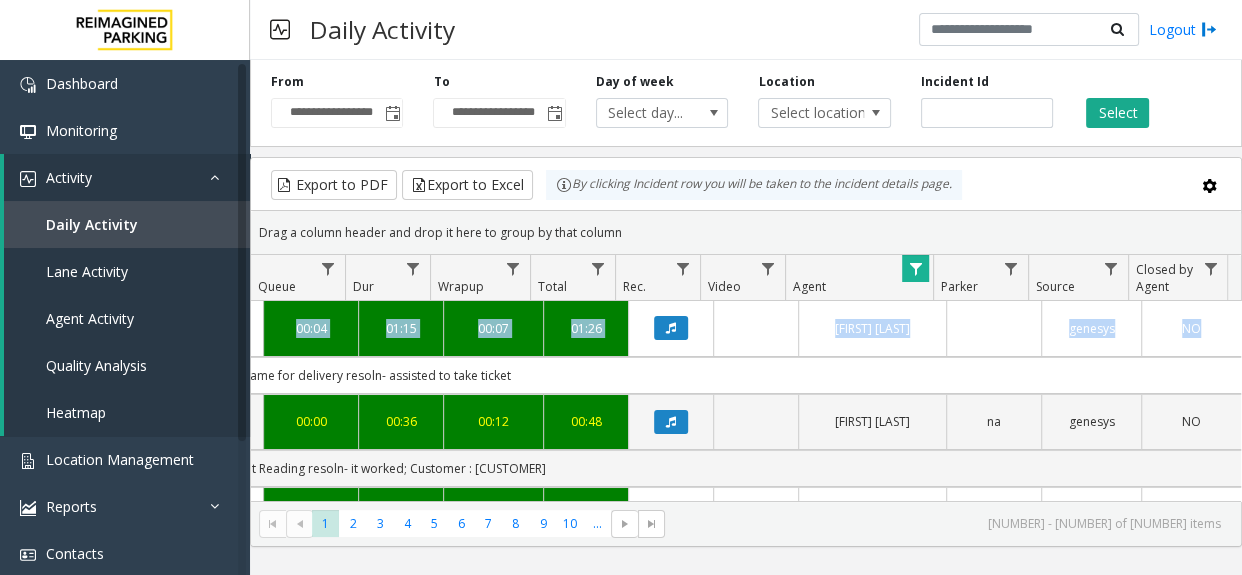 drag, startPoint x: 672, startPoint y: 372, endPoint x: 1312, endPoint y: 340, distance: 640.7995 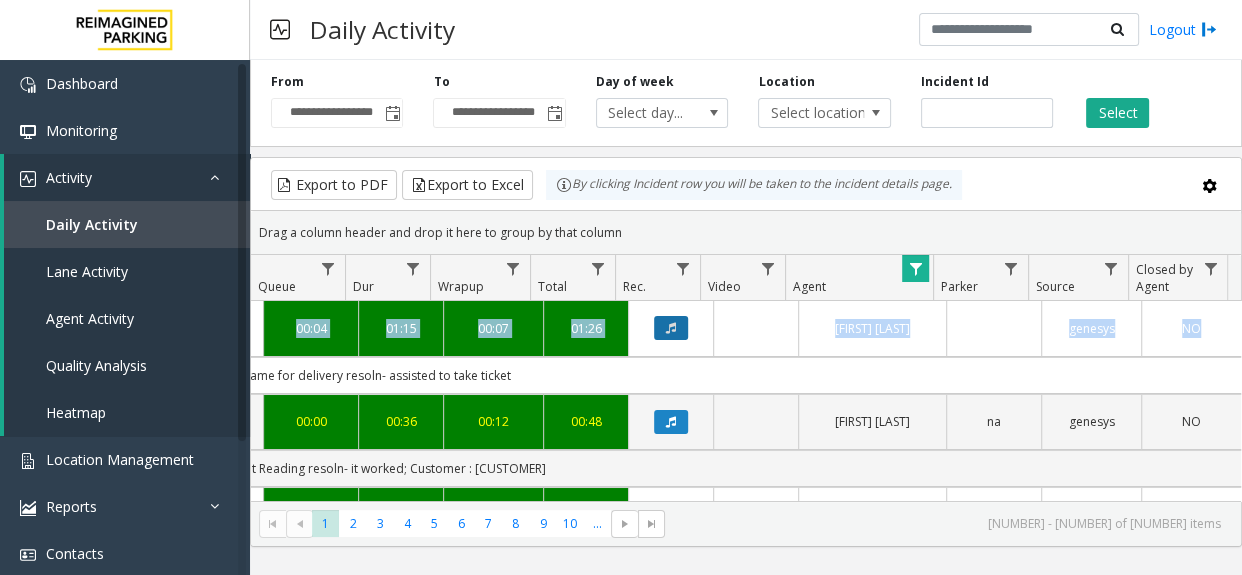click 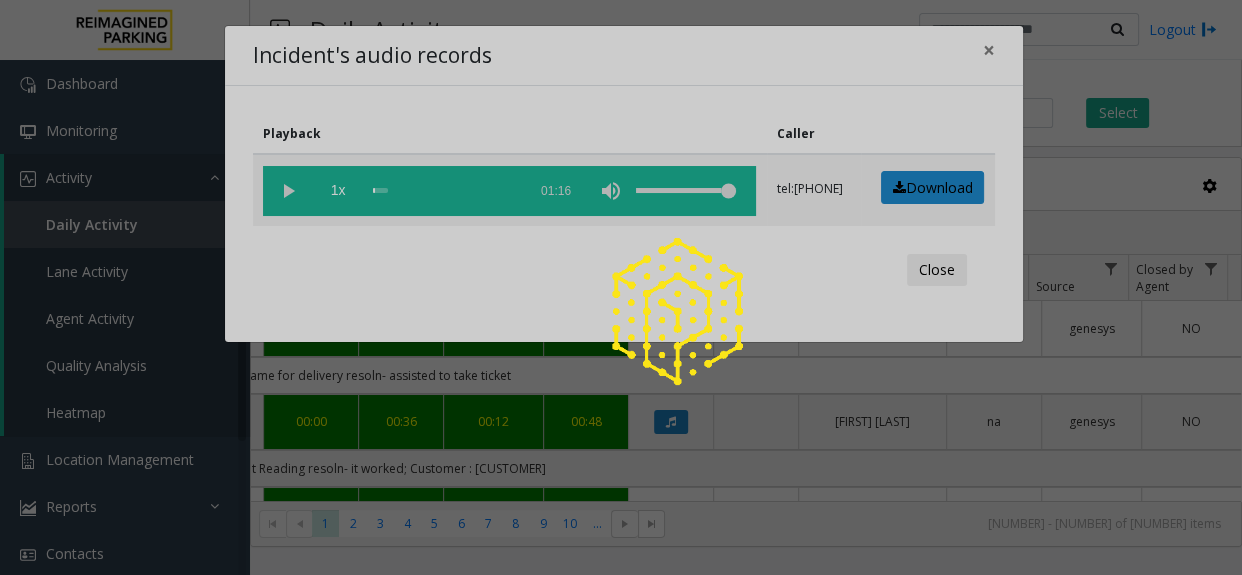 click 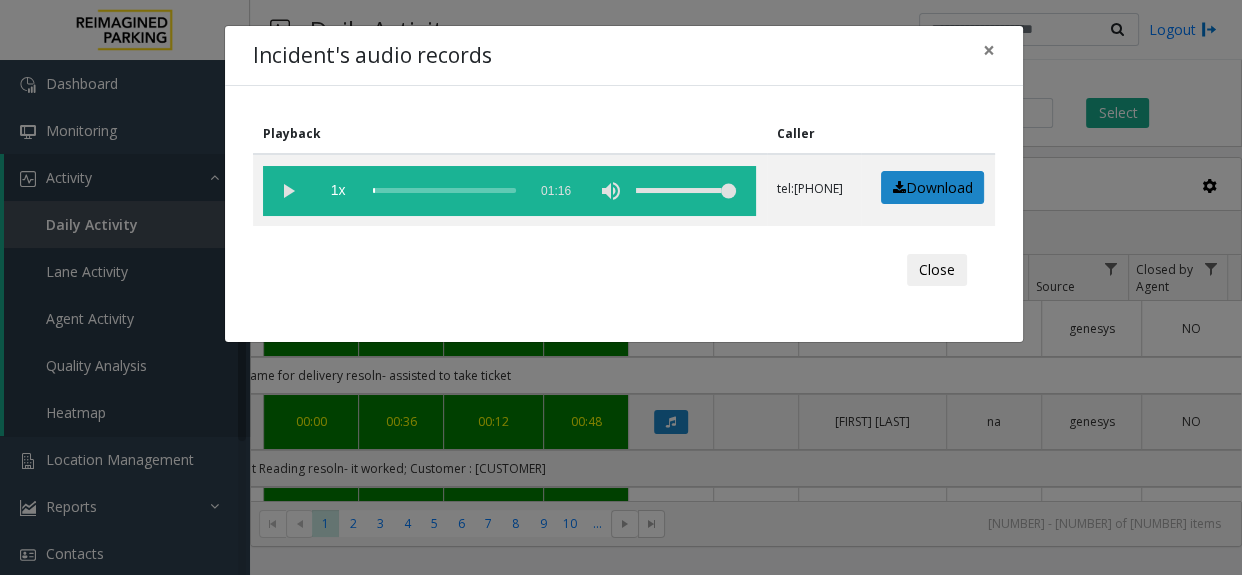 click 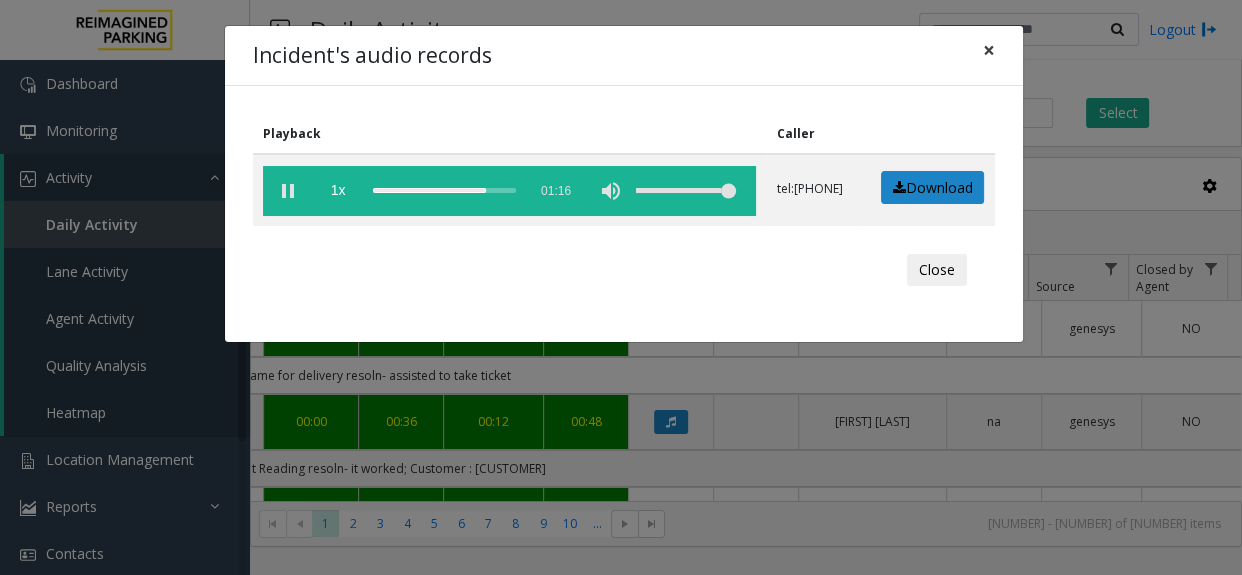 click on "×" 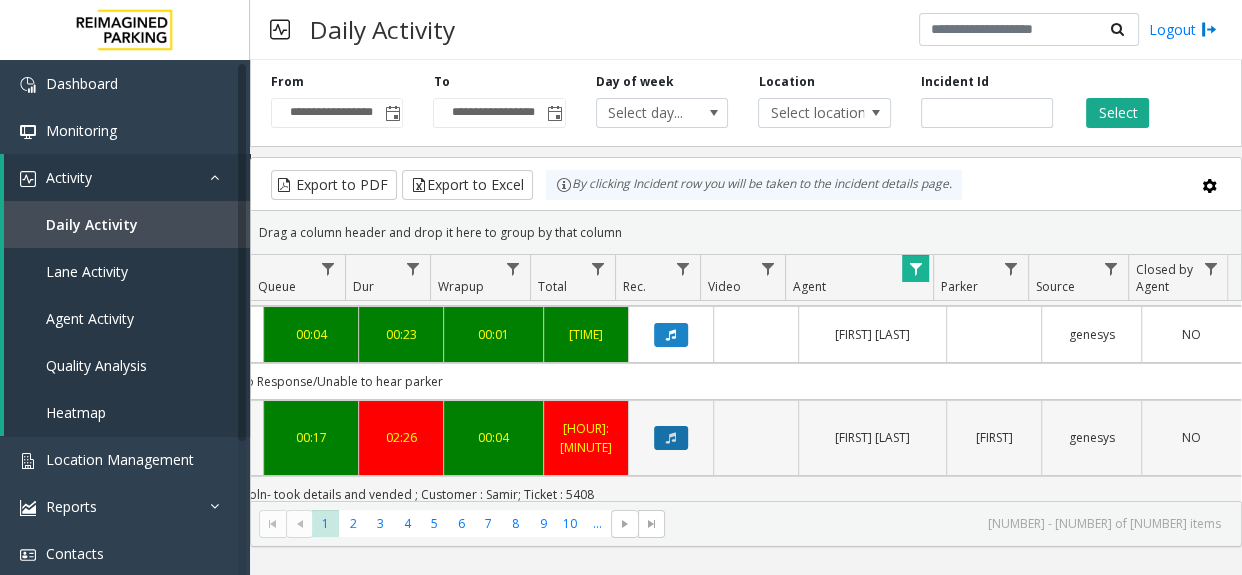 scroll, scrollTop: 272, scrollLeft: 858, axis: both 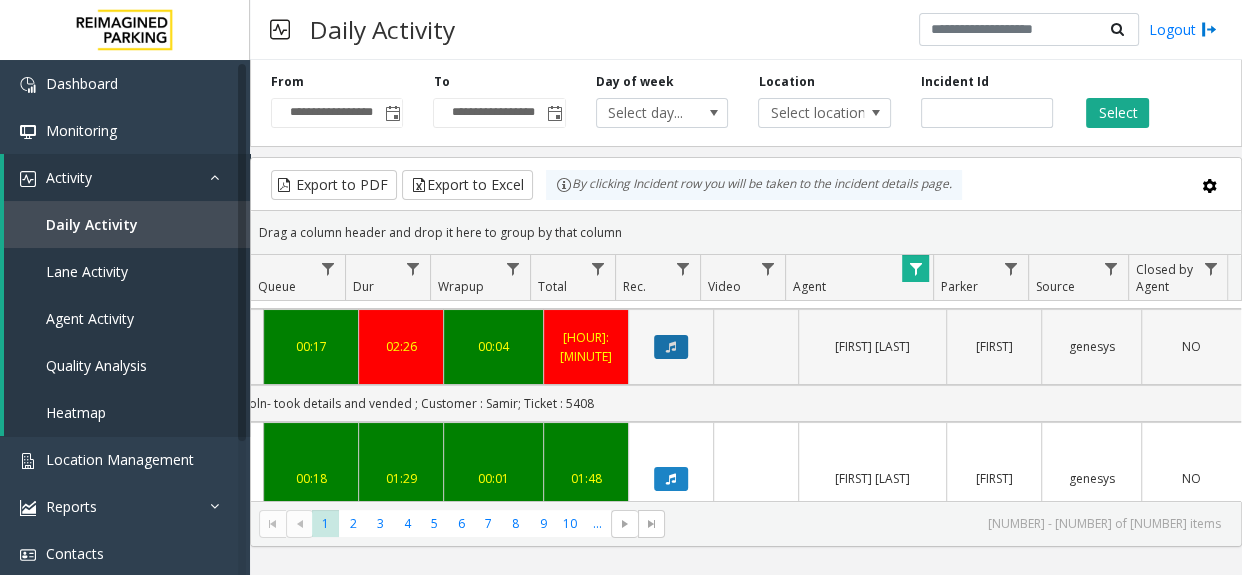 click 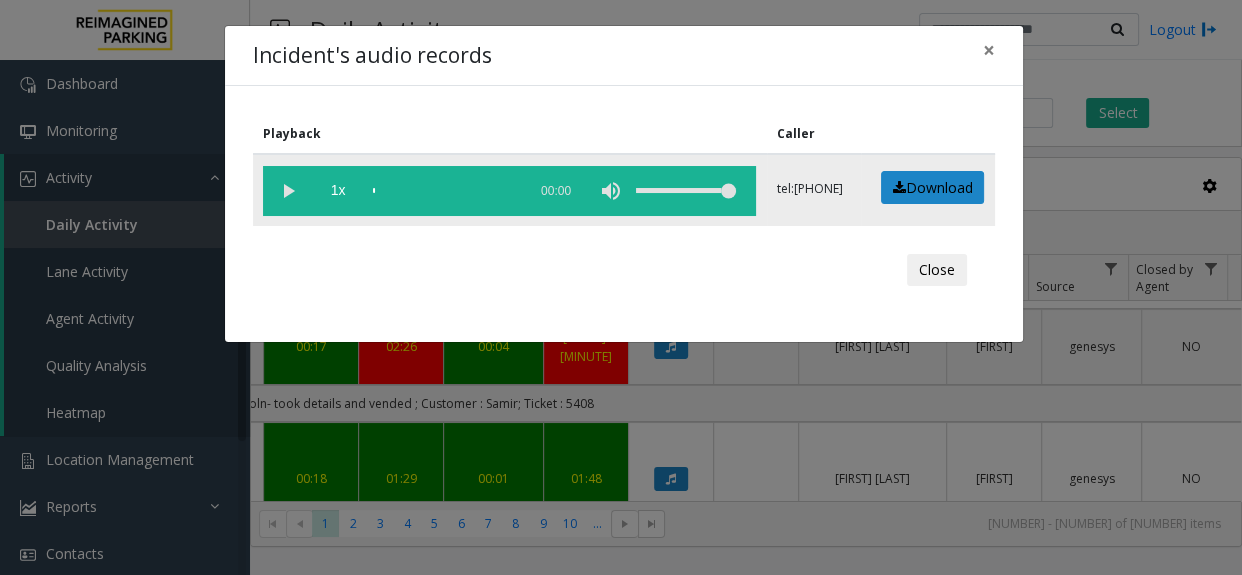 click 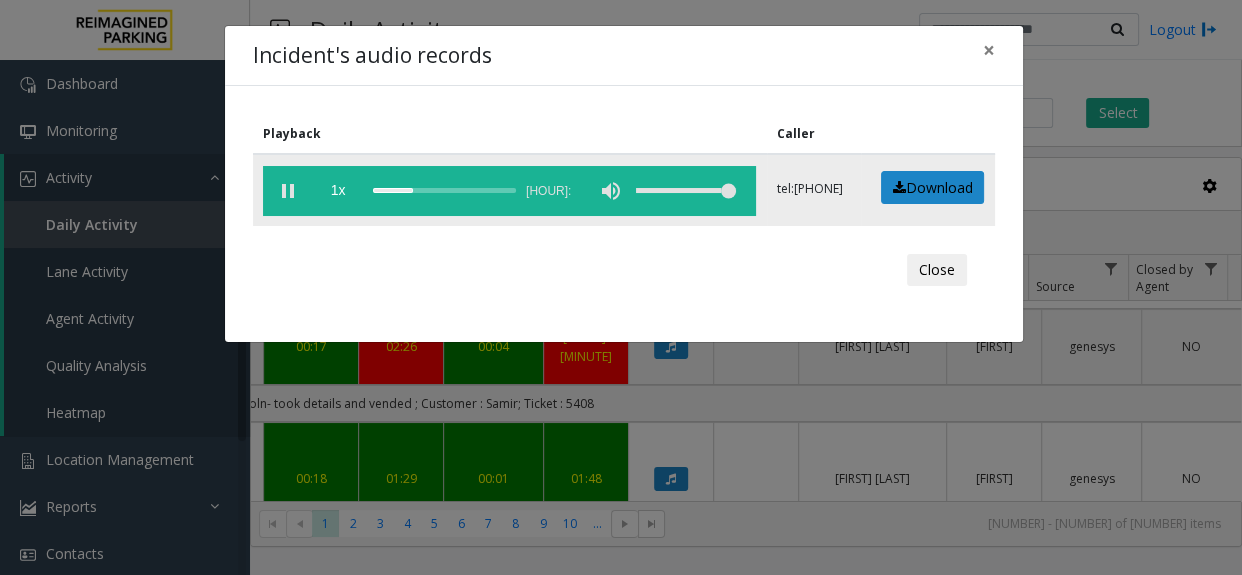 click 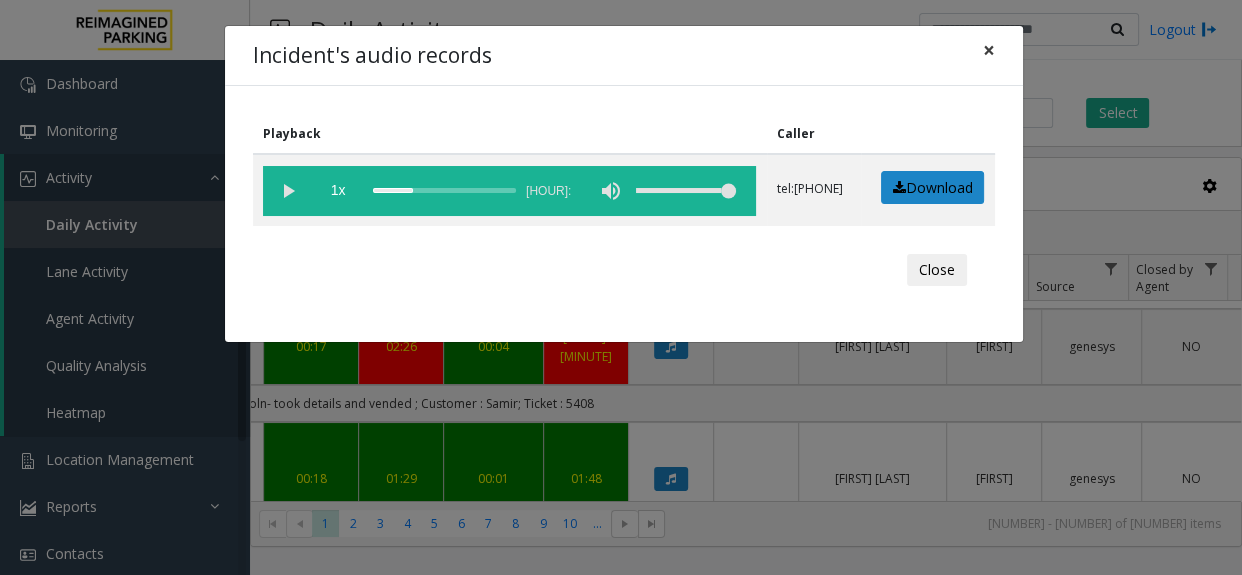 click on "×" 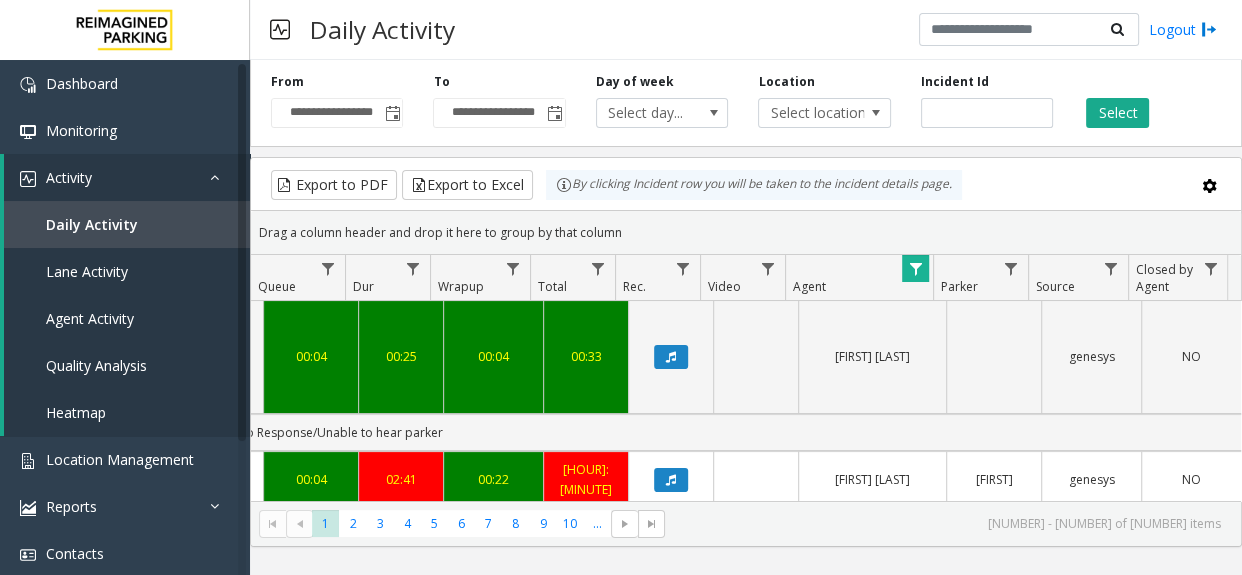 scroll, scrollTop: 636, scrollLeft: 858, axis: both 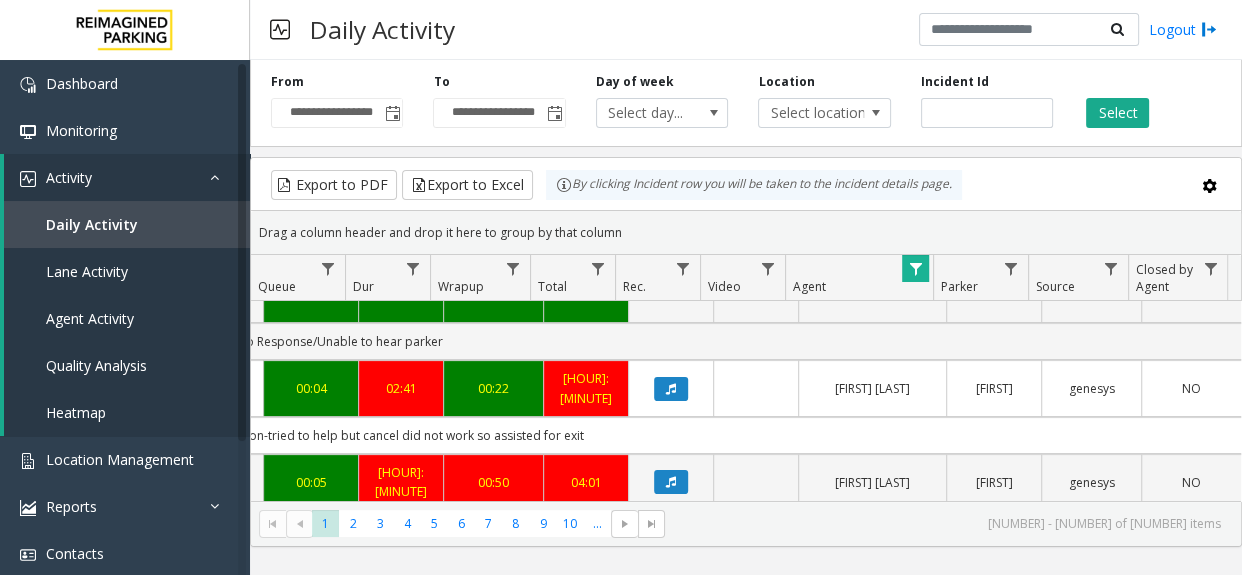 drag, startPoint x: 704, startPoint y: 426, endPoint x: 328, endPoint y: 417, distance: 376.1077 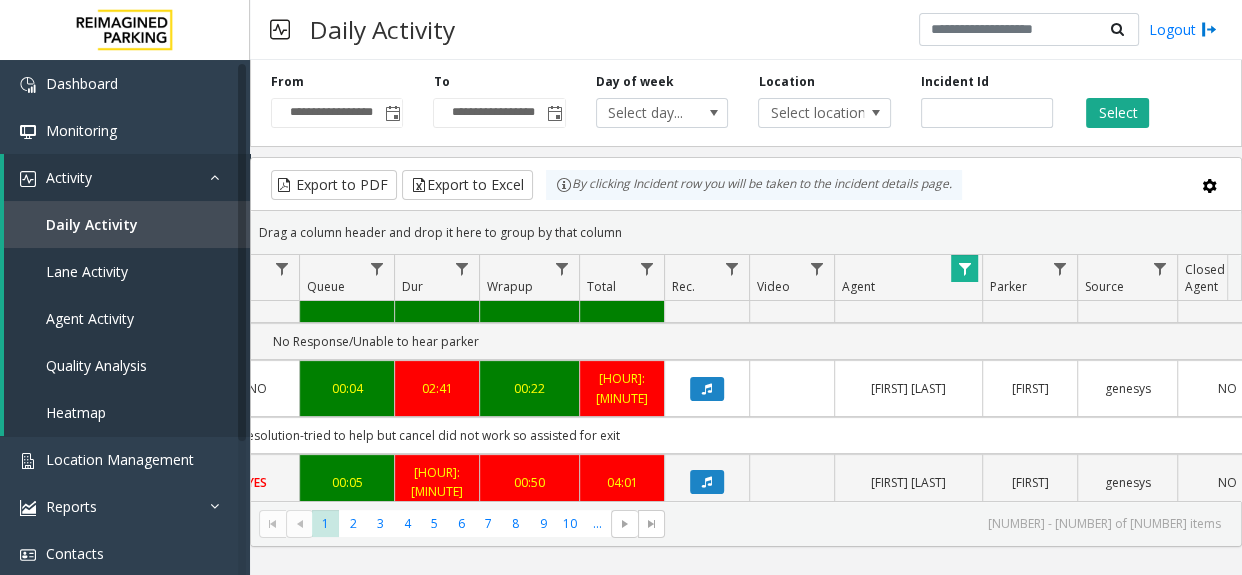 scroll, scrollTop: 636, scrollLeft: 714, axis: both 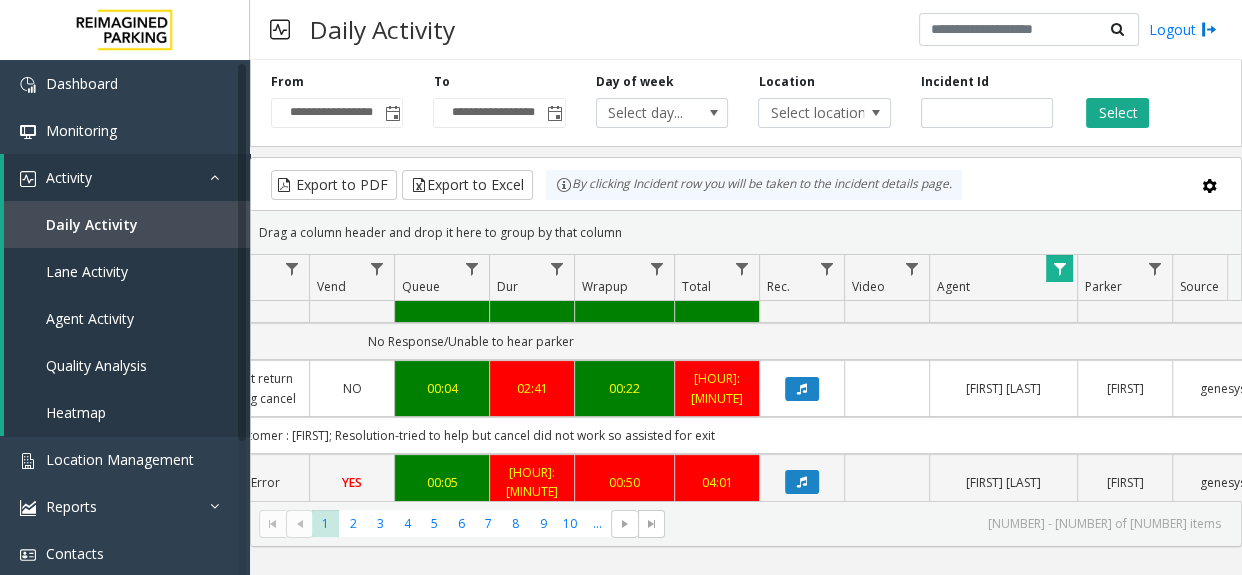 drag, startPoint x: 362, startPoint y: 425, endPoint x: 257, endPoint y: 429, distance: 105.076164 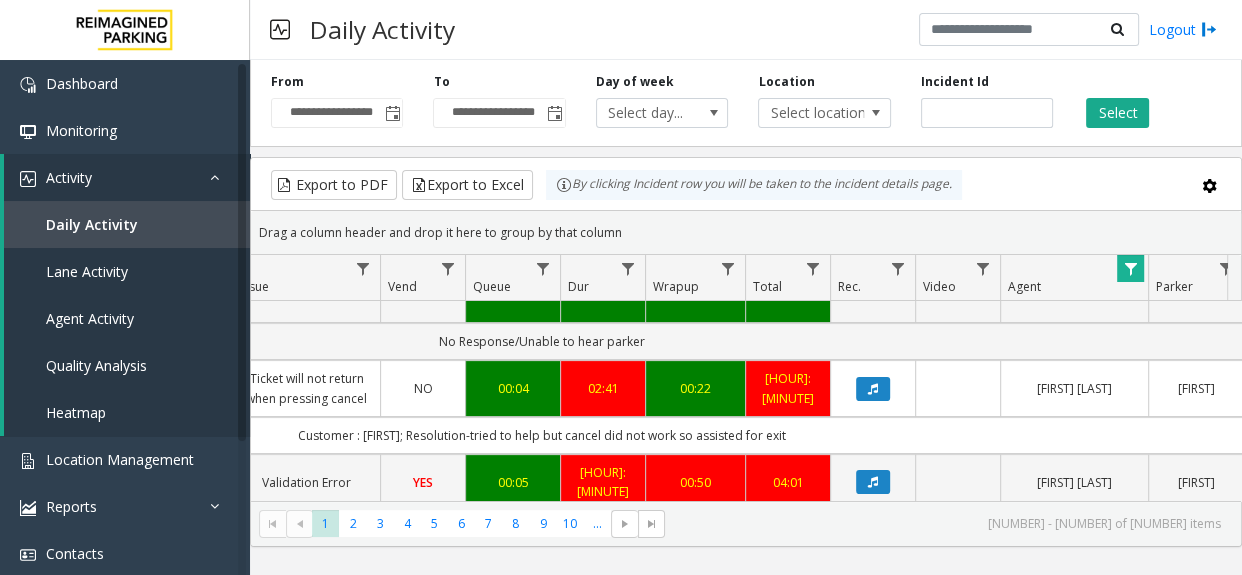 click on "Export to PDF  Export to Excel By clicking Incident row you will be taken to the incident details page." 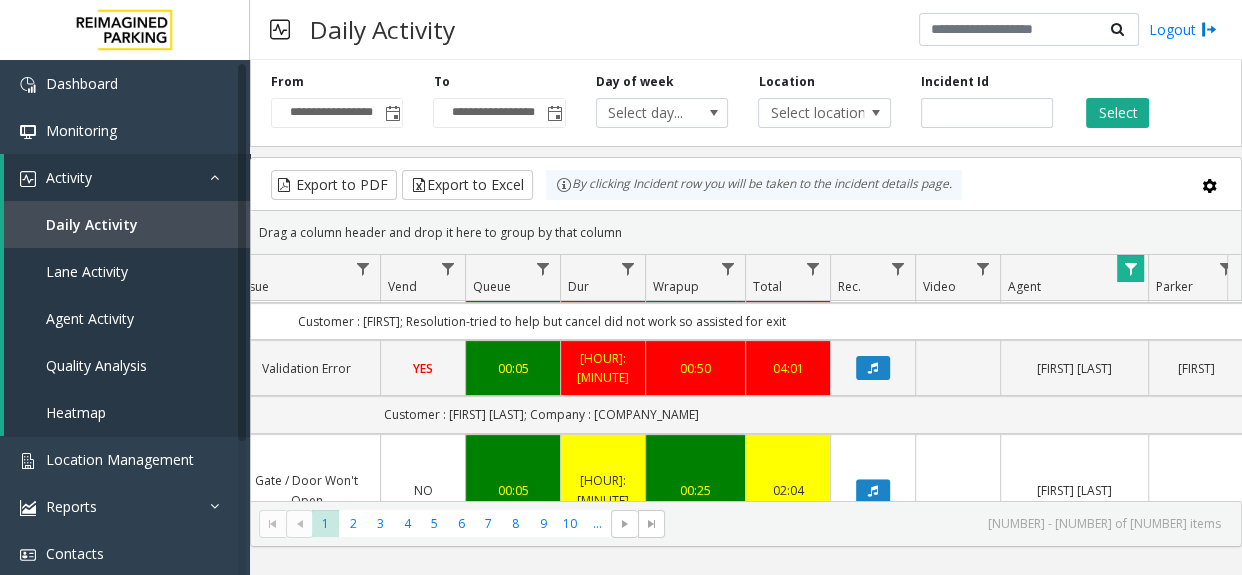 scroll, scrollTop: 818, scrollLeft: 643, axis: both 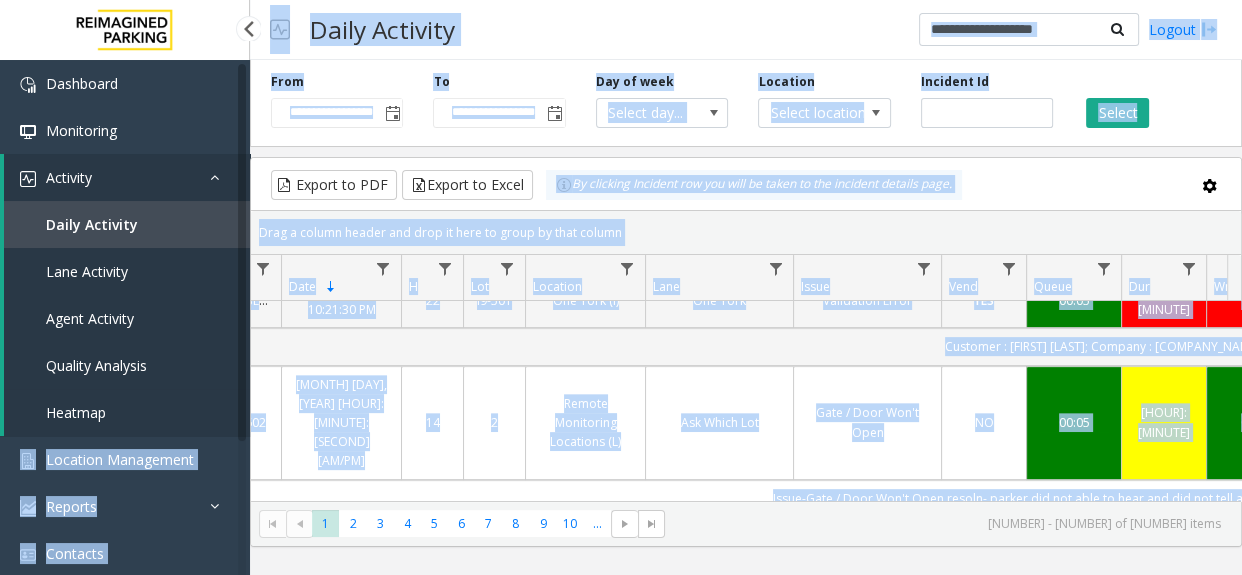 drag, startPoint x: 424, startPoint y: 475, endPoint x: 206, endPoint y: 405, distance: 228.96288 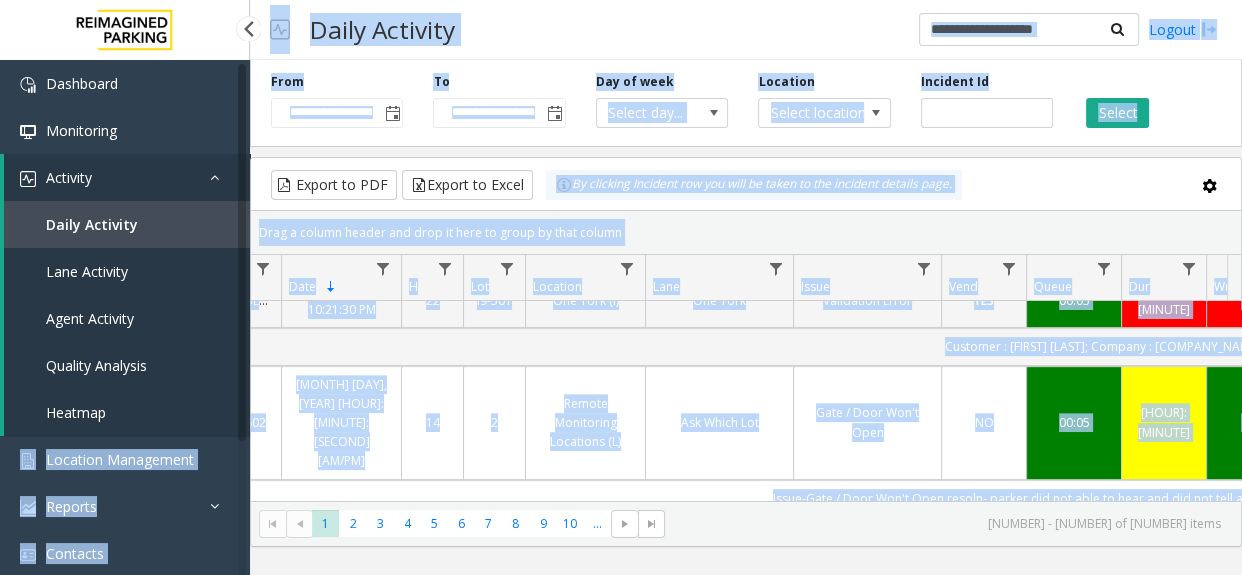scroll, scrollTop: 818, scrollLeft: 0, axis: vertical 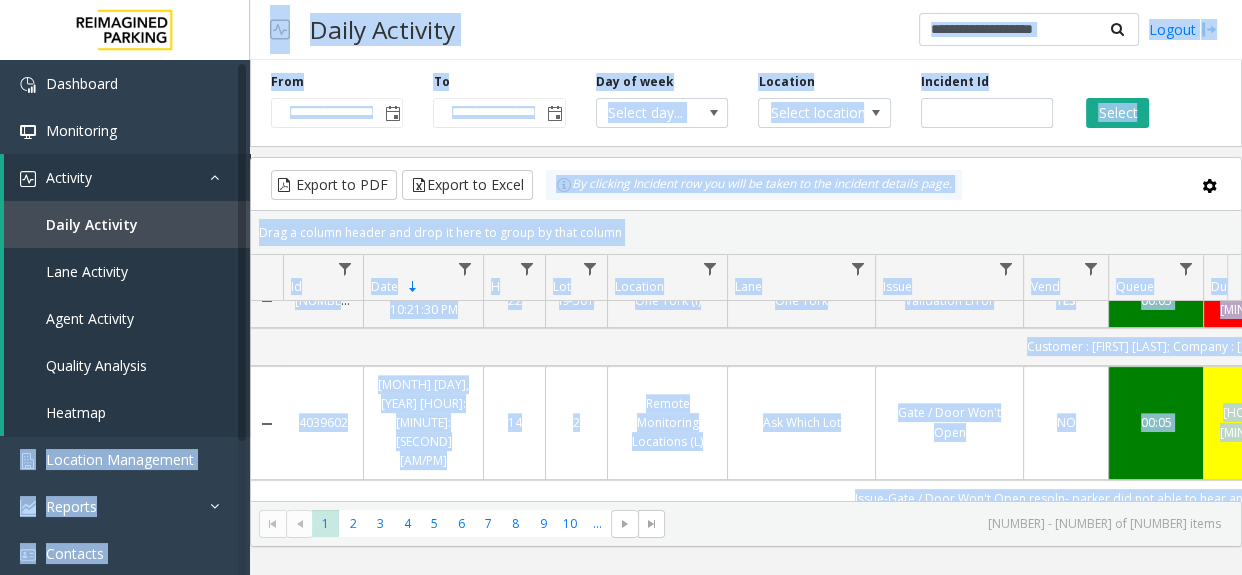 click on "Export to PDF  Export to Excel By clicking Incident row you will be taken to the incident details page." 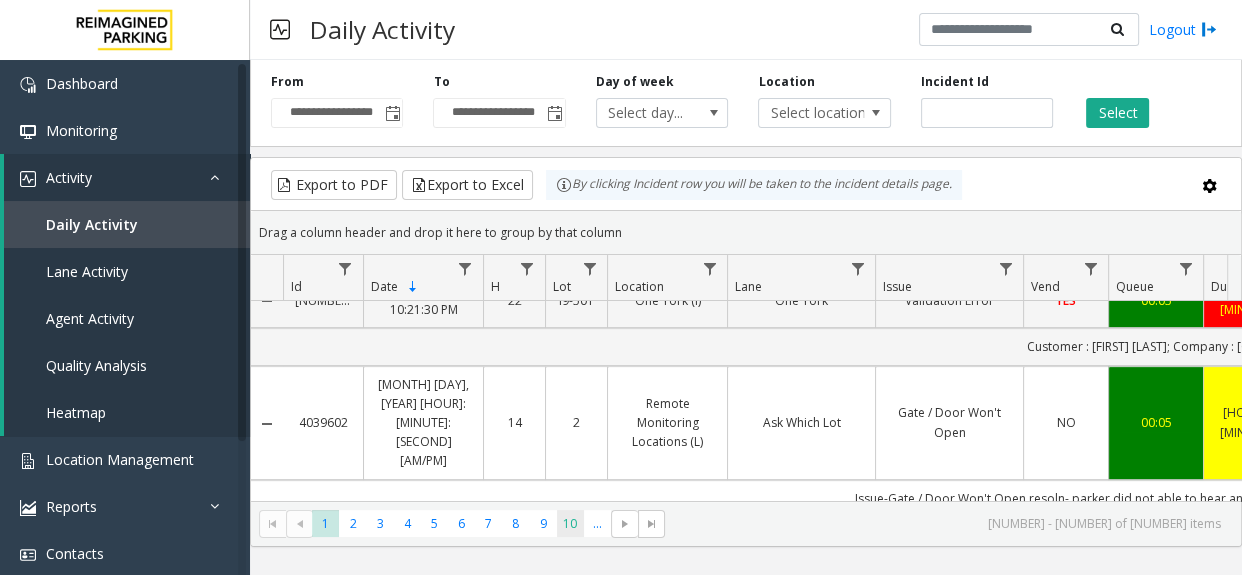 click on "10" 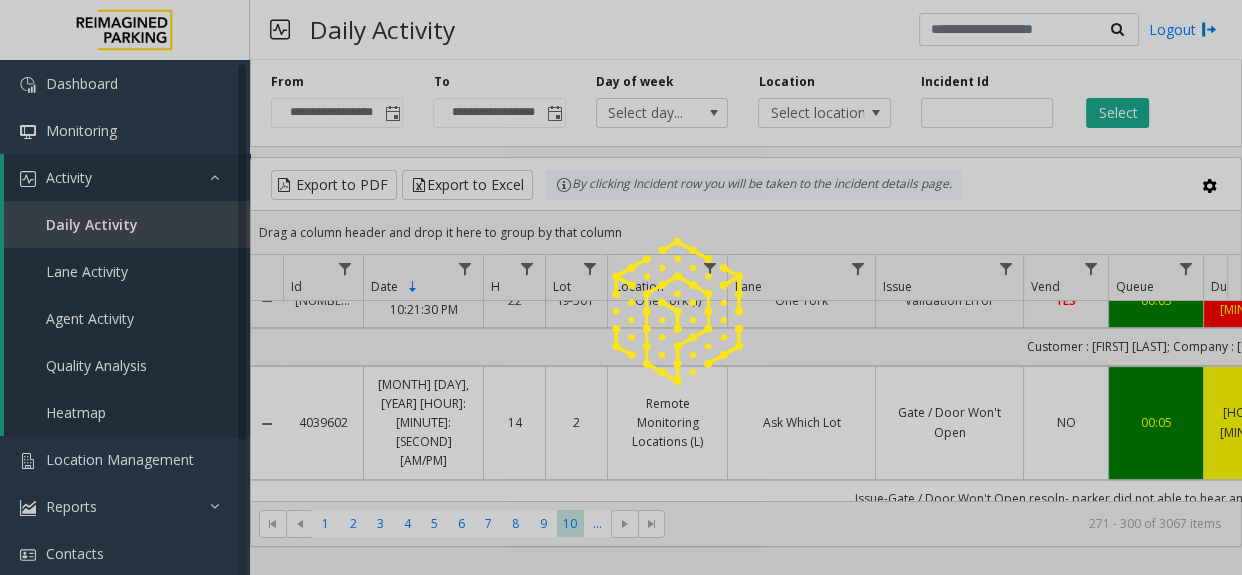 scroll, scrollTop: 0, scrollLeft: 0, axis: both 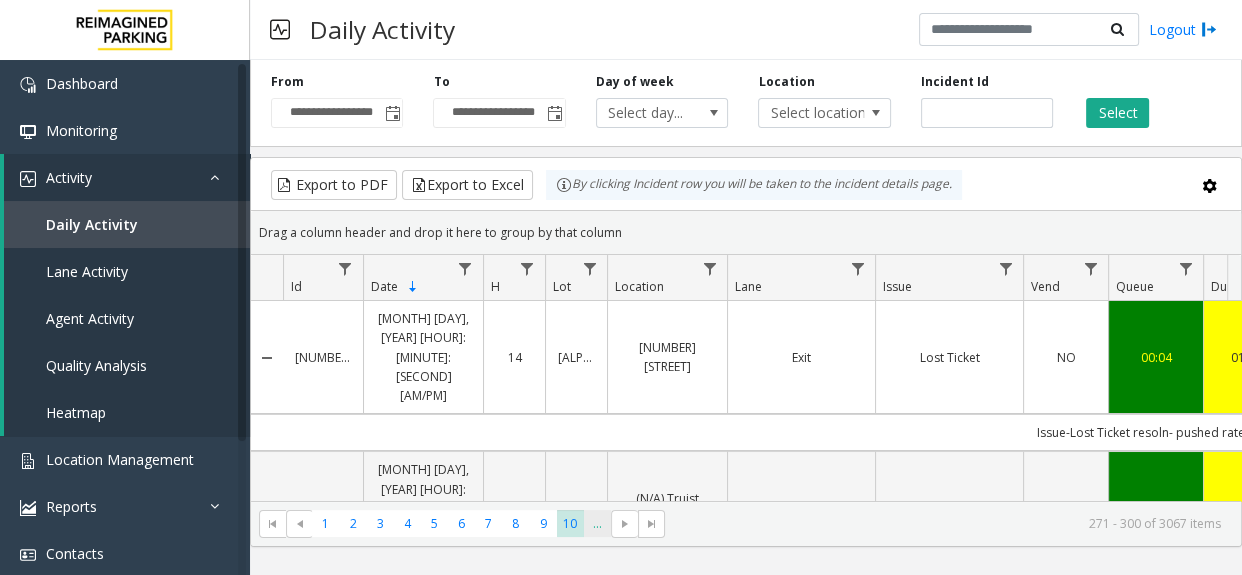click on "..." 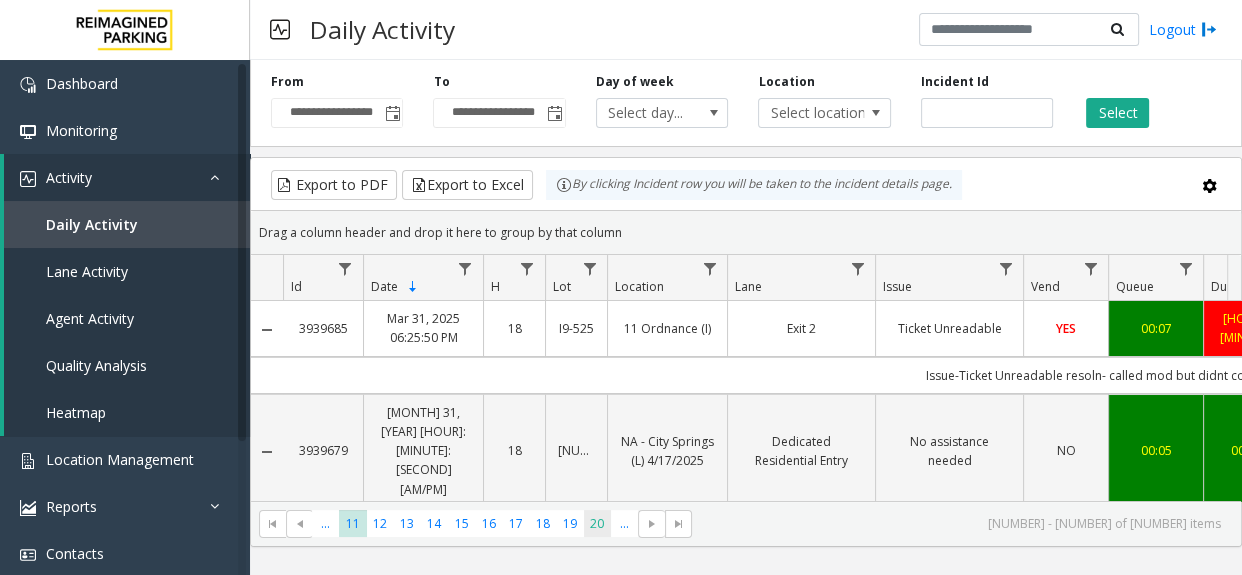 click on "20" 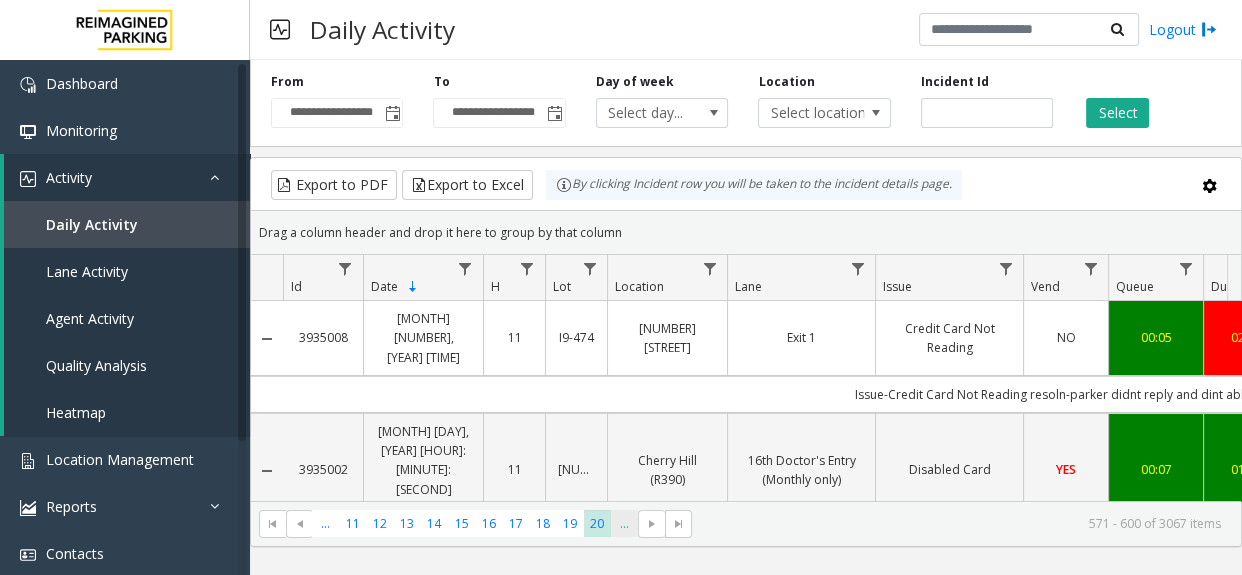 click on "..." 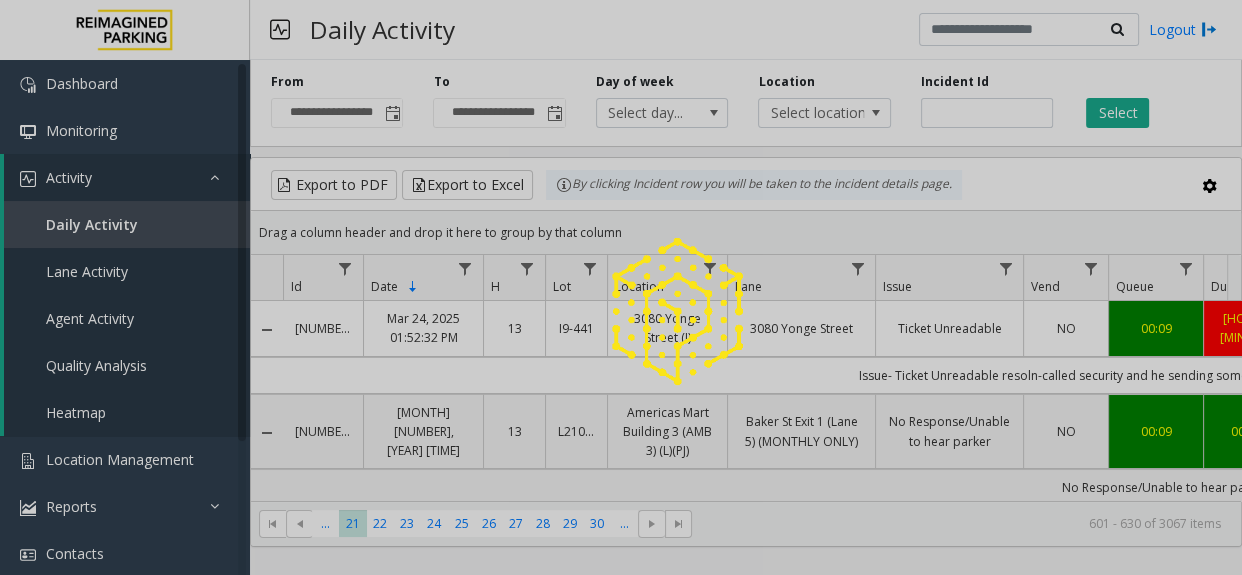 click 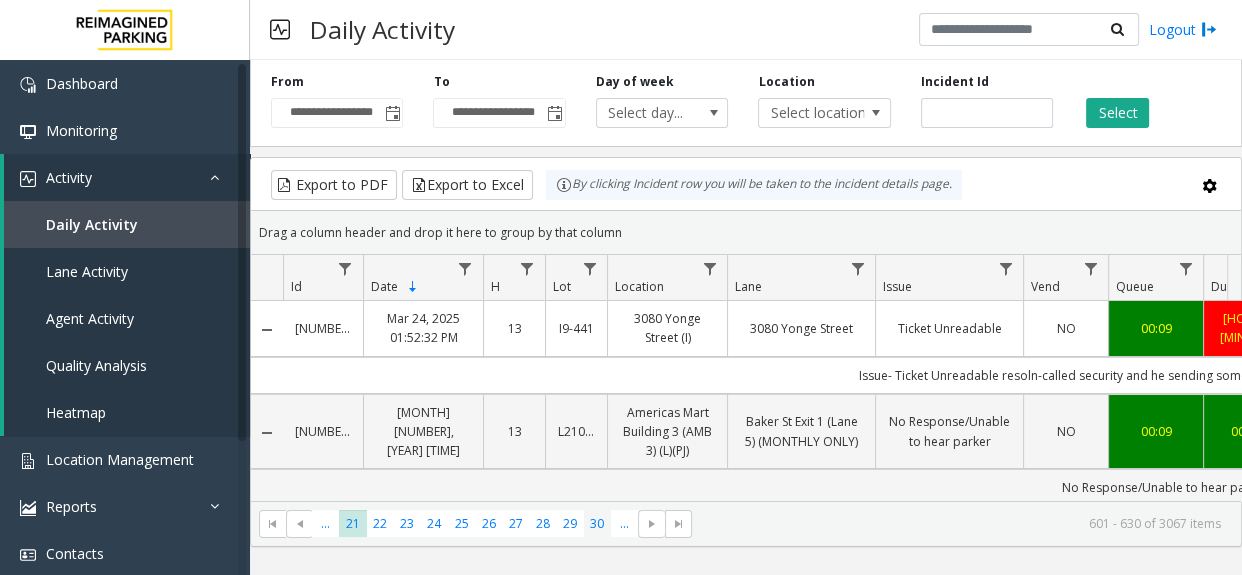 click on "30" 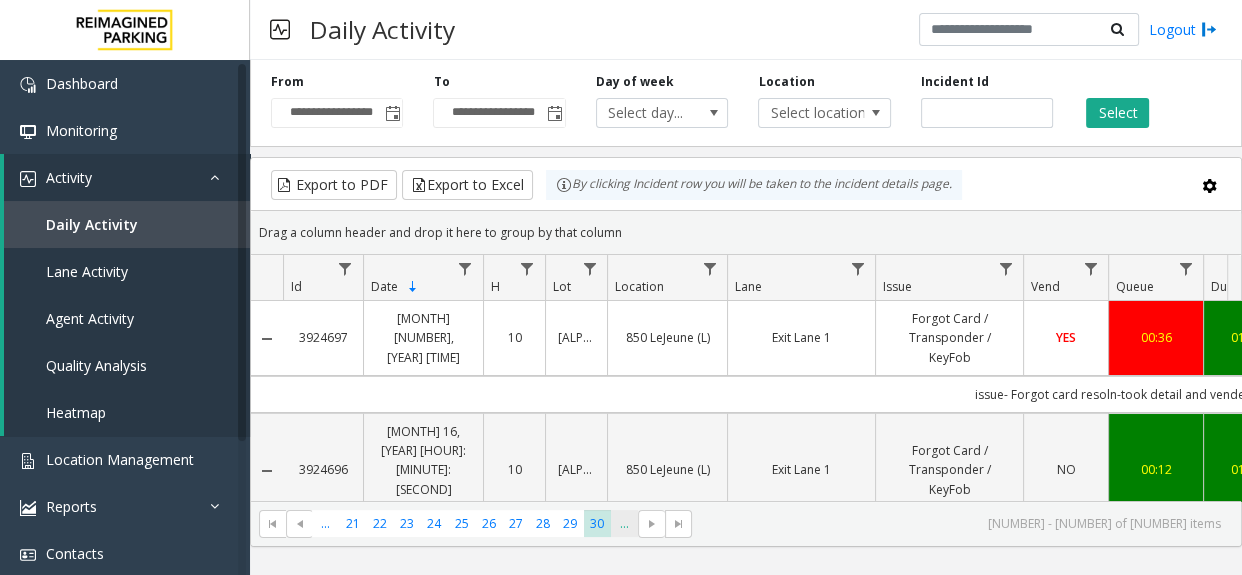 click on "..." 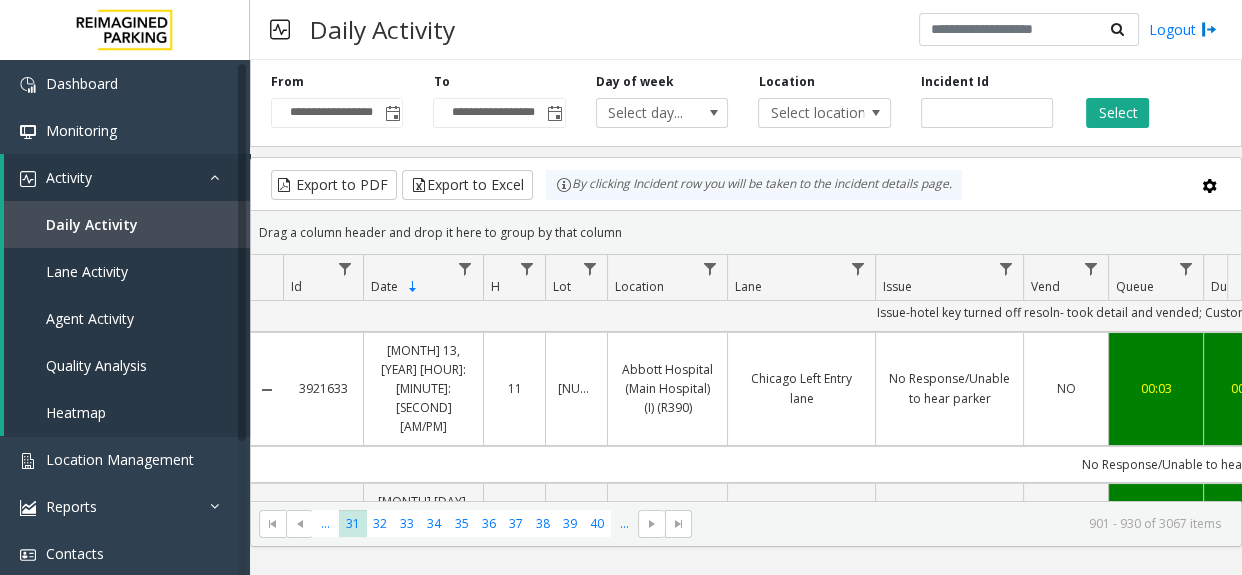 scroll, scrollTop: 181, scrollLeft: 0, axis: vertical 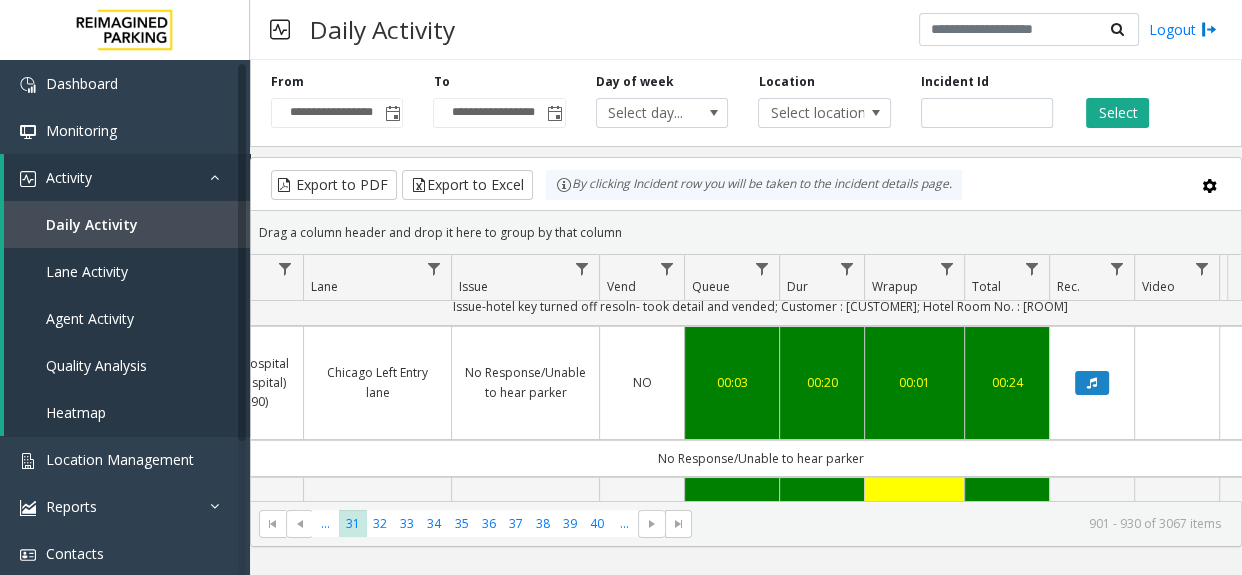 drag, startPoint x: 797, startPoint y: 439, endPoint x: 1238, endPoint y: 409, distance: 442.01923 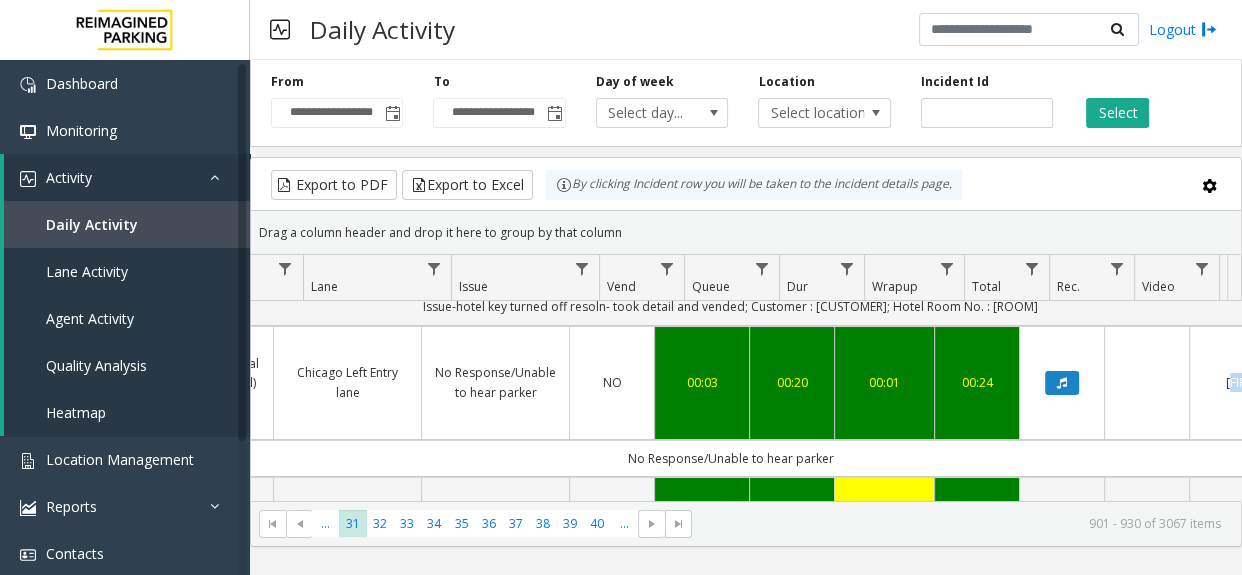 scroll, scrollTop: 0, scrollLeft: 454, axis: horizontal 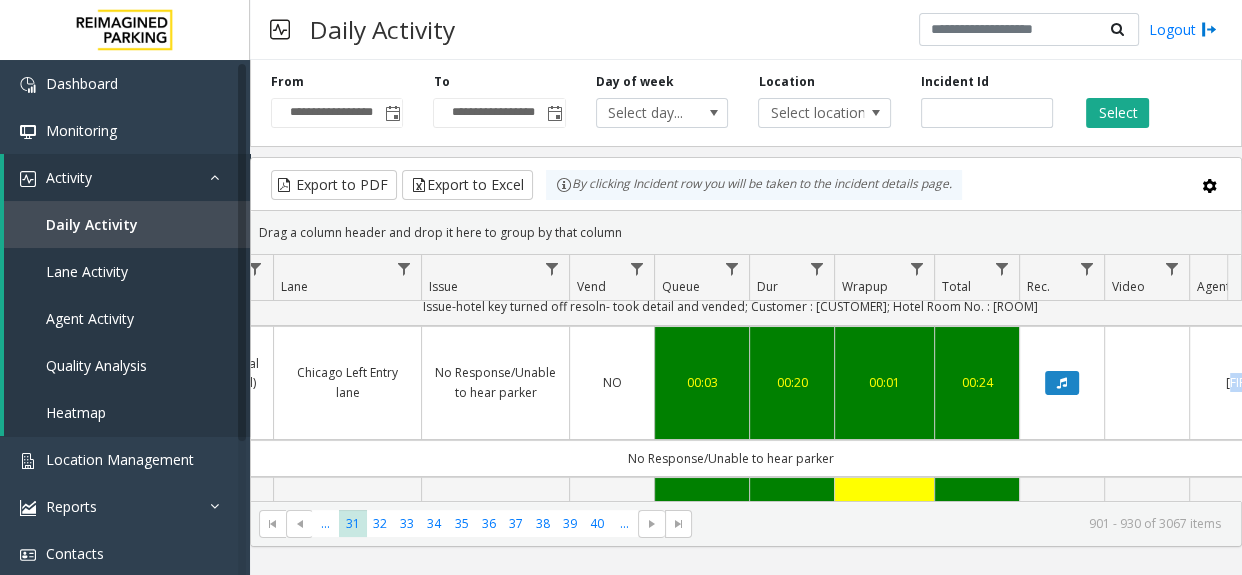 click on "Export to PDF  Export to Excel By clicking Incident row you will be taken to the incident details page." 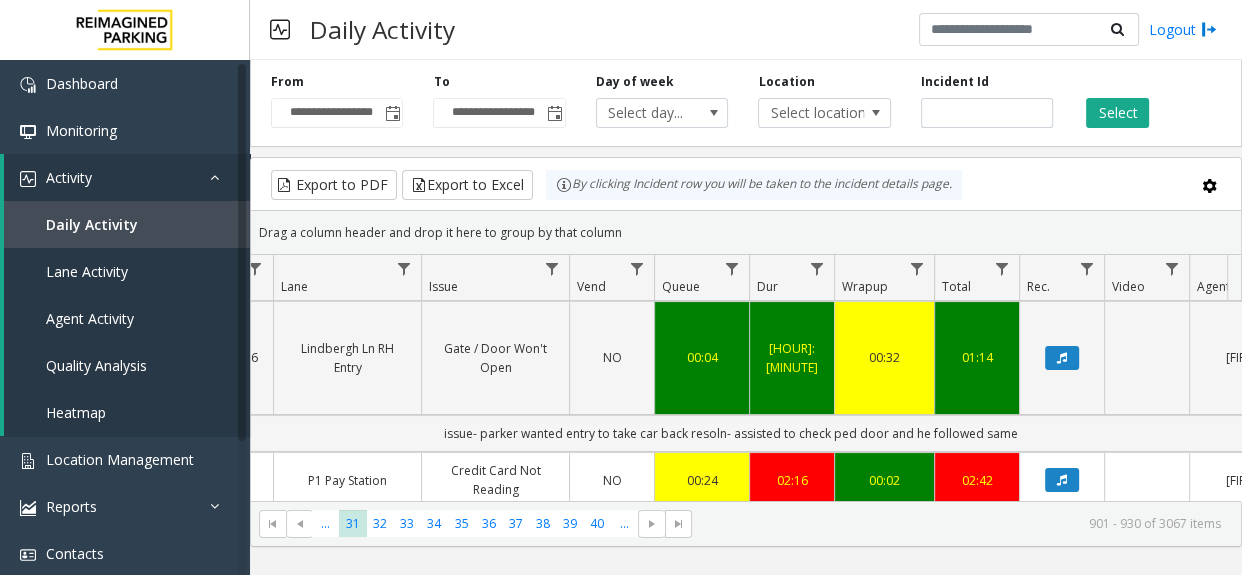 scroll, scrollTop: 363, scrollLeft: 454, axis: both 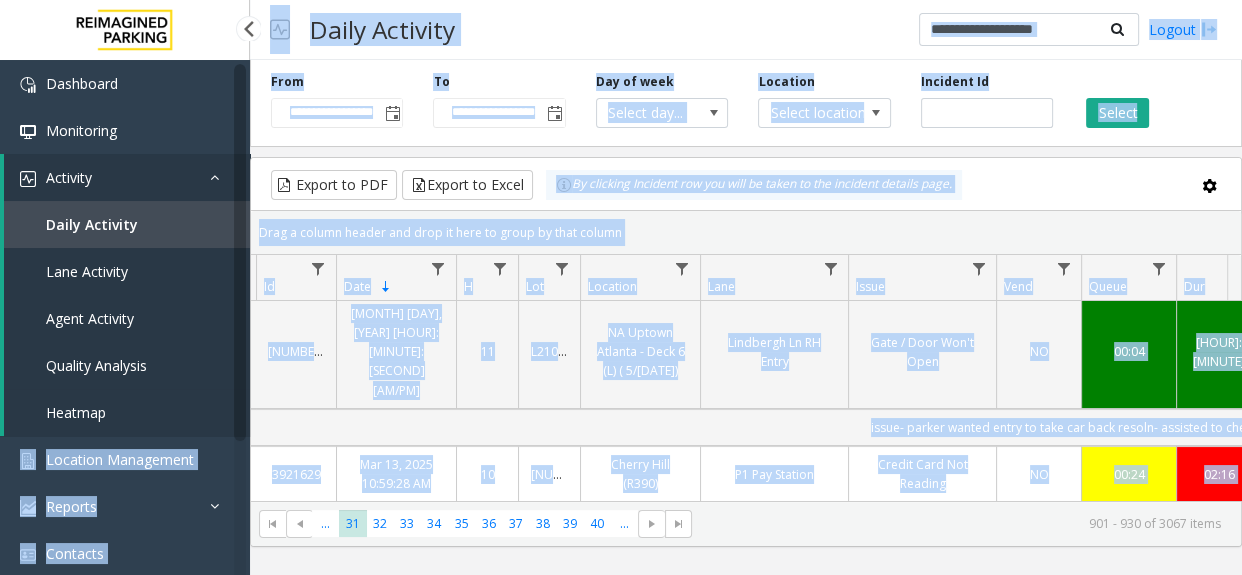 drag, startPoint x: 806, startPoint y: 451, endPoint x: 239, endPoint y: 403, distance: 569.02814 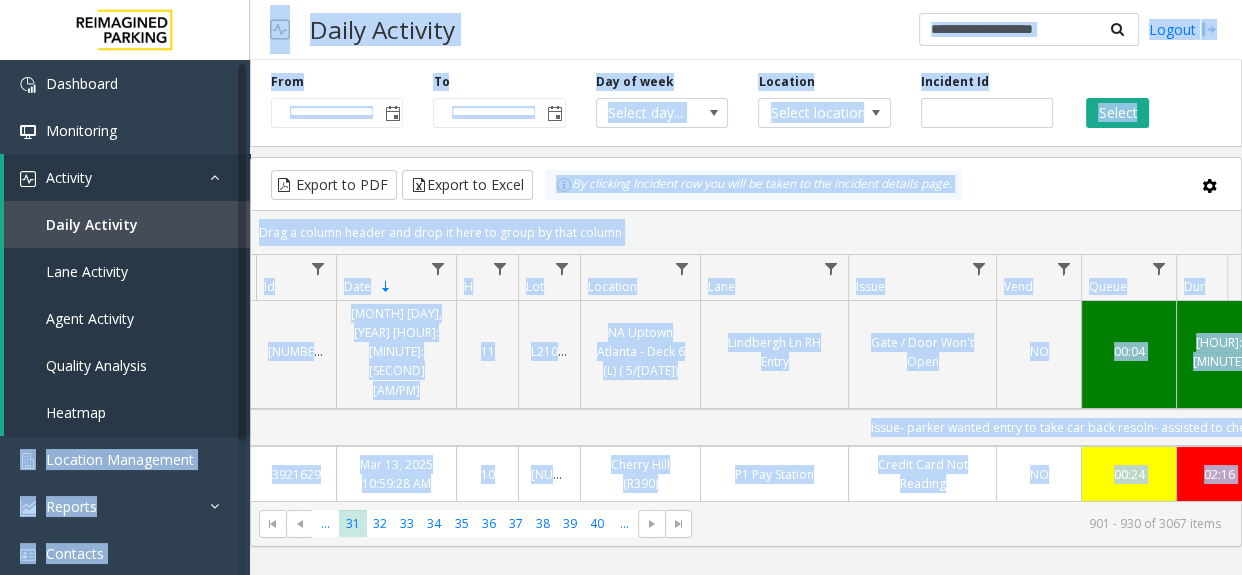 click on "Drag a column header and drop it here to group by that column" 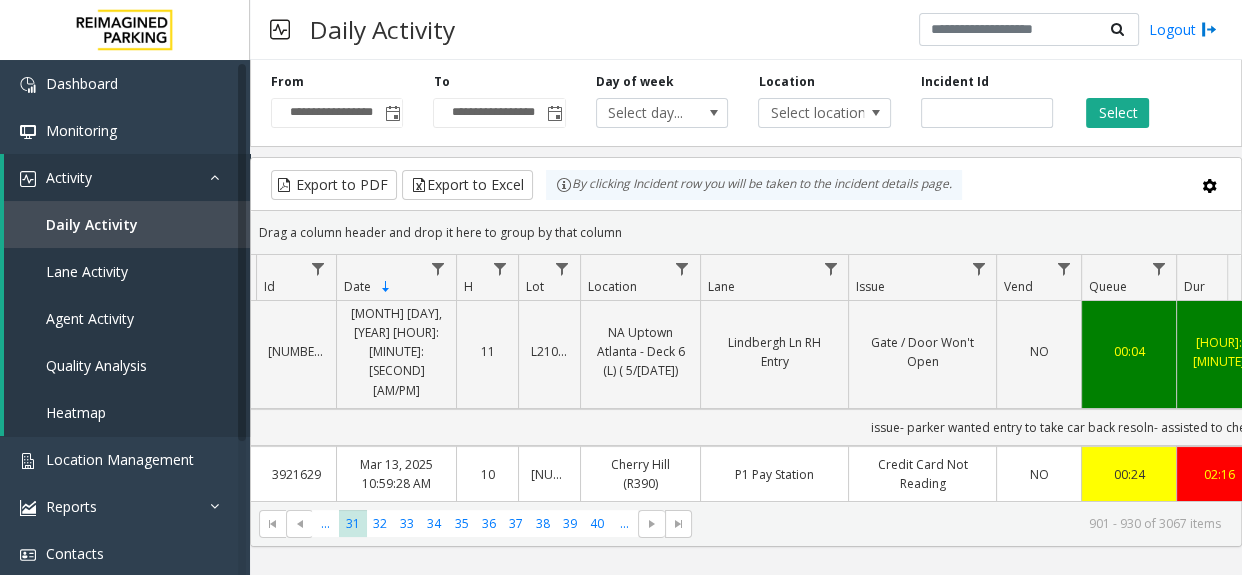 scroll, scrollTop: 363, scrollLeft: 77, axis: both 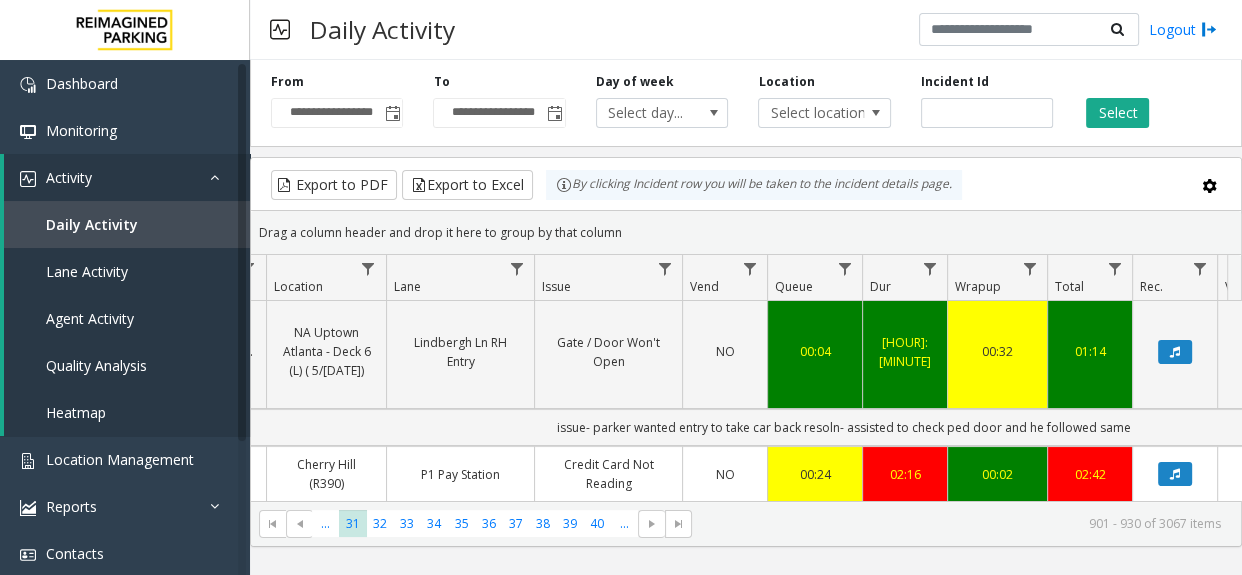 drag, startPoint x: 752, startPoint y: 458, endPoint x: 1213, endPoint y: 441, distance: 461.31335 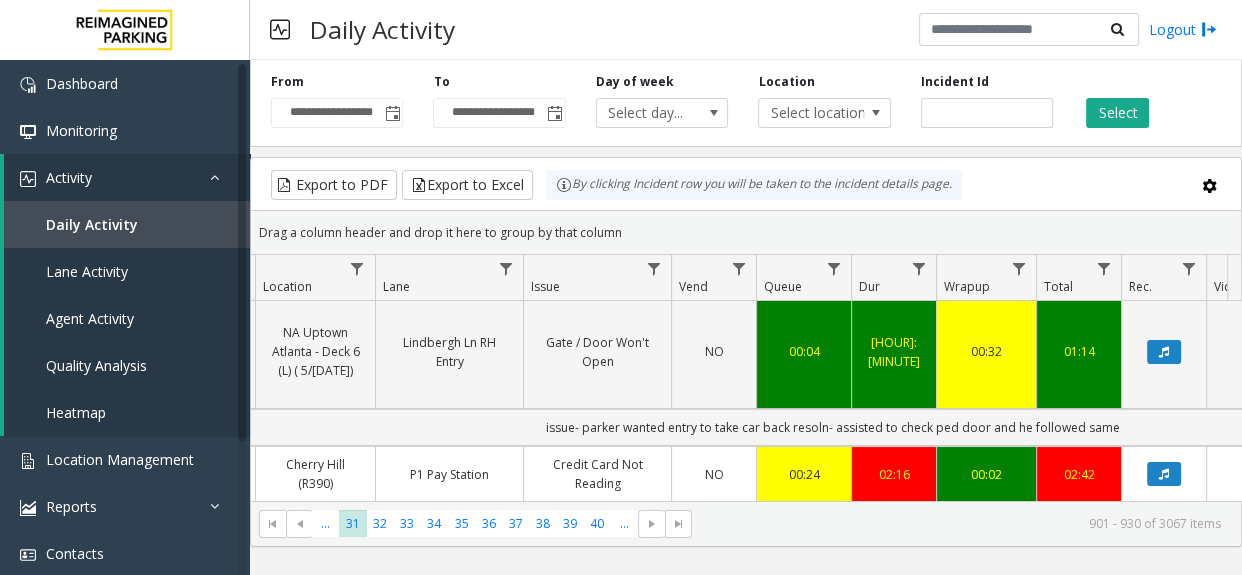 click on "Export to PDF  Export to Excel By clicking Incident row you will be taken to the incident details page." 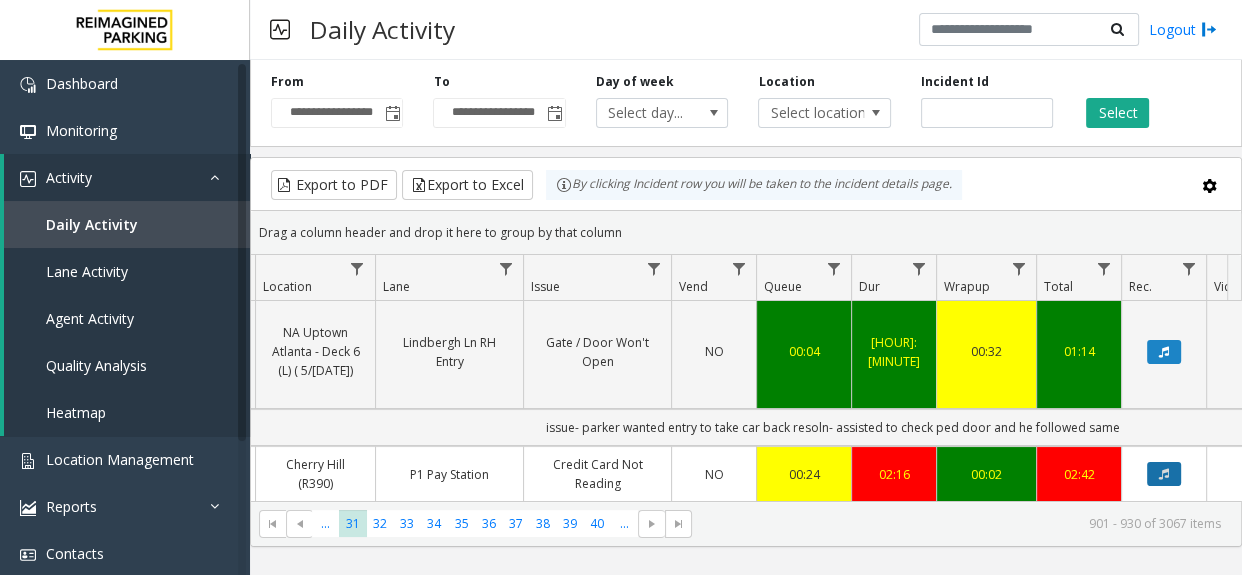 click 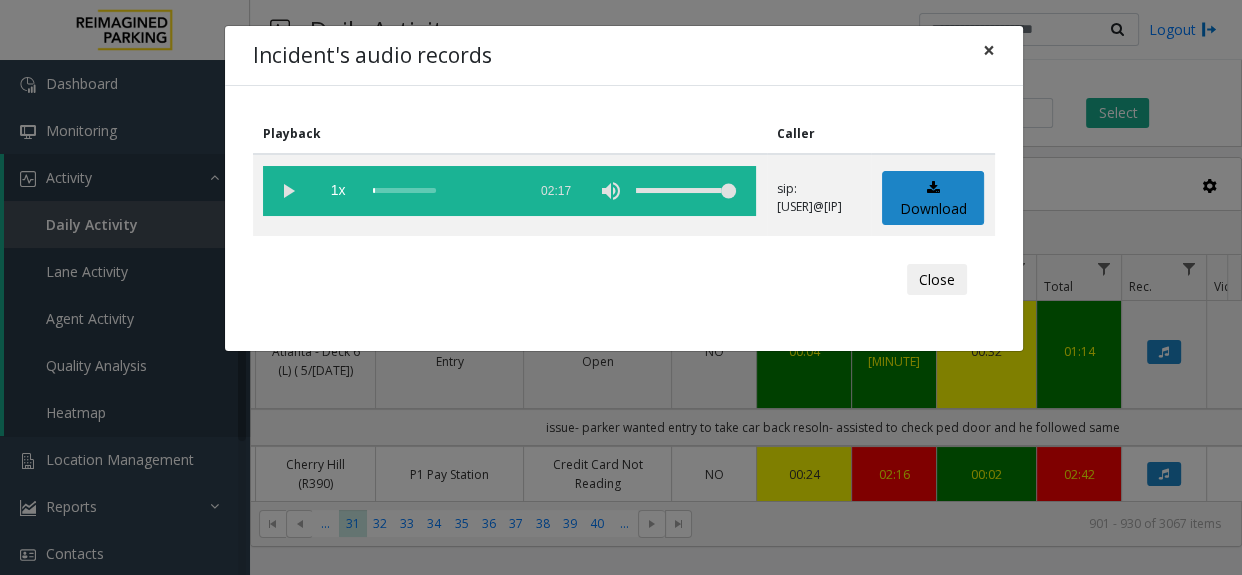 click on "×" 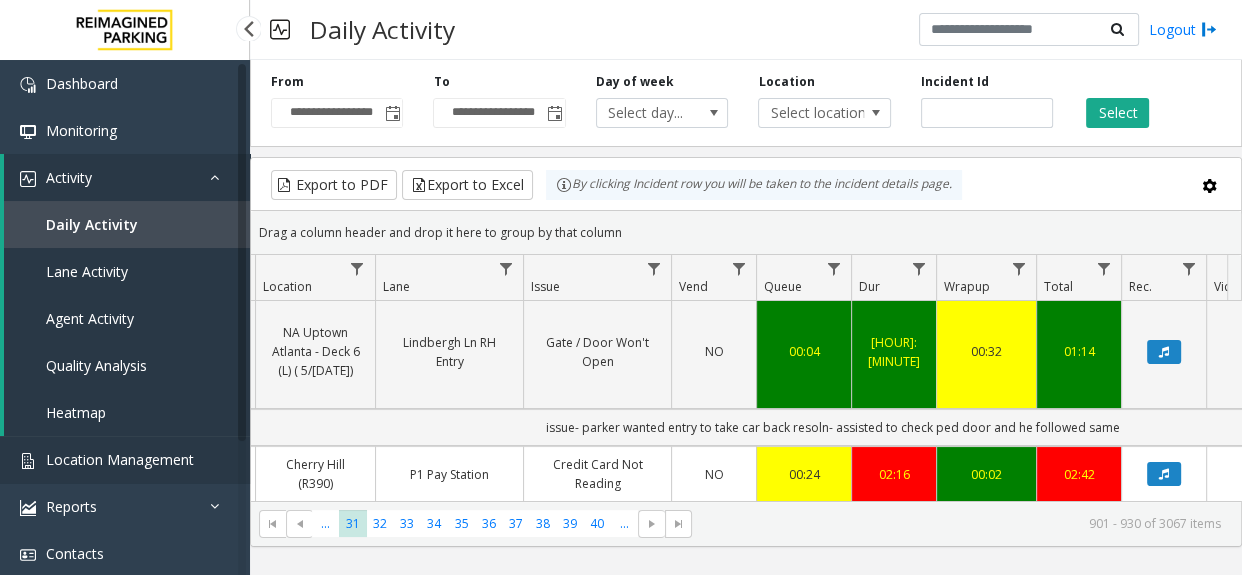 click on "Location Management" at bounding box center (125, 459) 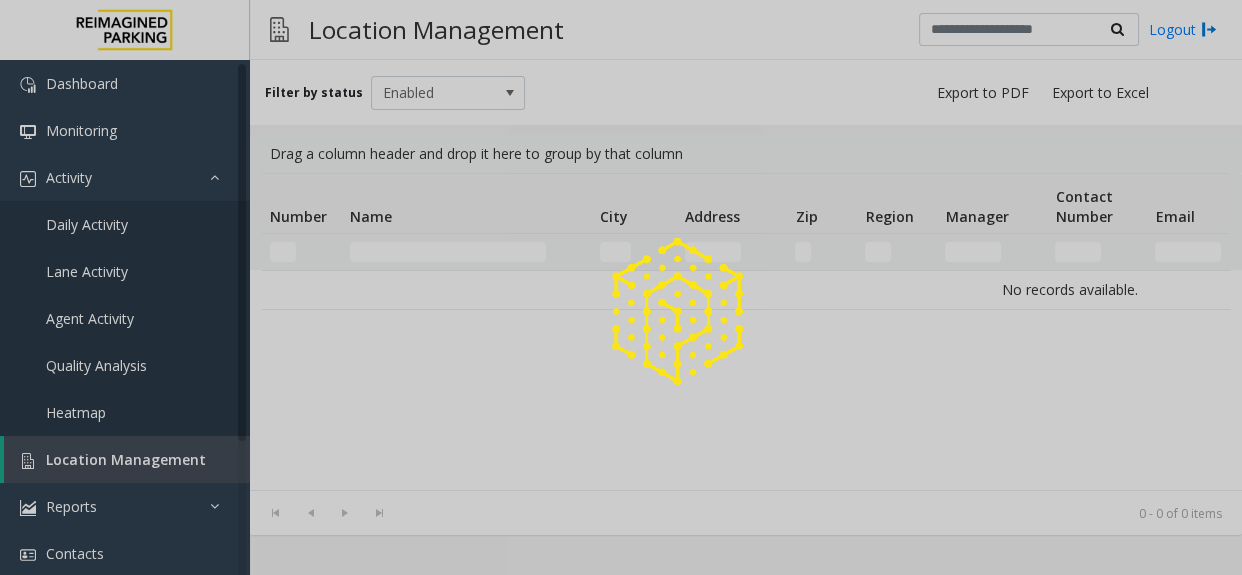 click 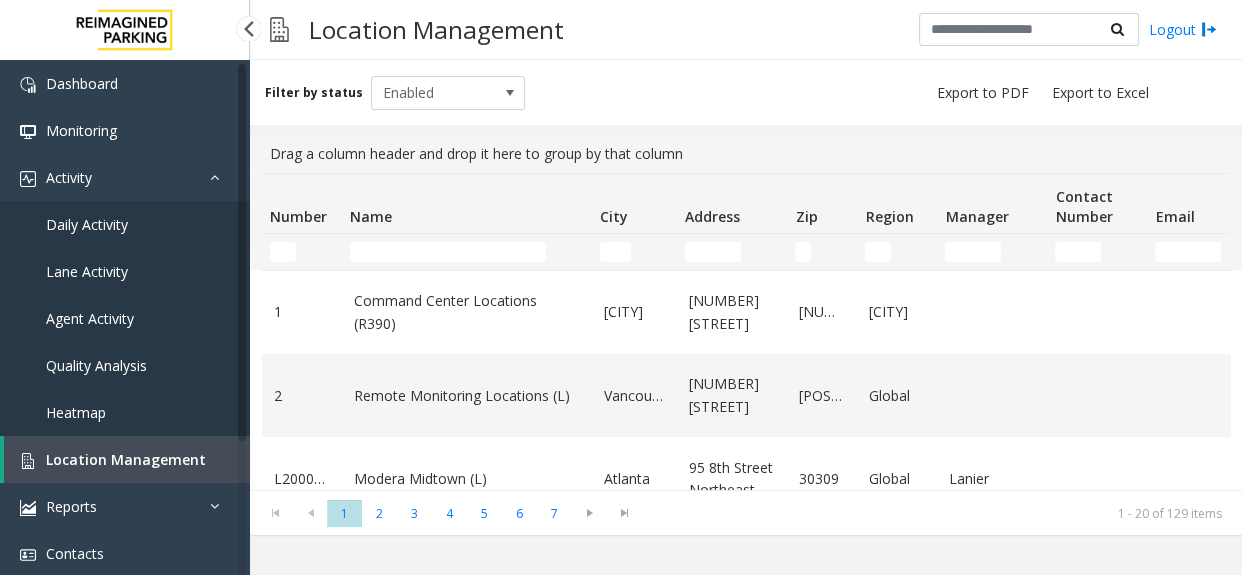 click on "Daily Activity" at bounding box center (125, 224) 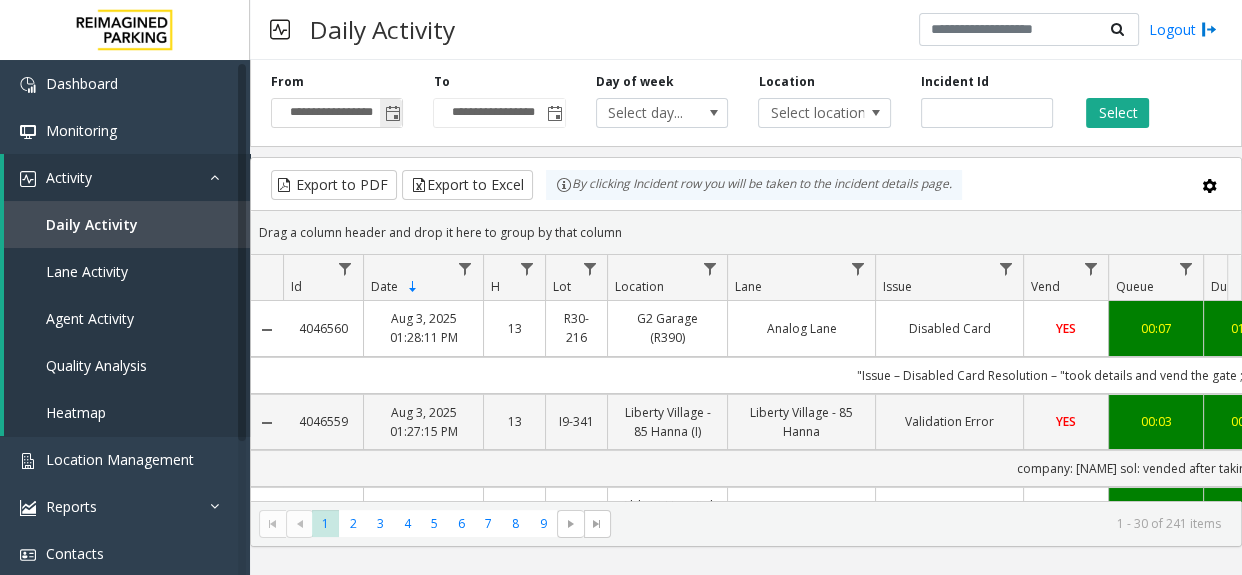 click 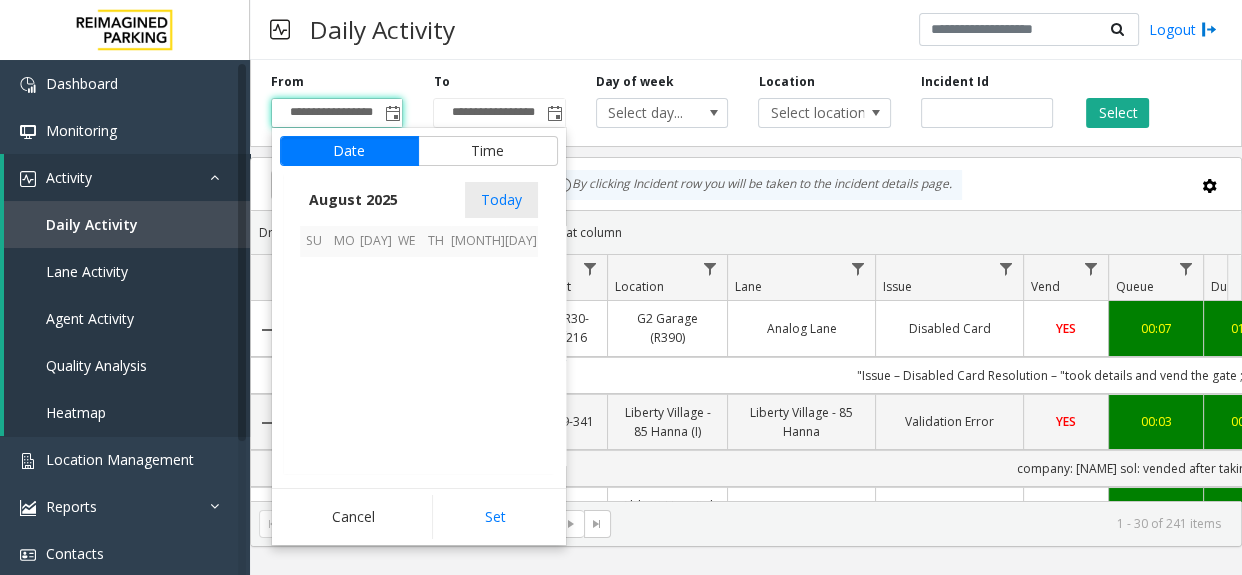 scroll, scrollTop: 358575, scrollLeft: 0, axis: vertical 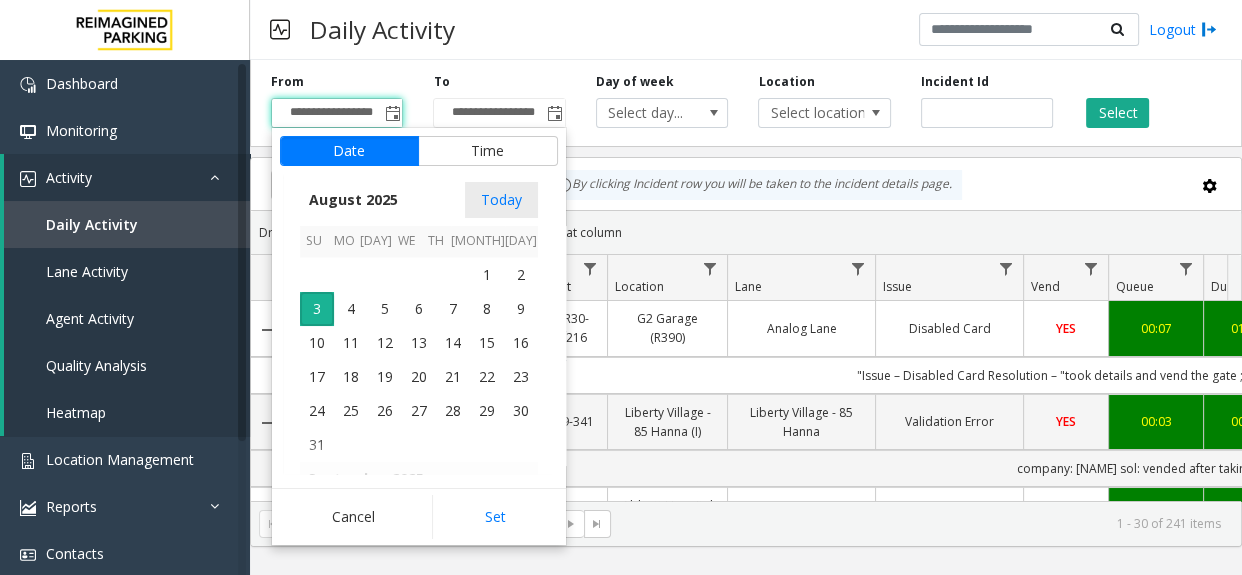 click on "By clicking Incident row you will be taken to the incident details page." 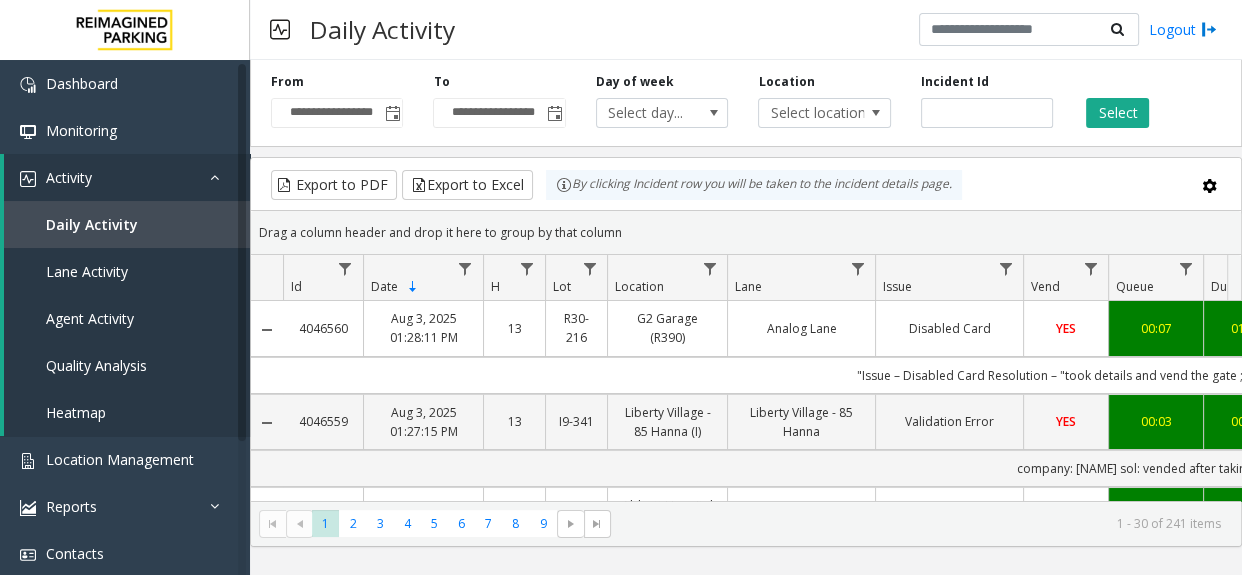 scroll, scrollTop: 0, scrollLeft: 262, axis: horizontal 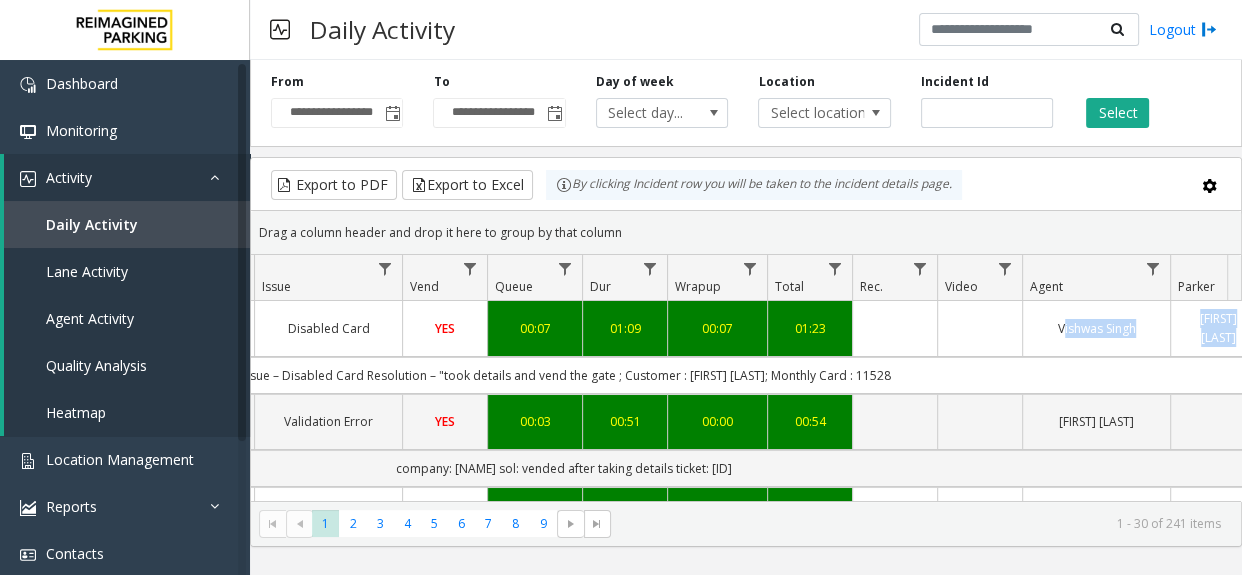 drag, startPoint x: 712, startPoint y: 370, endPoint x: 1261, endPoint y: 350, distance: 549.3642 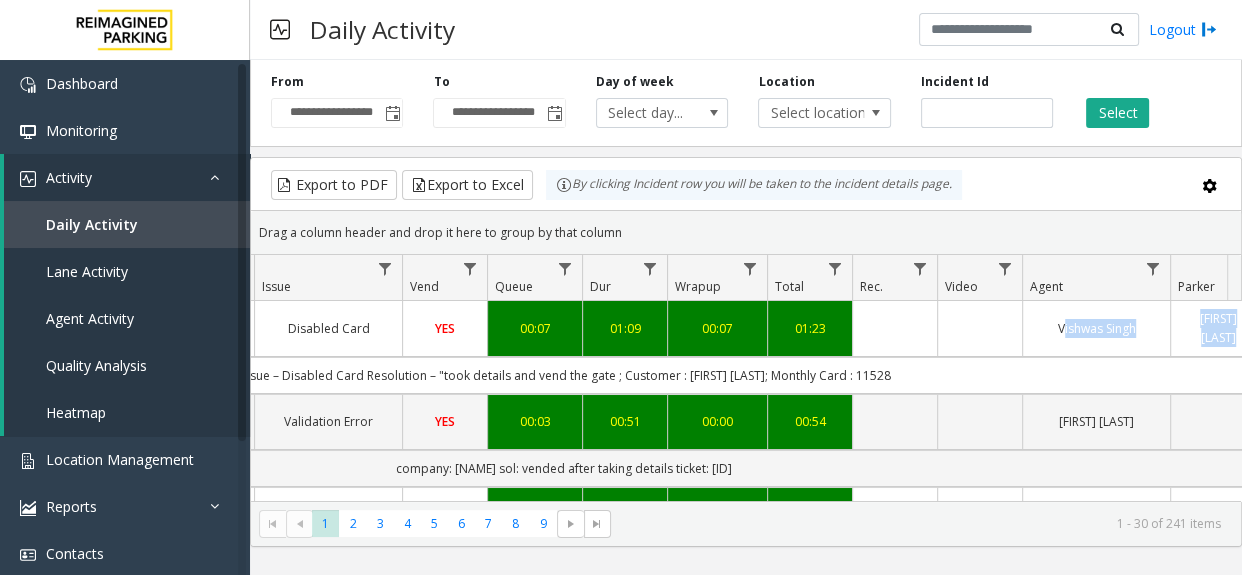 scroll, scrollTop: 0, scrollLeft: 858, axis: horizontal 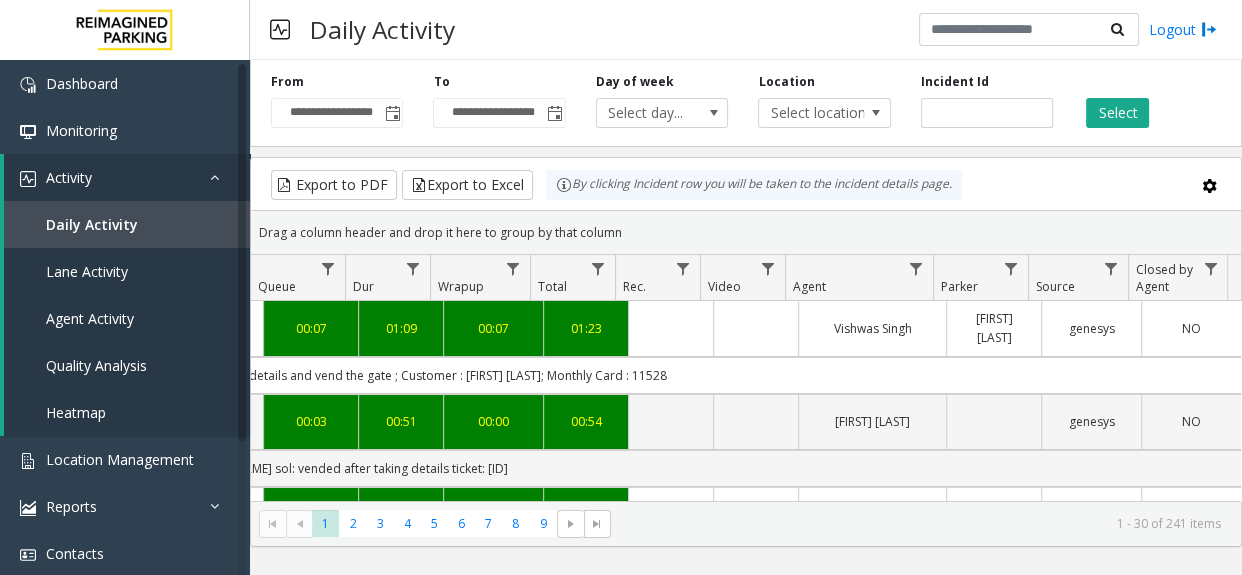 click on "Drag a column header and drop it here to group by that column" 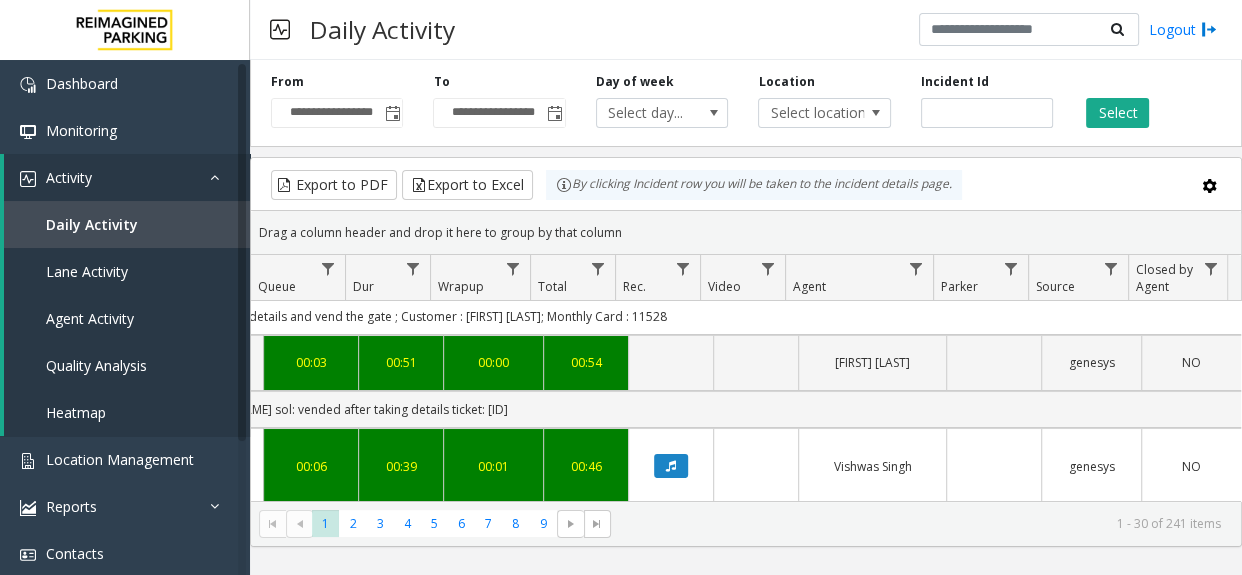 scroll, scrollTop: 90, scrollLeft: 858, axis: both 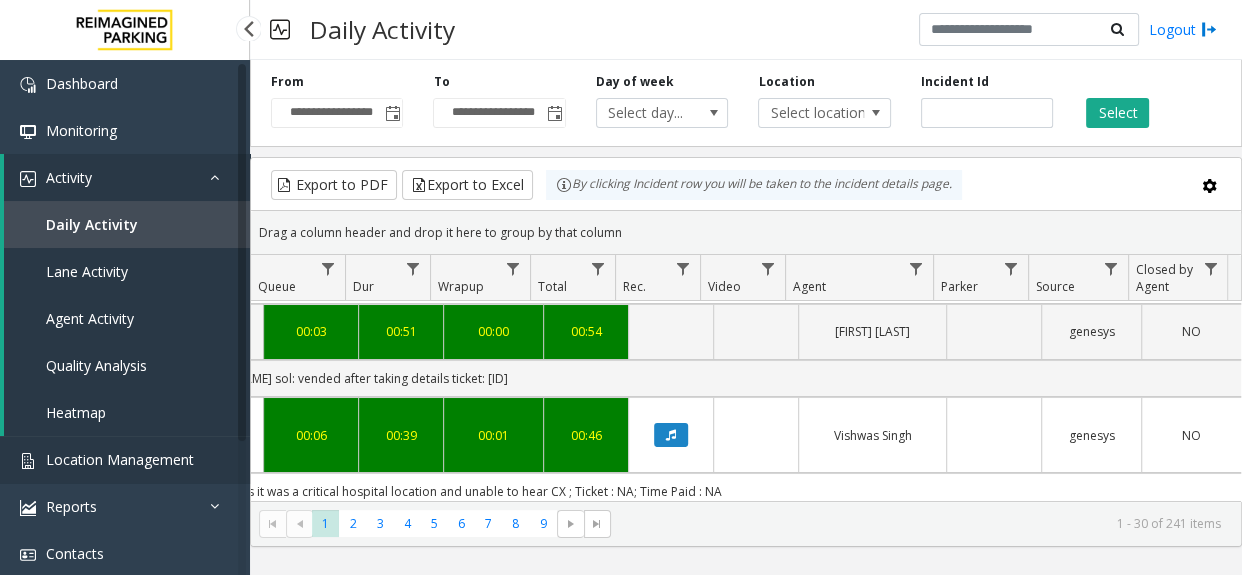 click on "Location Management" at bounding box center [120, 459] 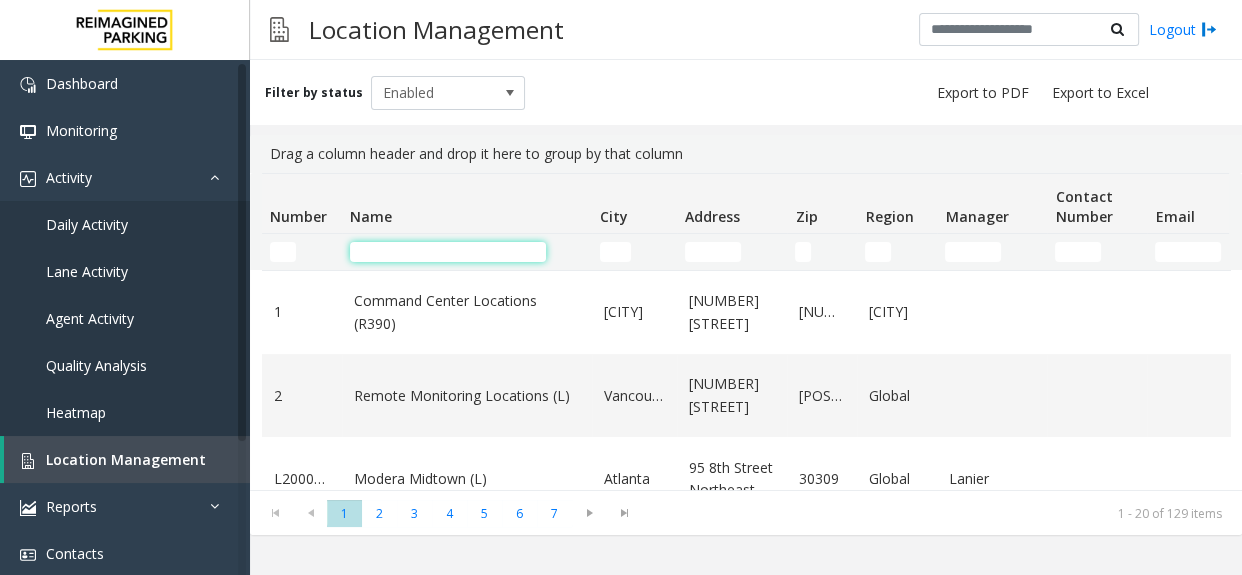 click 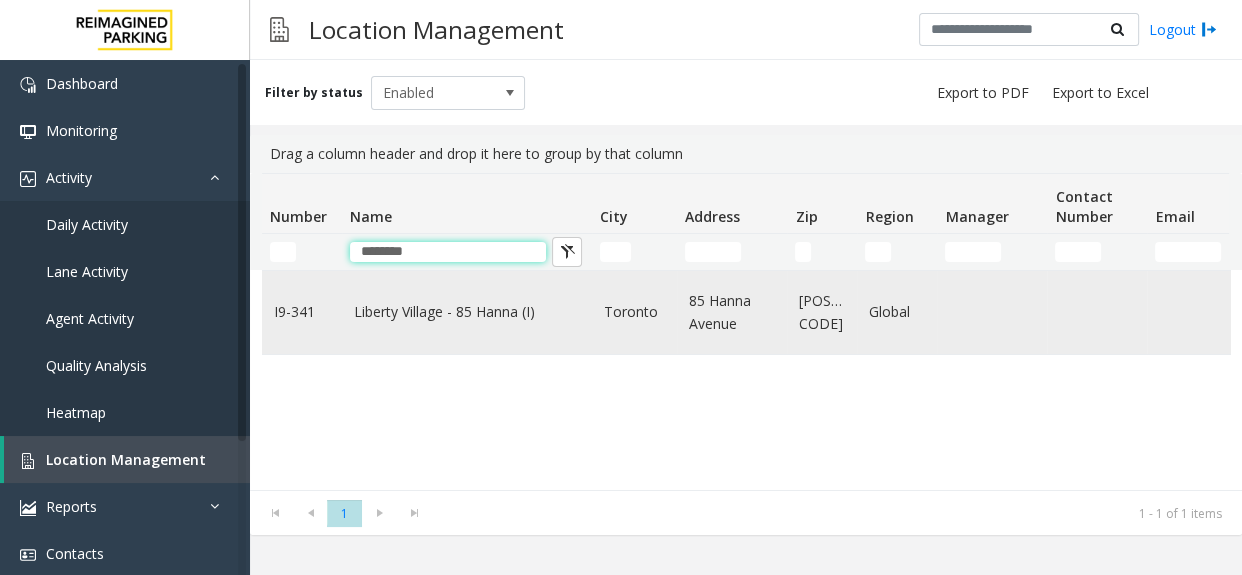 type on "*******" 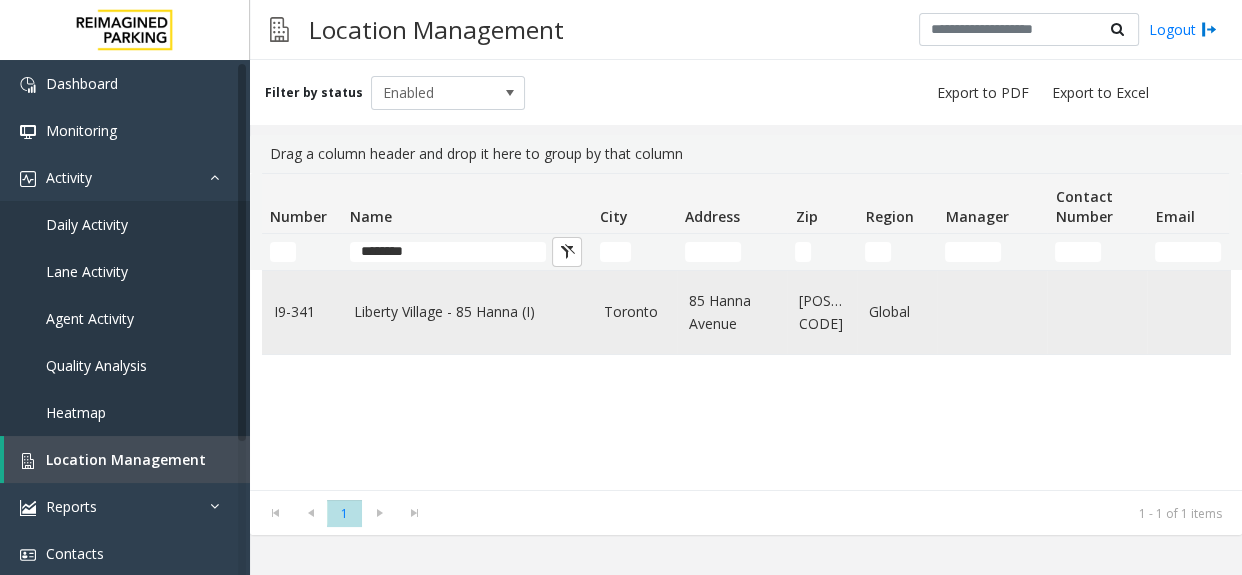 click on "Liberty Village - 85 Hanna (I)" 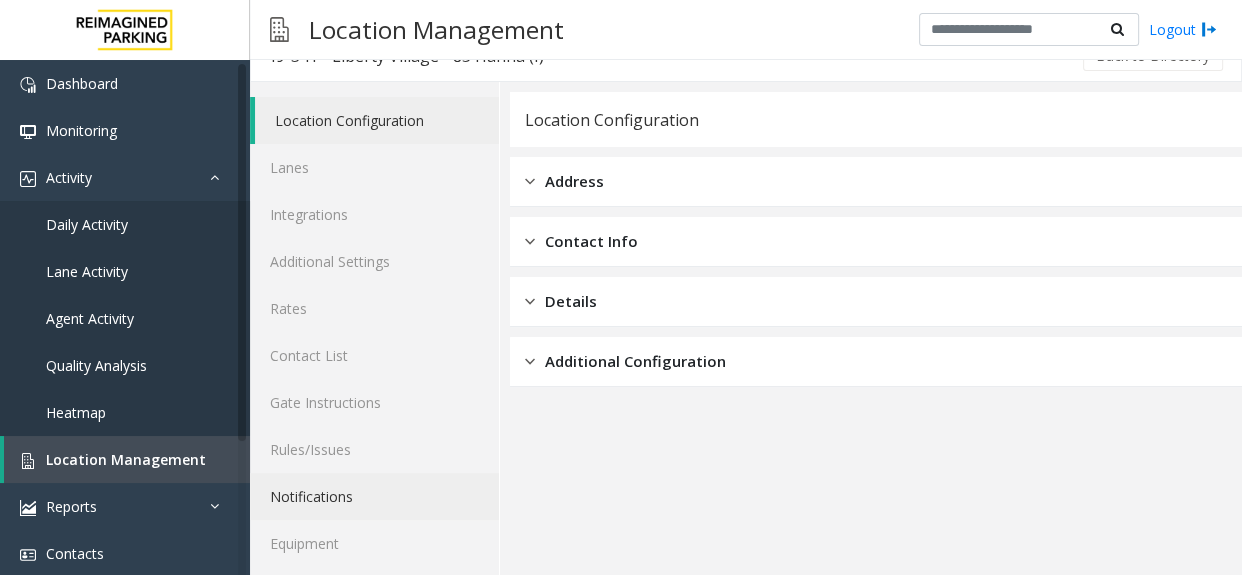 scroll, scrollTop: 83, scrollLeft: 0, axis: vertical 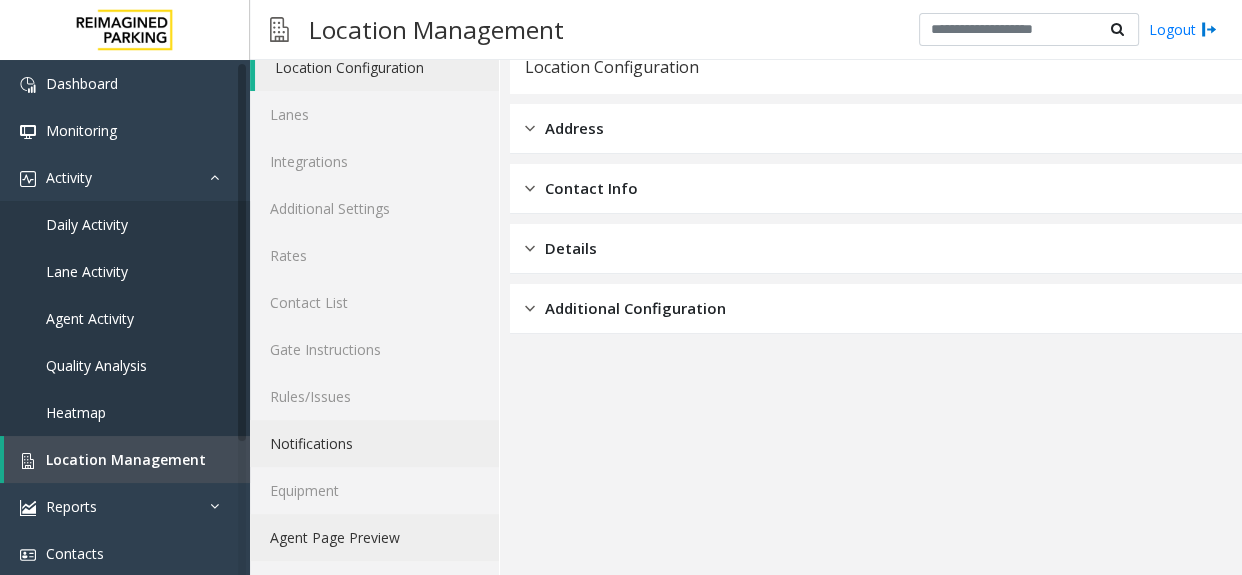 click on "Agent Page Preview" 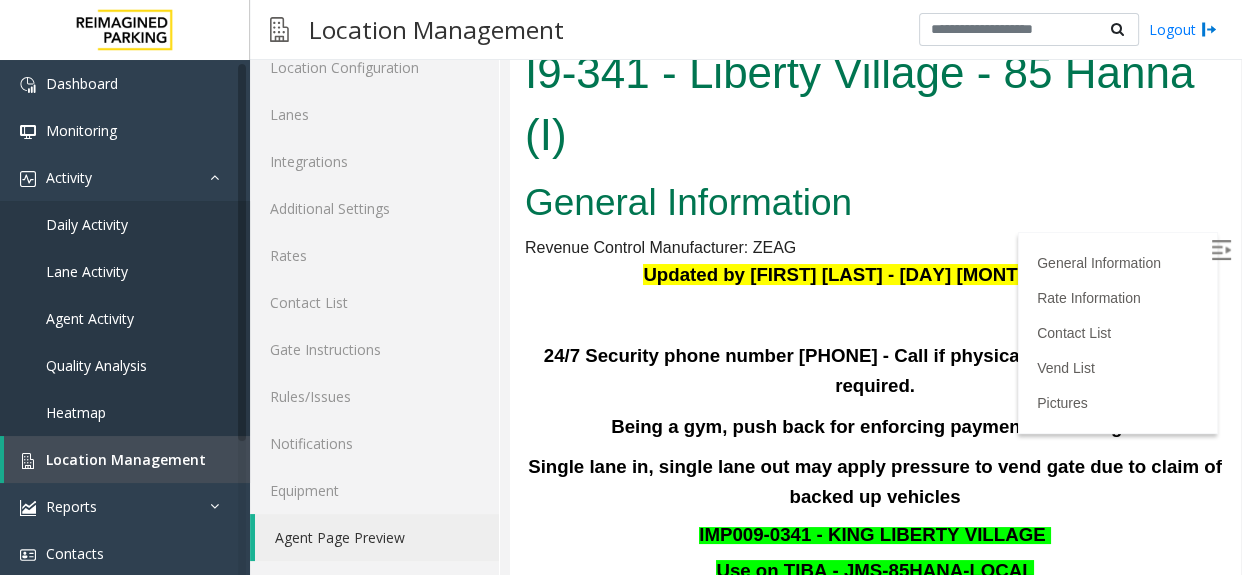 scroll, scrollTop: 363, scrollLeft: 0, axis: vertical 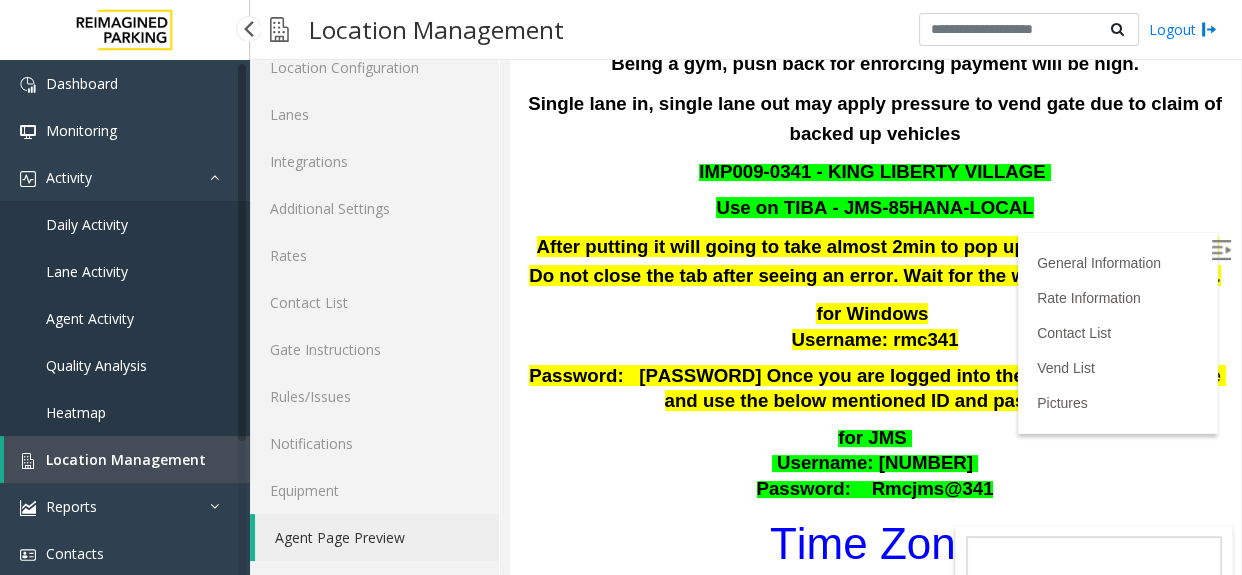 click on "Location Management" at bounding box center [127, 459] 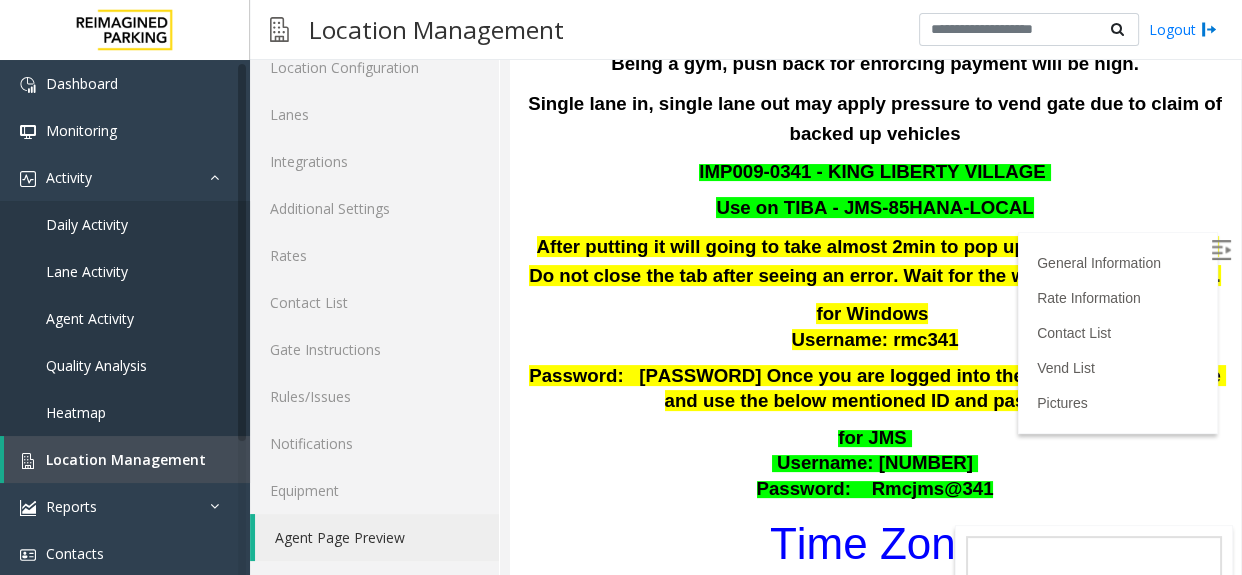 scroll, scrollTop: 0, scrollLeft: 0, axis: both 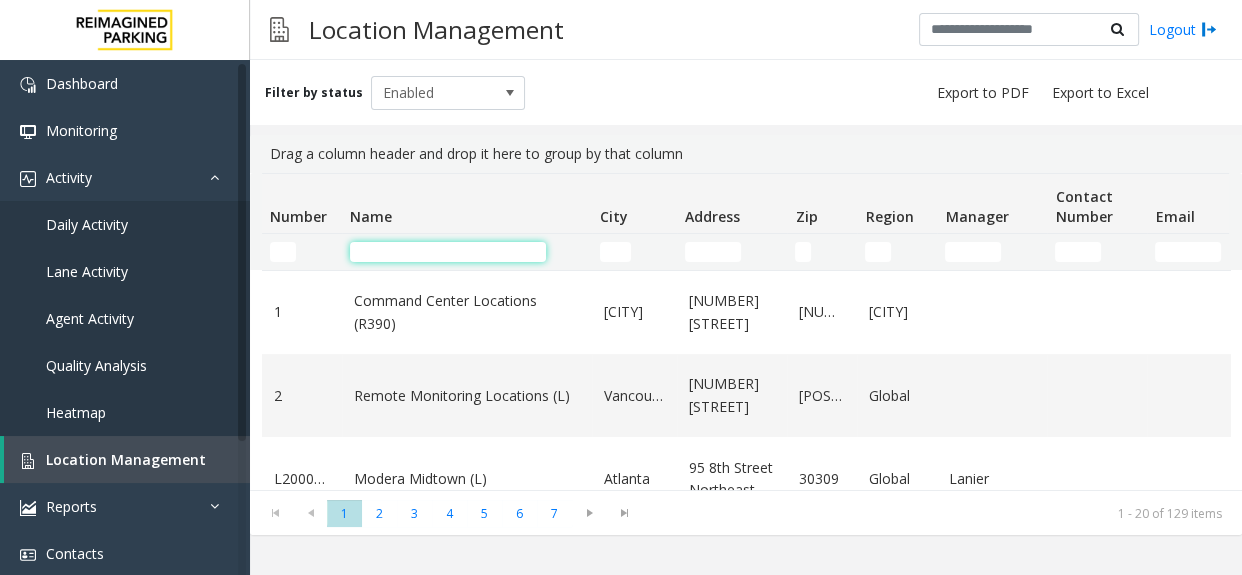 click 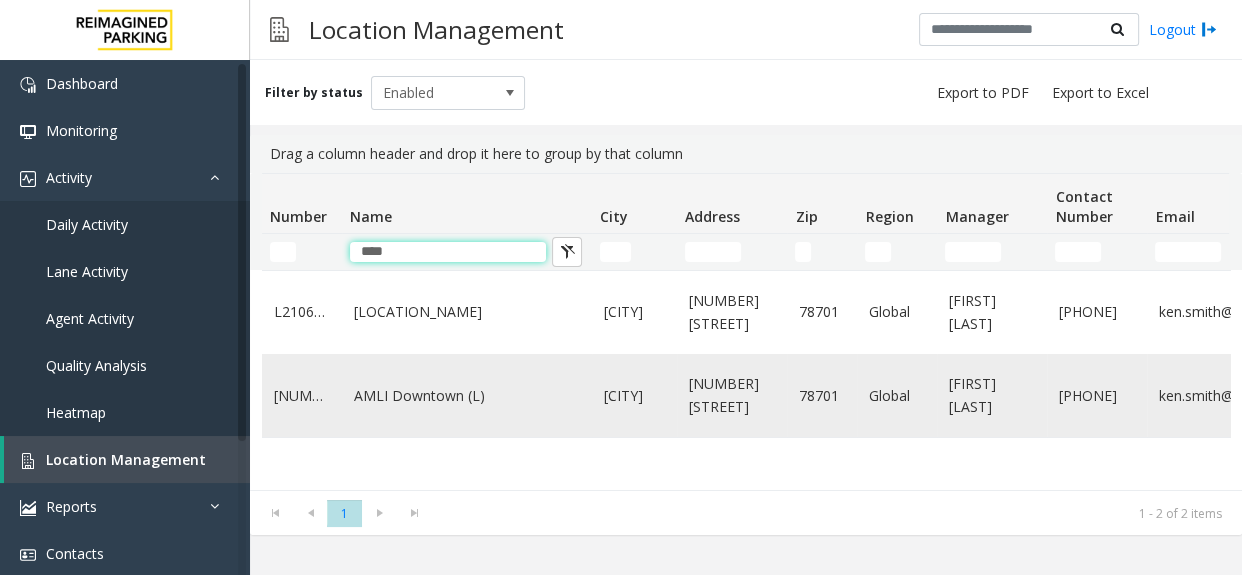 type on "****" 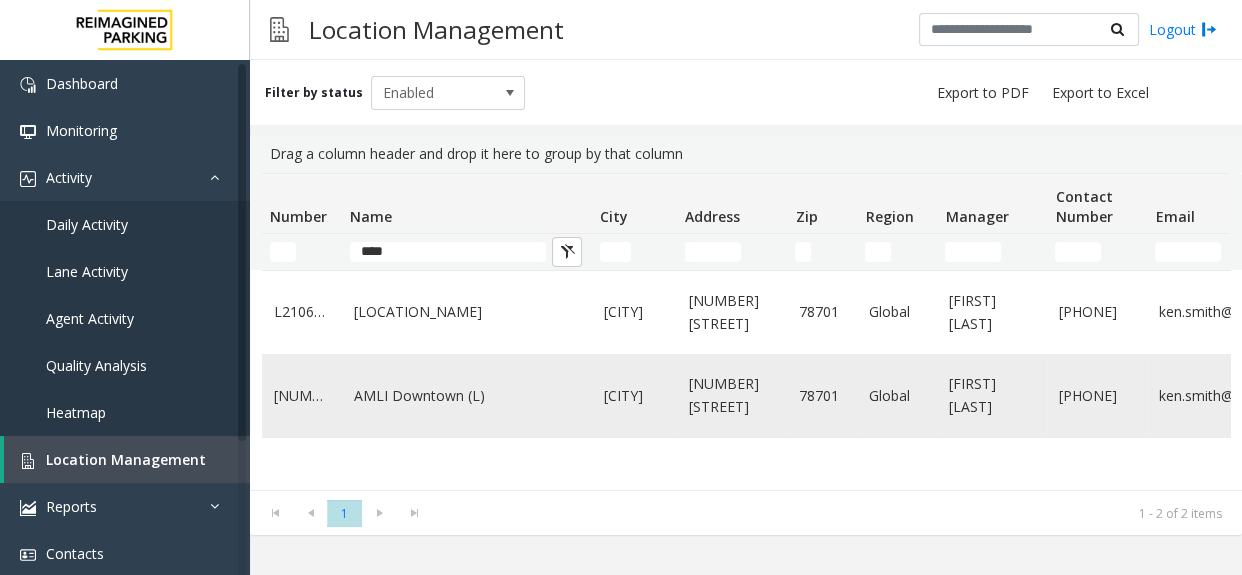 click on "AMLI at 2nd (L)" 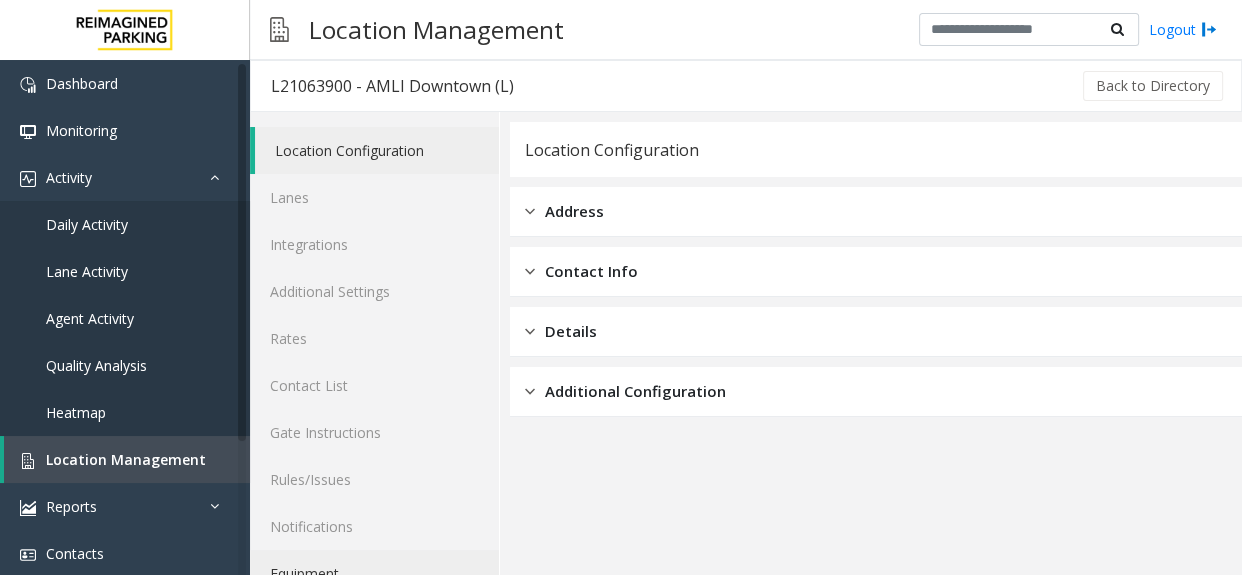 click on "Equipment" 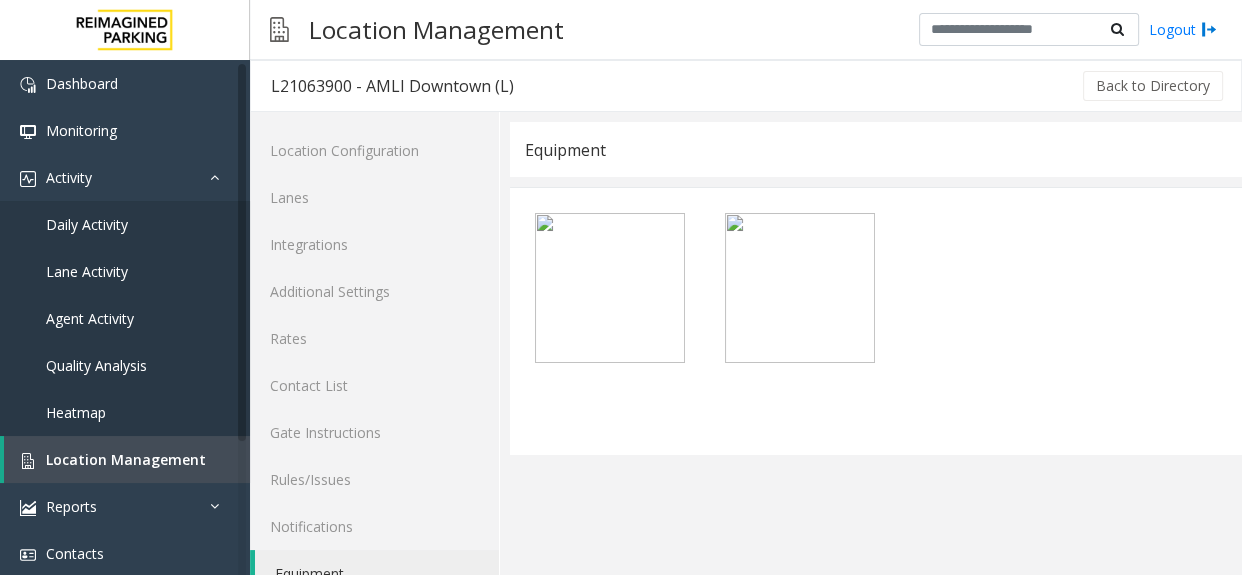 scroll, scrollTop: 83, scrollLeft: 0, axis: vertical 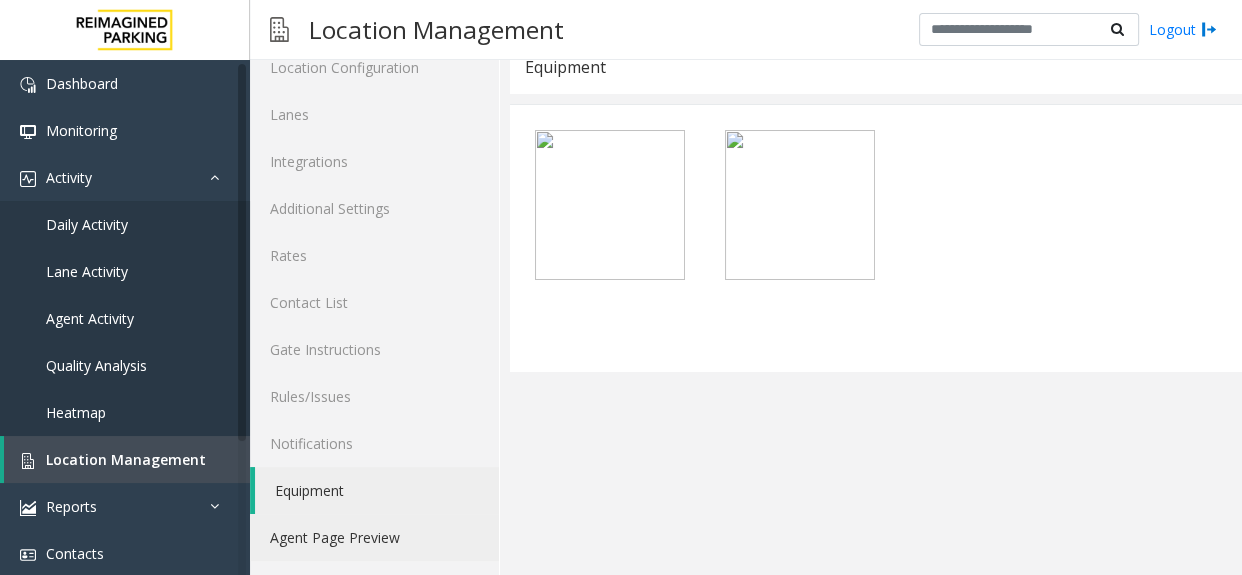 click on "Agent Page Preview" 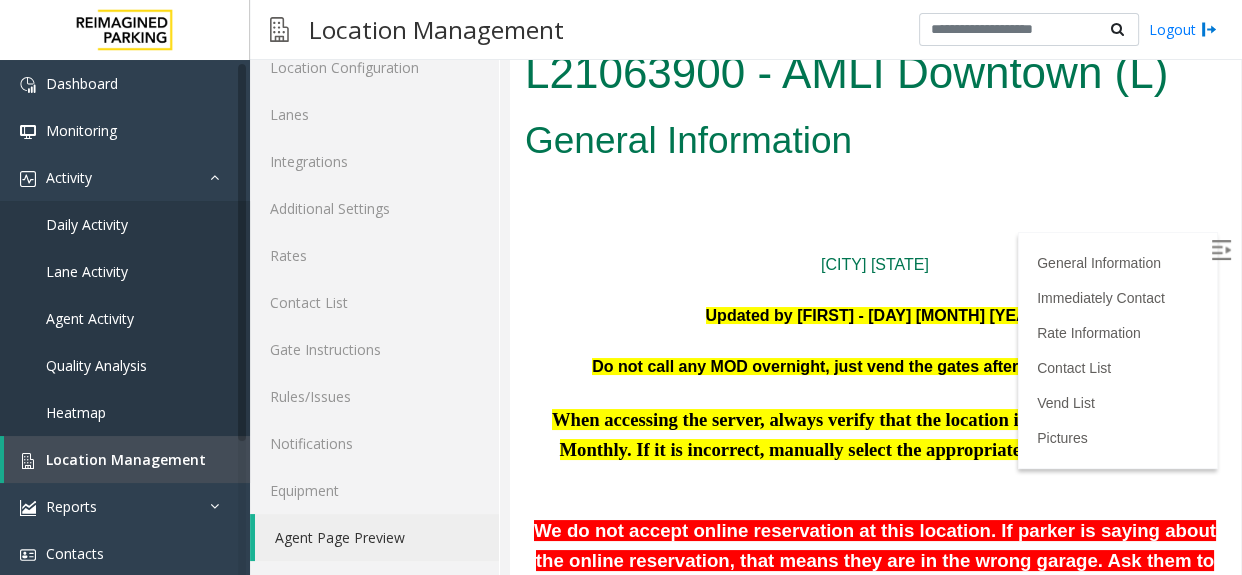 scroll, scrollTop: 272, scrollLeft: 0, axis: vertical 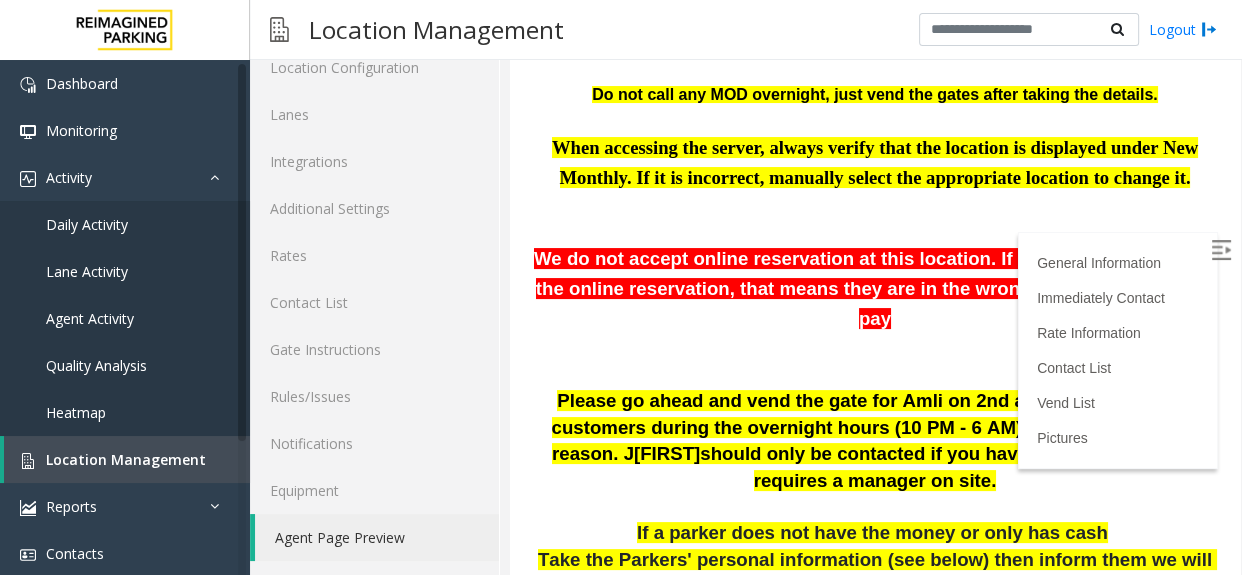click at bounding box center [1221, 250] 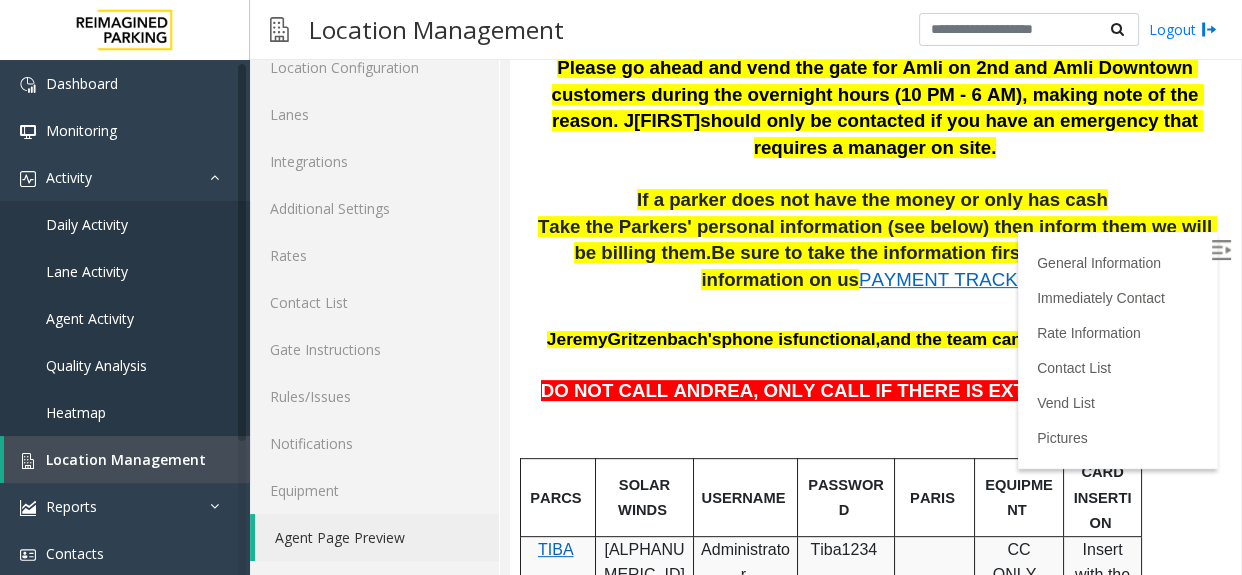 scroll, scrollTop: 636, scrollLeft: 0, axis: vertical 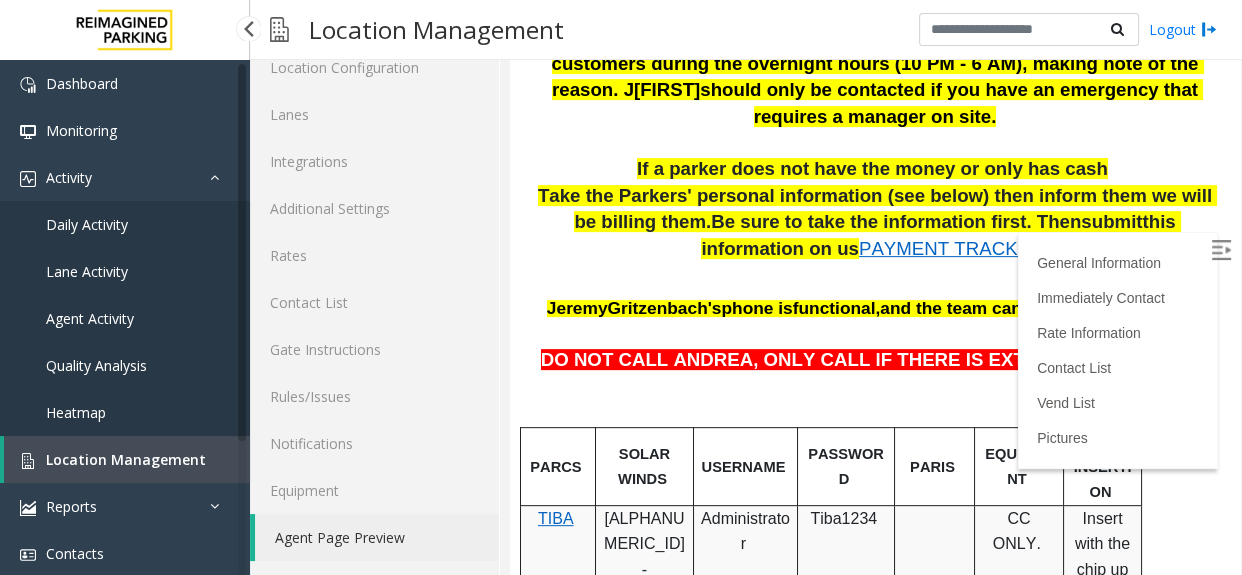 click on "Location Management" at bounding box center (126, 459) 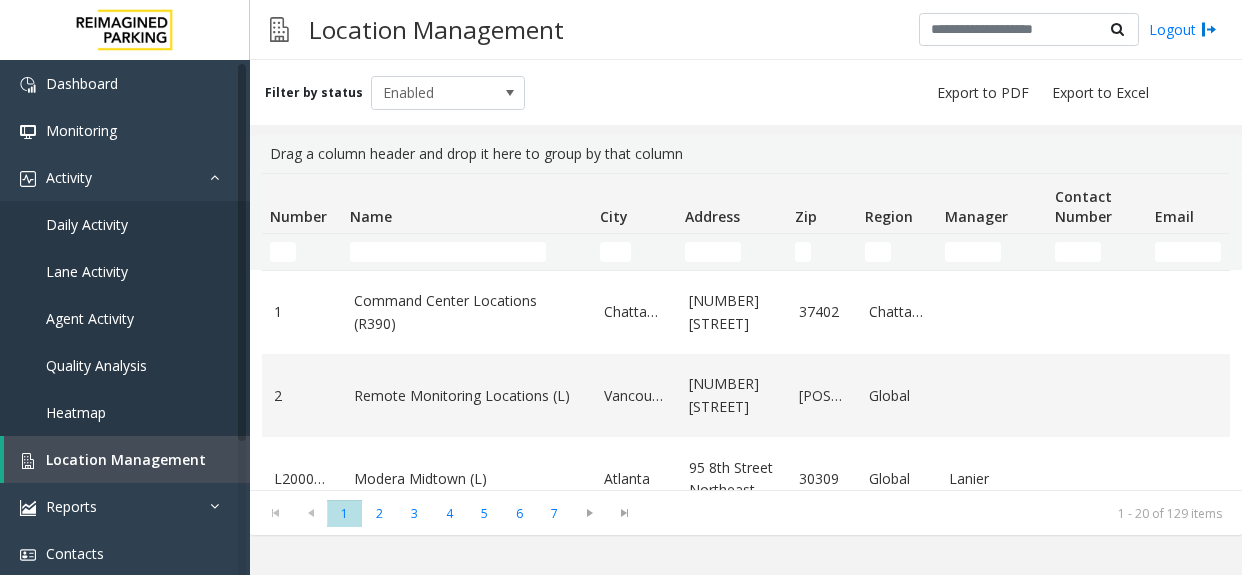 scroll, scrollTop: 0, scrollLeft: 0, axis: both 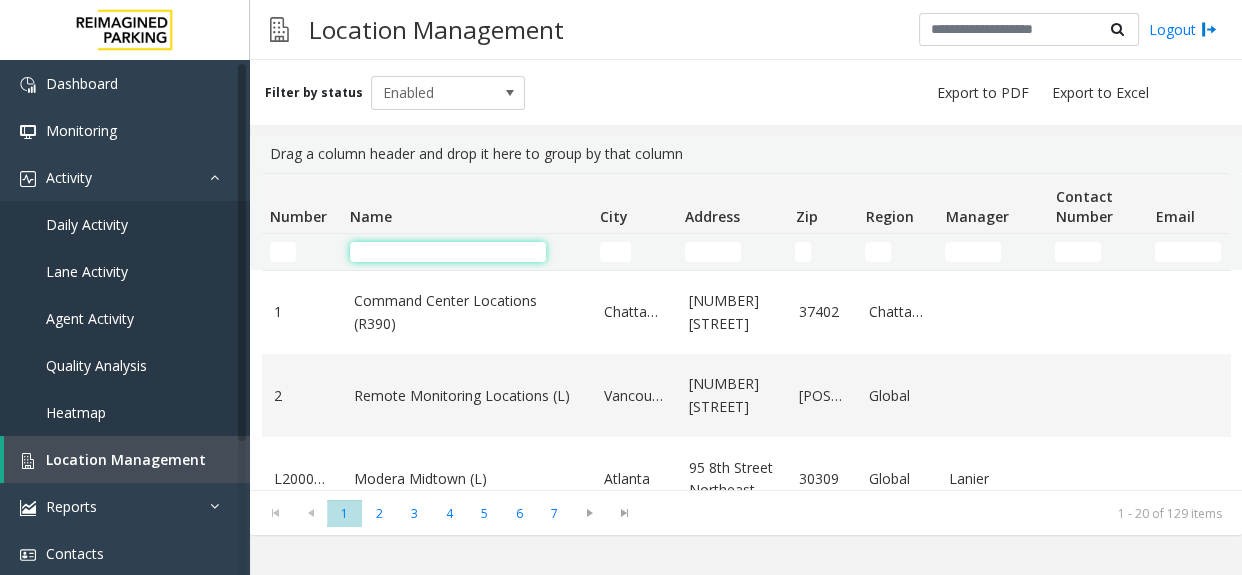 click 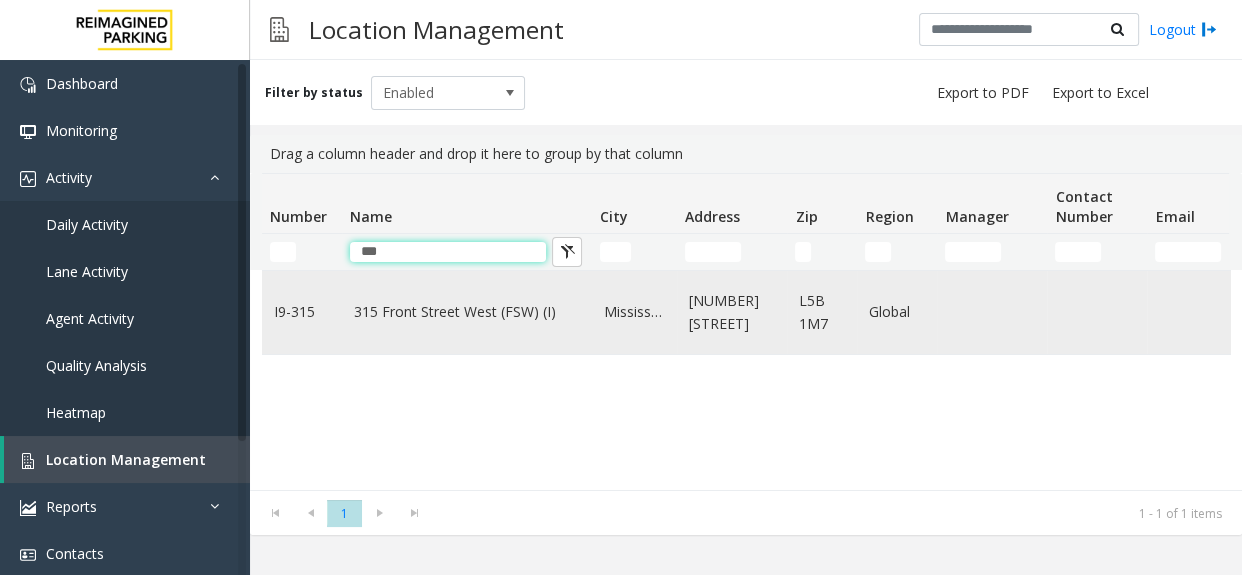 type on "***" 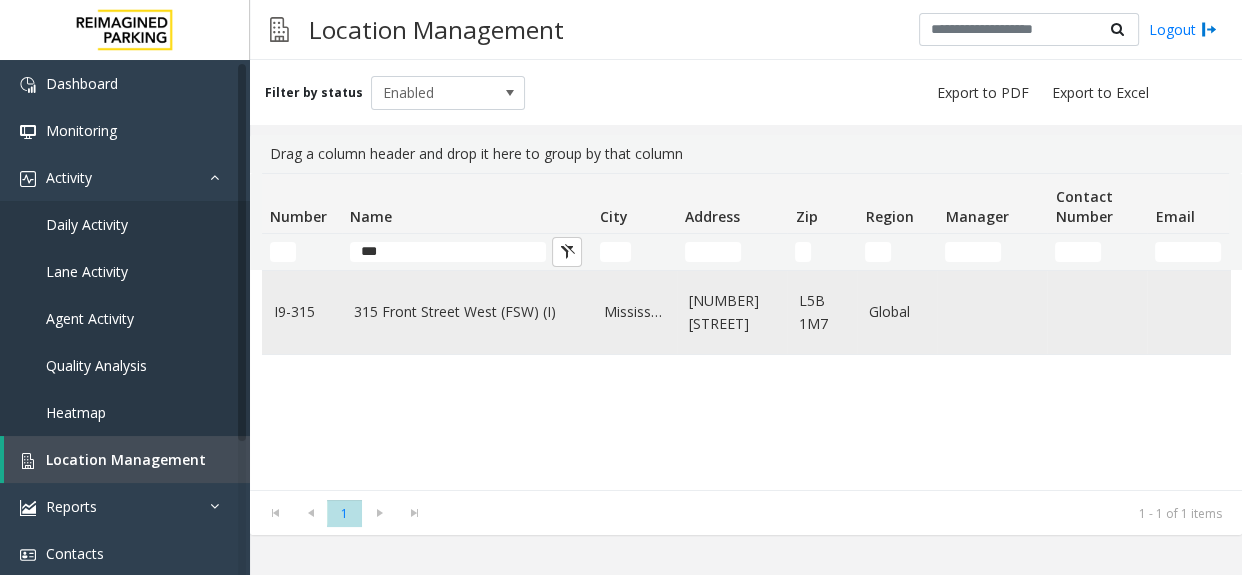 click on "315 Front Street West	(FSW) (I)" 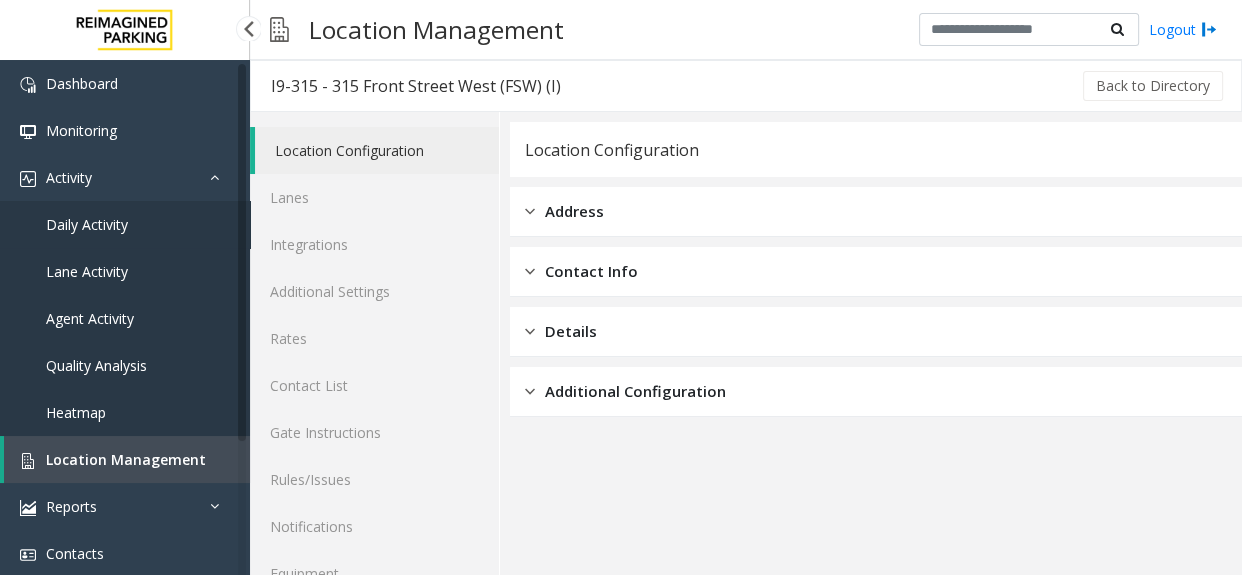 click on "Daily Activity" at bounding box center [125, 224] 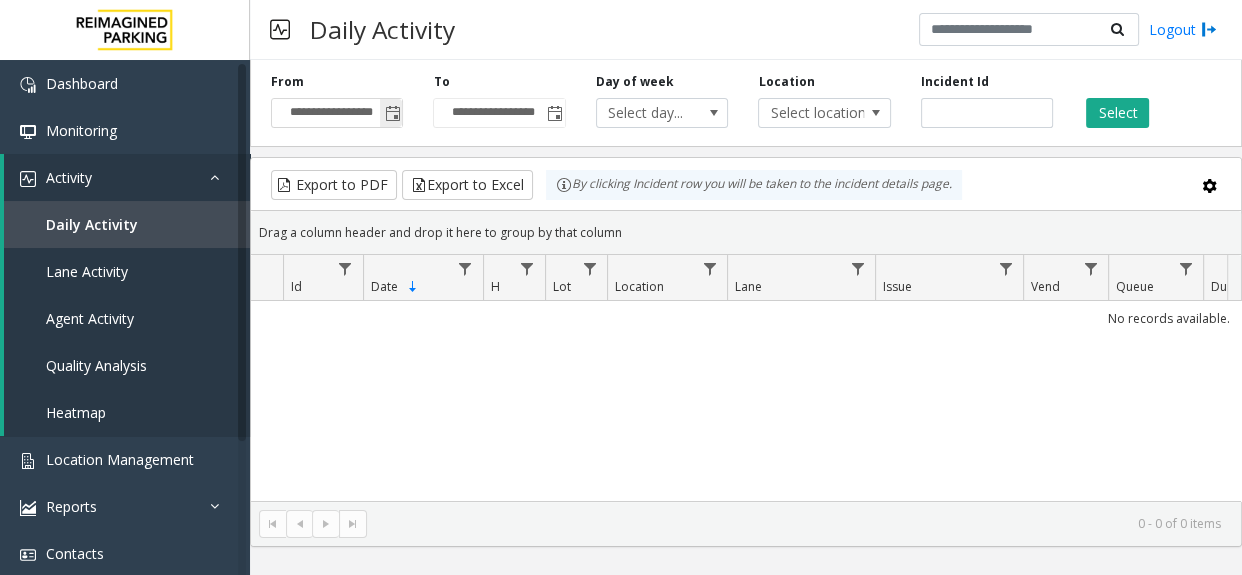 click 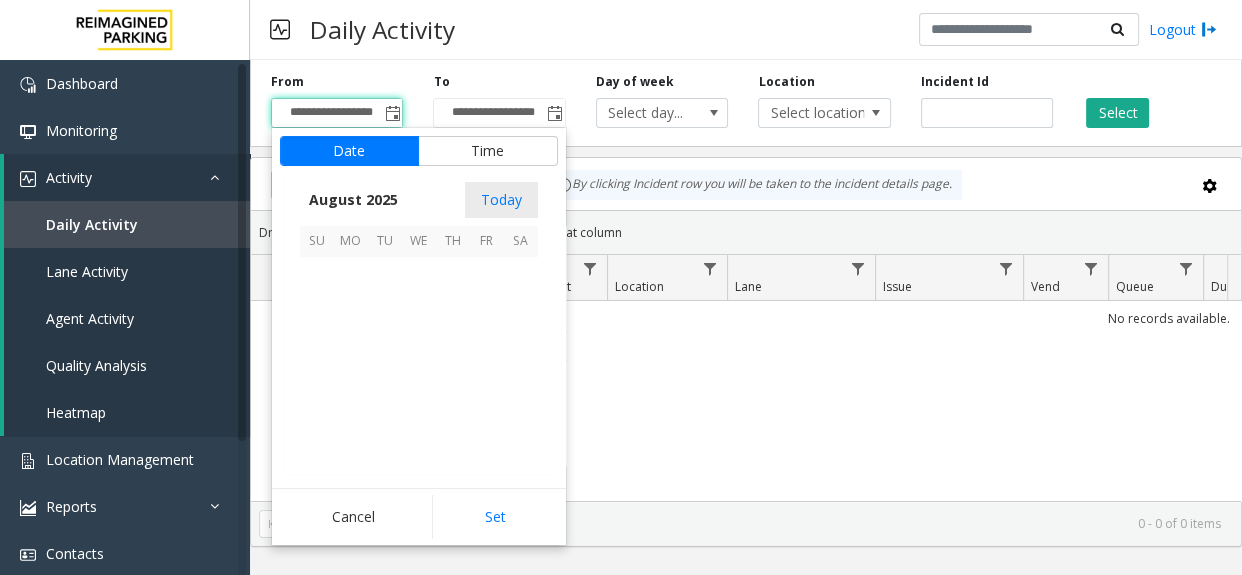 scroll, scrollTop: 358575, scrollLeft: 0, axis: vertical 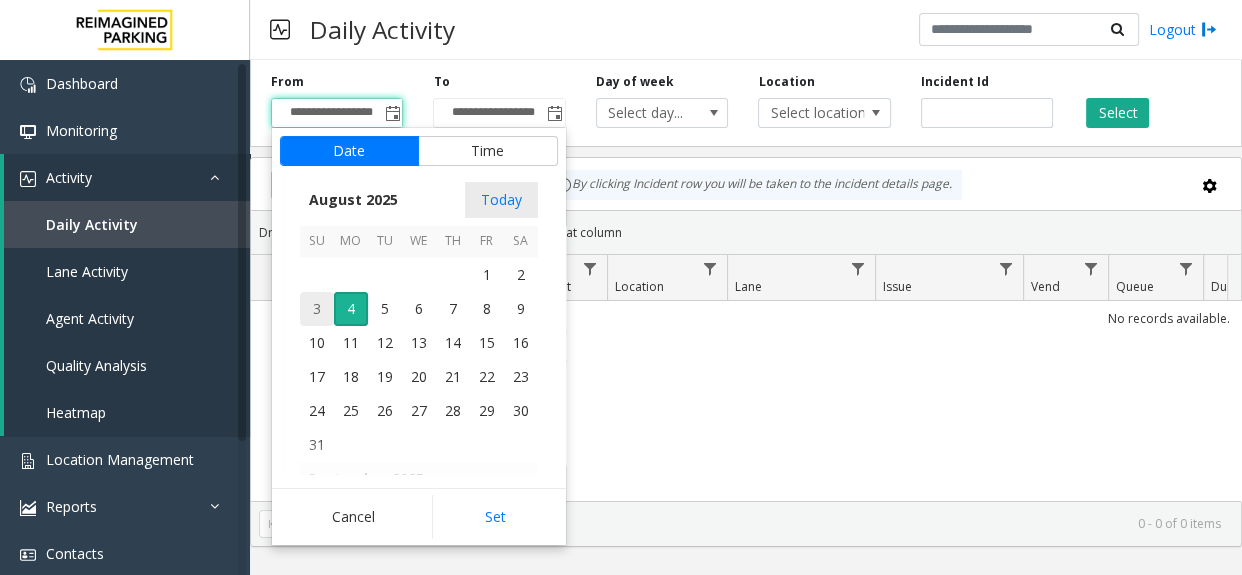 drag, startPoint x: 309, startPoint y: 301, endPoint x: 516, endPoint y: 517, distance: 299.17386 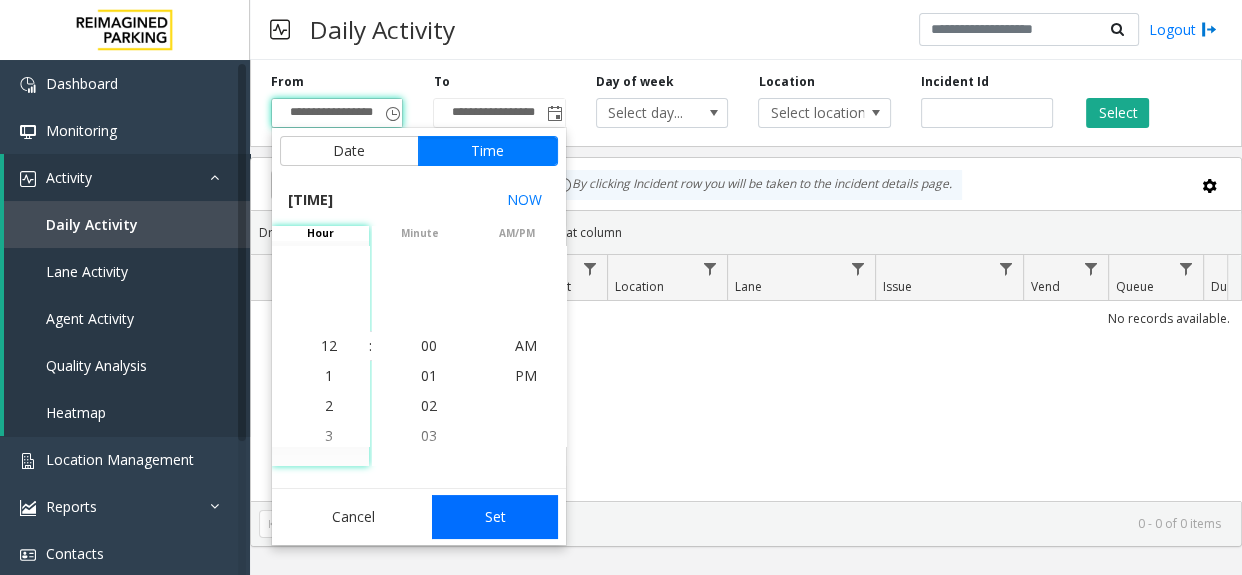 click on "Set" 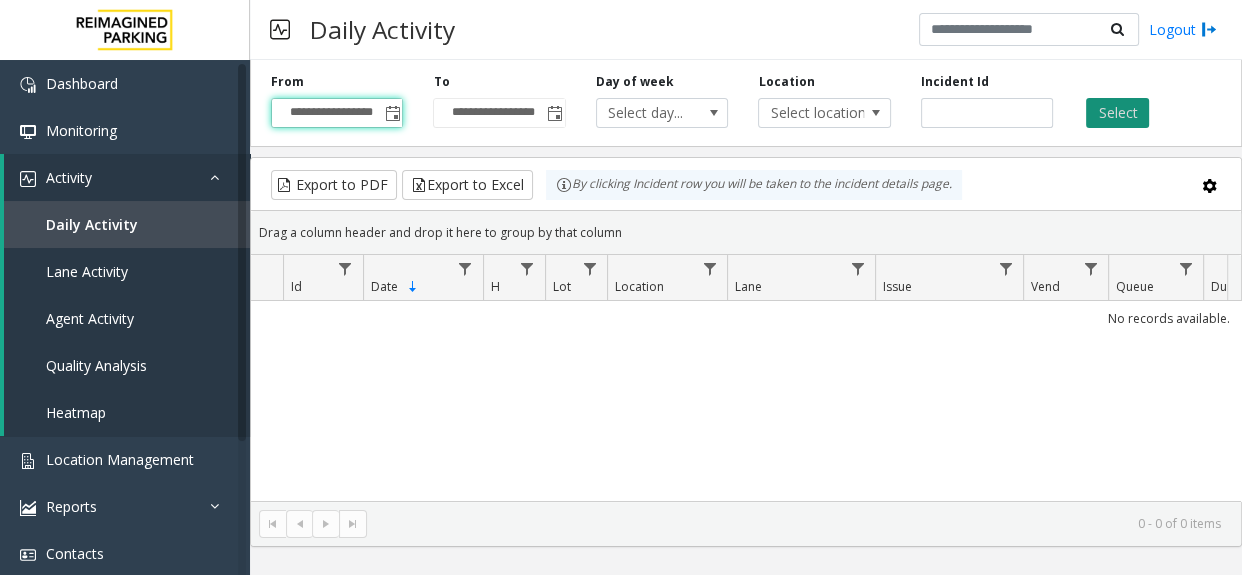 click on "Select" 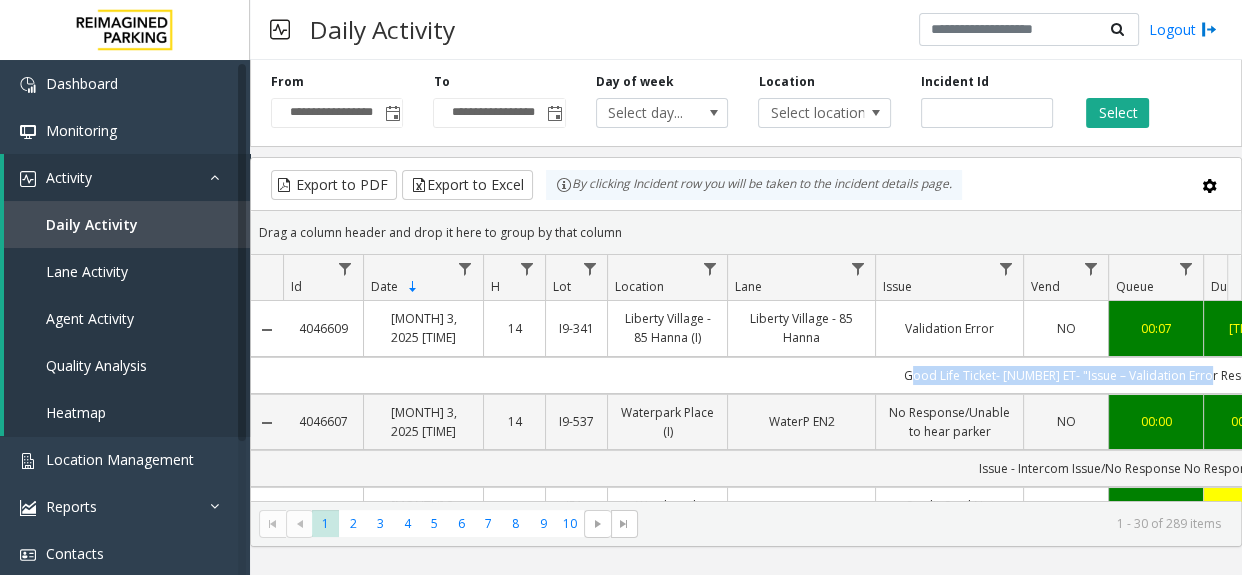 scroll, scrollTop: 0, scrollLeft: 9, axis: horizontal 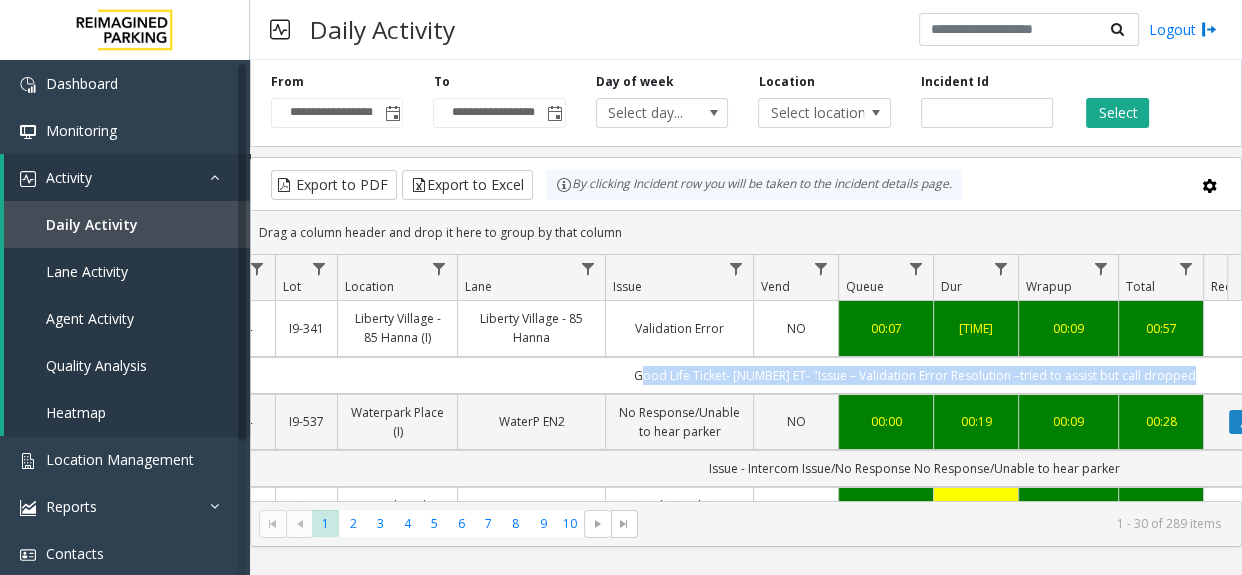 drag, startPoint x: 801, startPoint y: 371, endPoint x: 1219, endPoint y: 370, distance: 418.0012 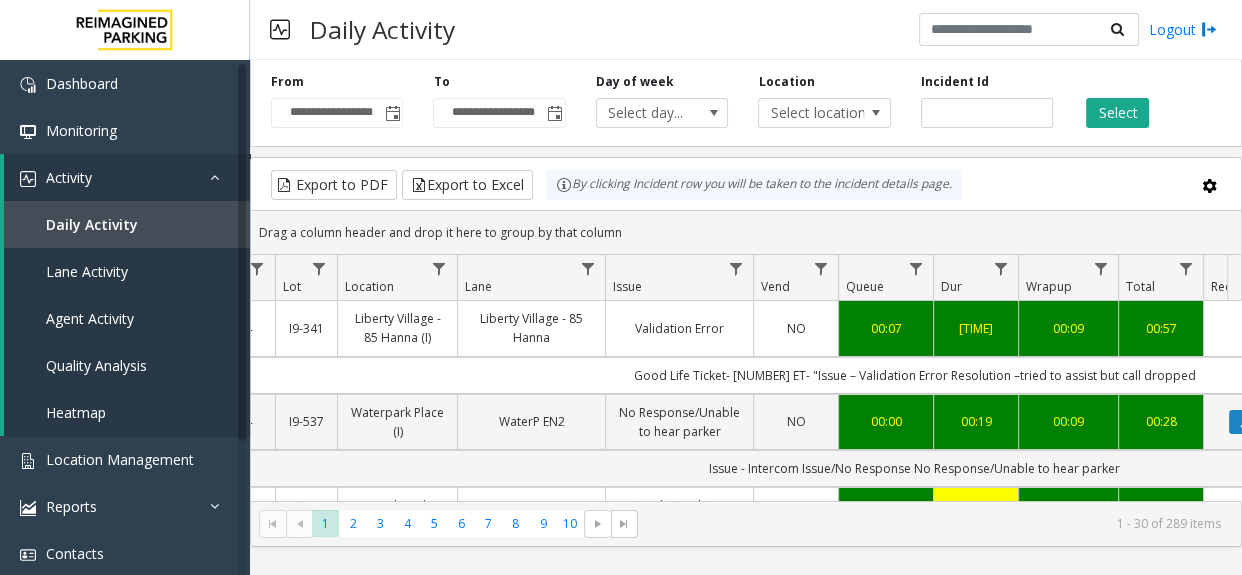 click on "Export to PDF  Export to Excel By clicking Incident row you will be taken to the incident details page." 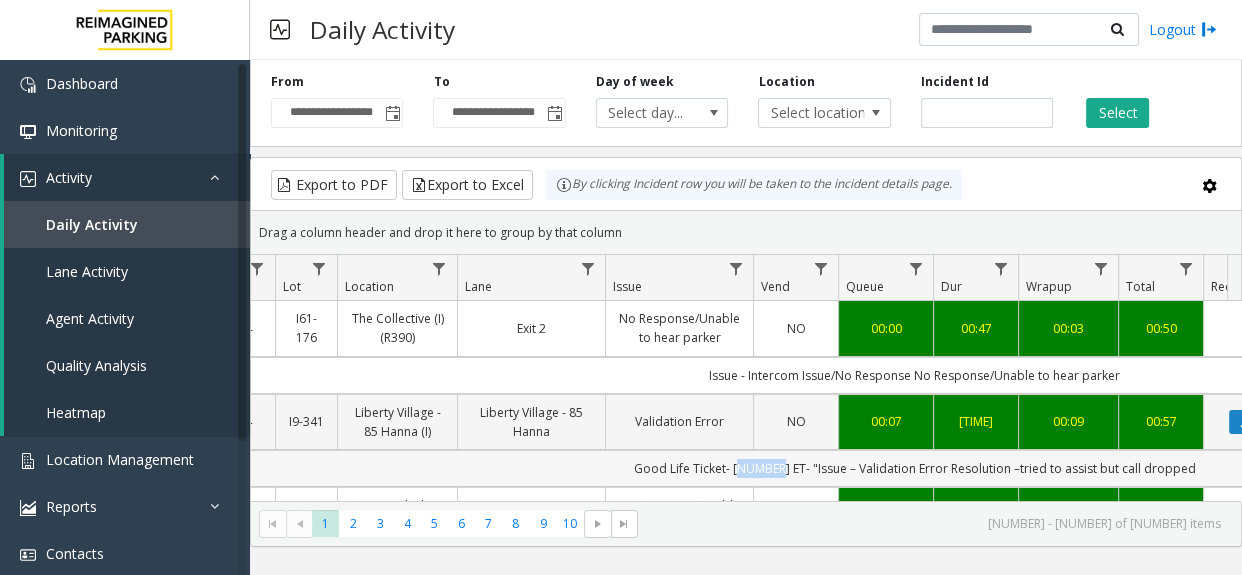 drag, startPoint x: 741, startPoint y: 471, endPoint x: 780, endPoint y: 474, distance: 39.115215 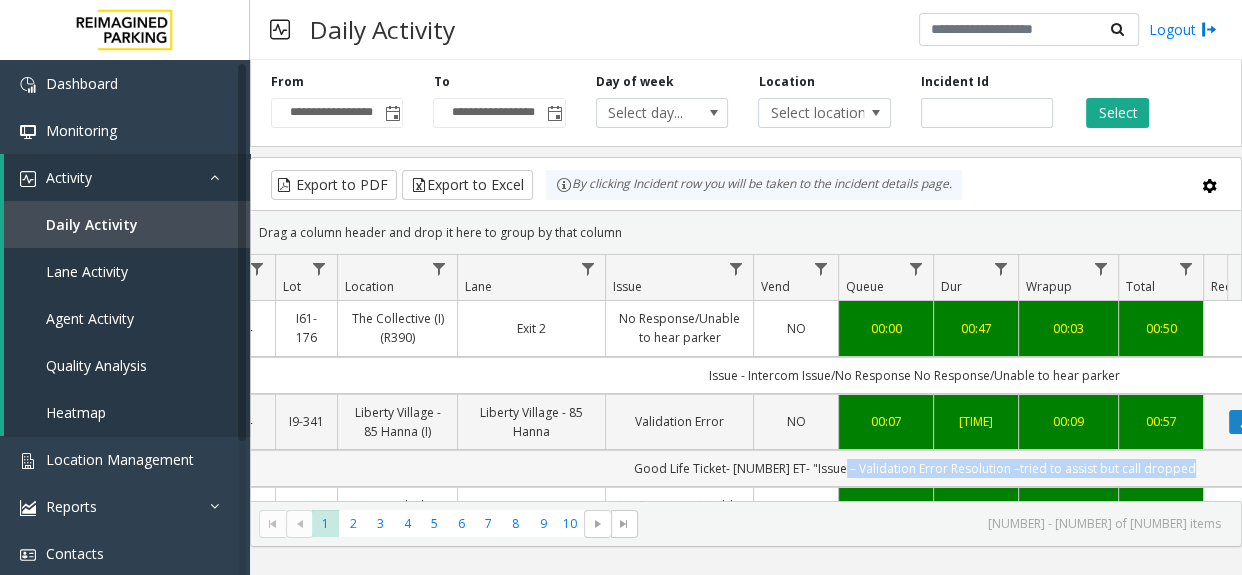 scroll, scrollTop: 0, scrollLeft: 350, axis: horizontal 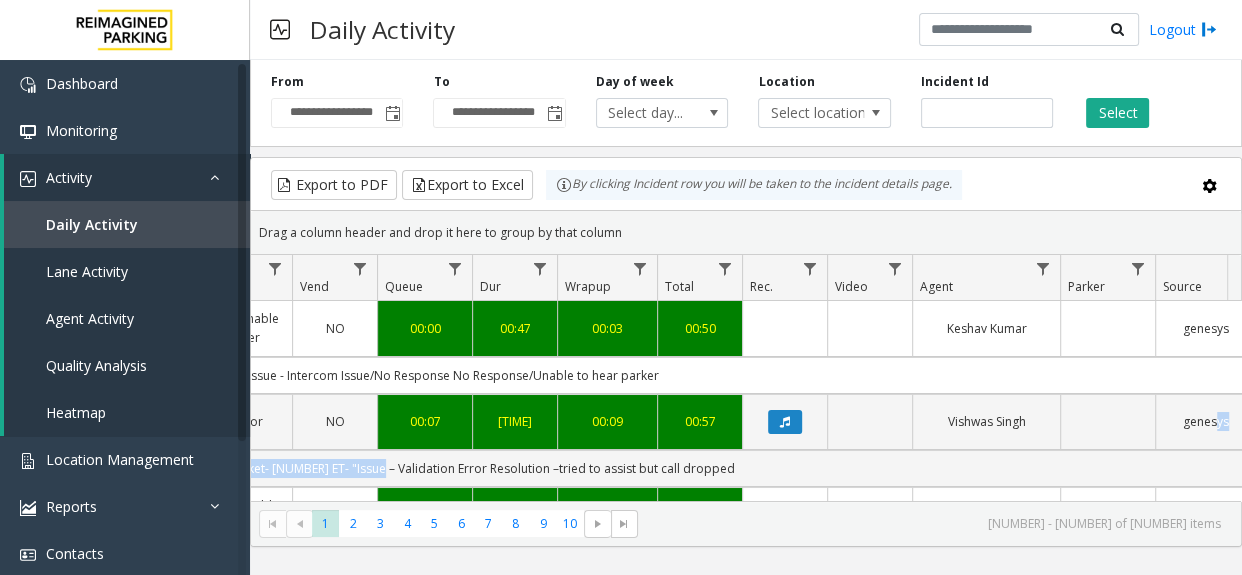 drag, startPoint x: 937, startPoint y: 460, endPoint x: 1241, endPoint y: 448, distance: 304.23676 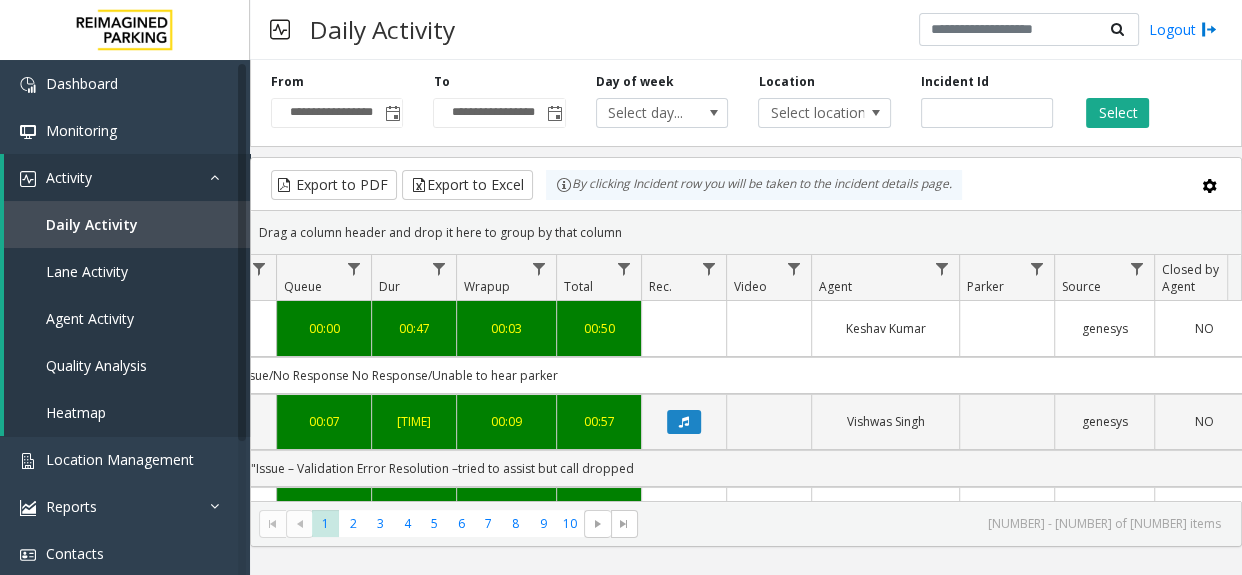 click on "Export to PDF  Export to Excel By clicking Incident row you will be taken to the incident details page." 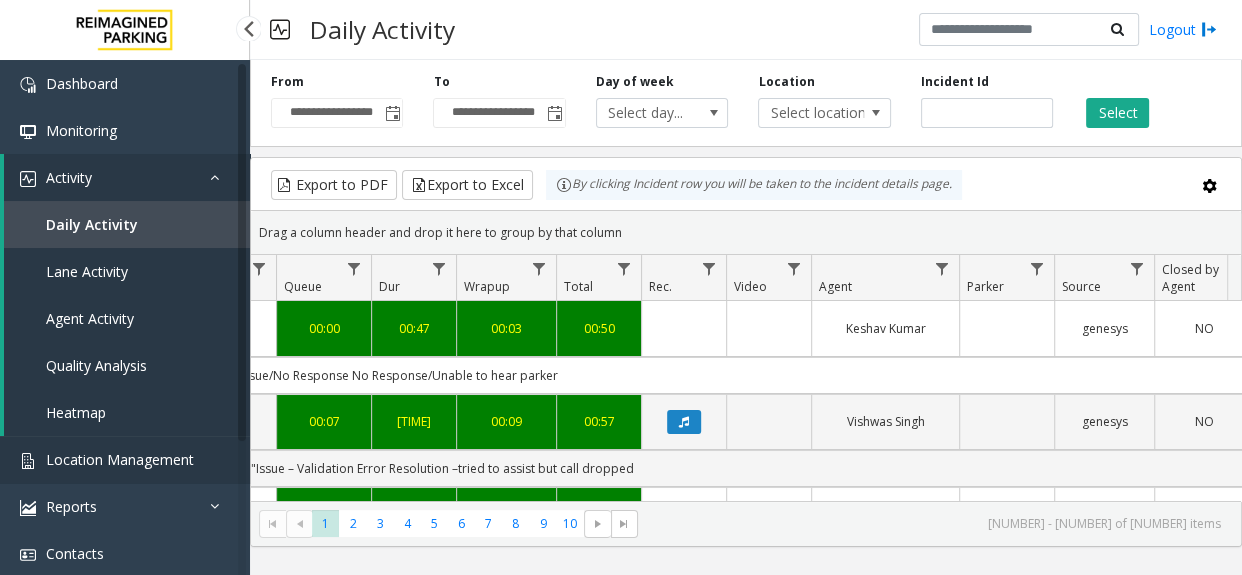 click on "Location Management" at bounding box center [120, 459] 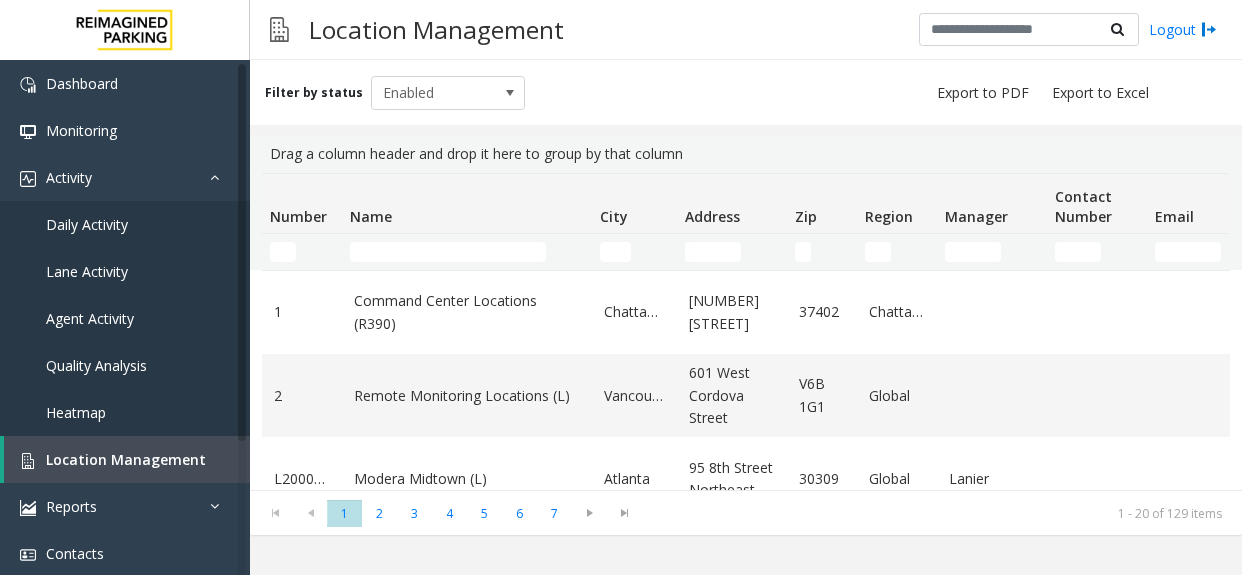 scroll, scrollTop: 0, scrollLeft: 0, axis: both 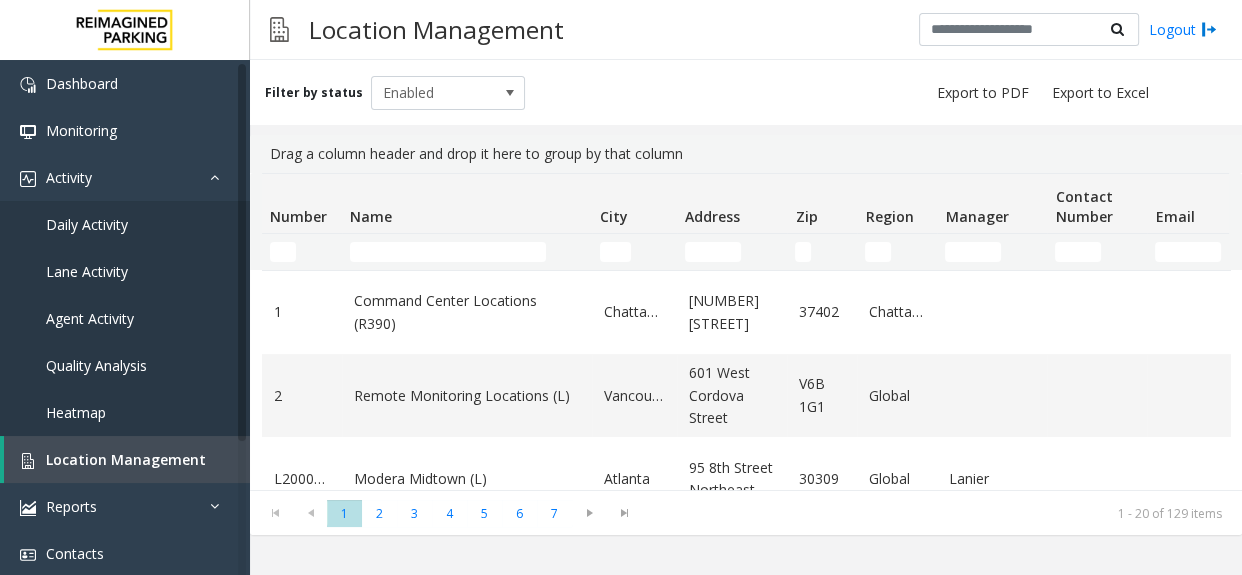 click on "Filter by status Enabled" 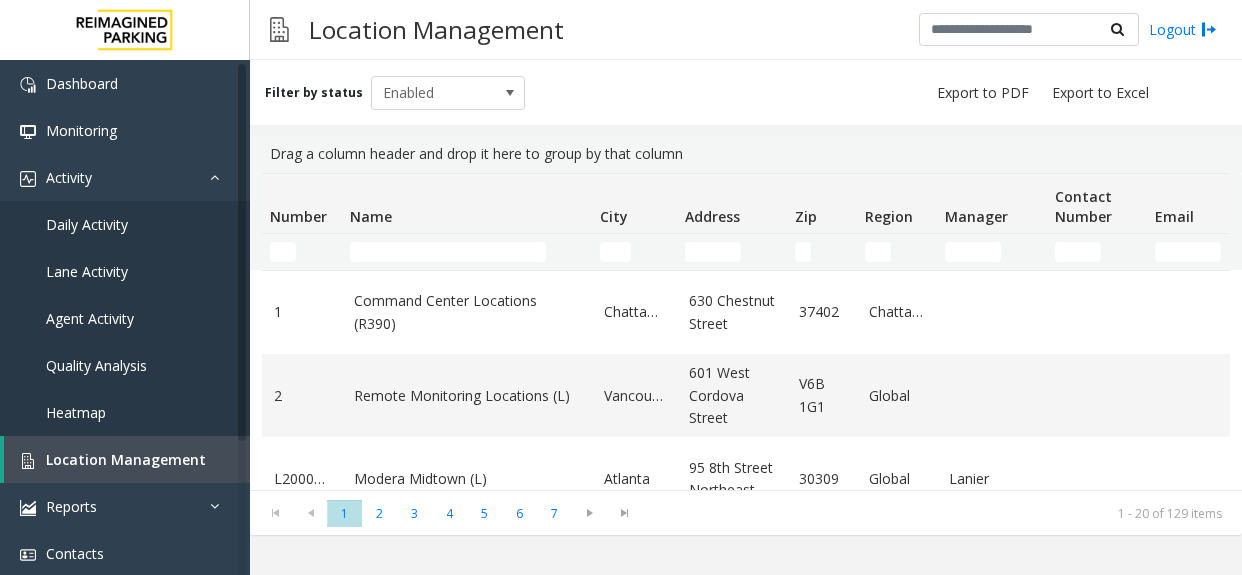 scroll, scrollTop: 0, scrollLeft: 0, axis: both 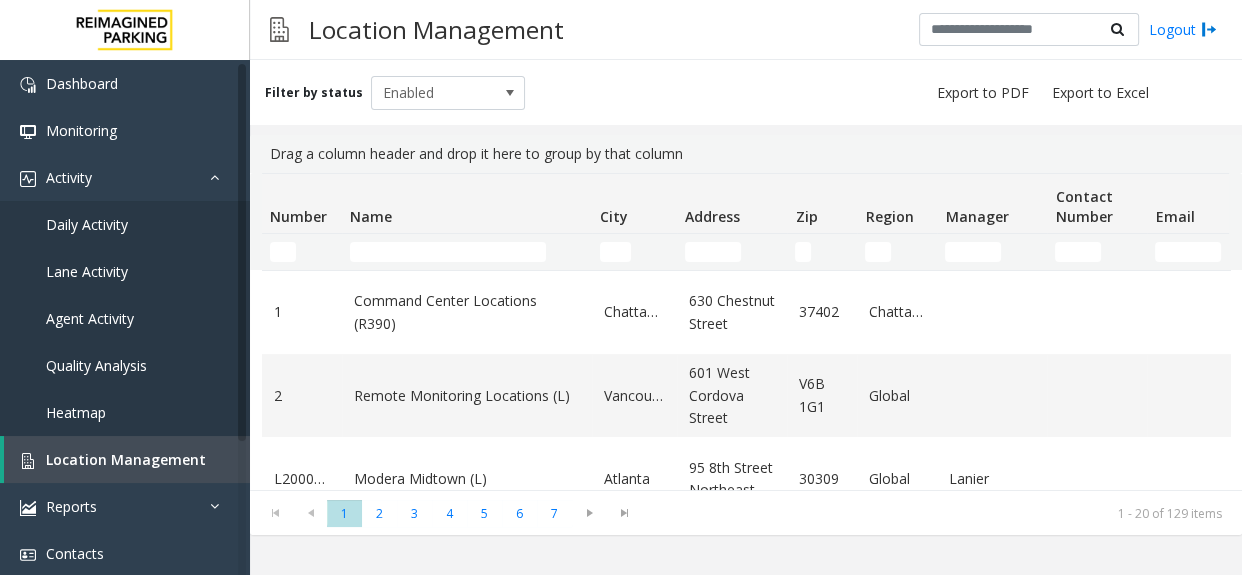 click 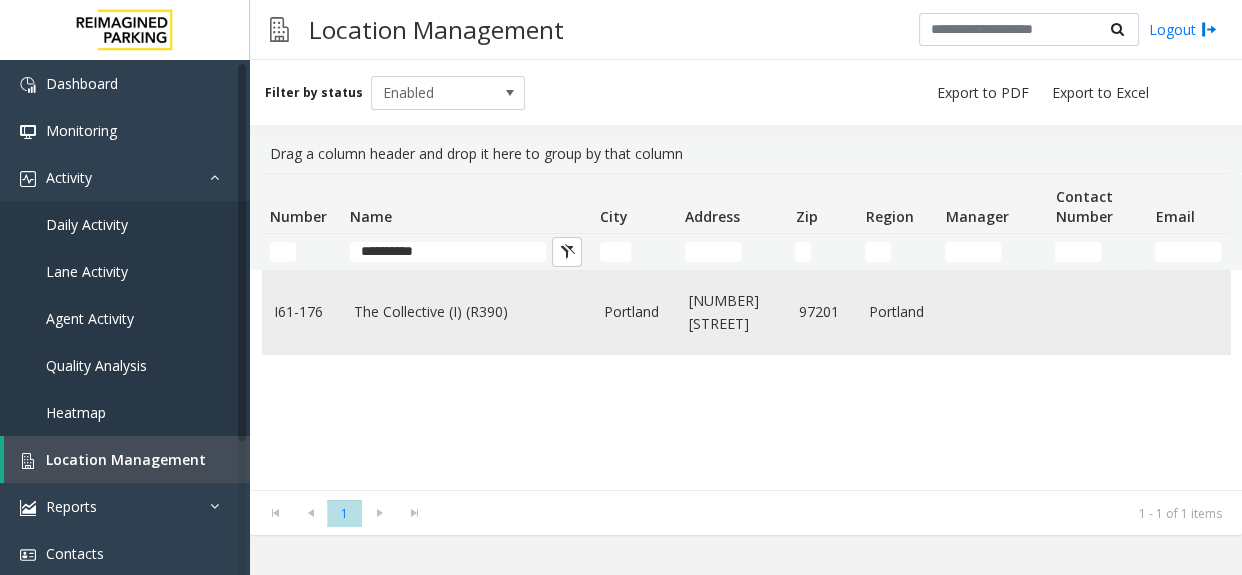 type on "**********" 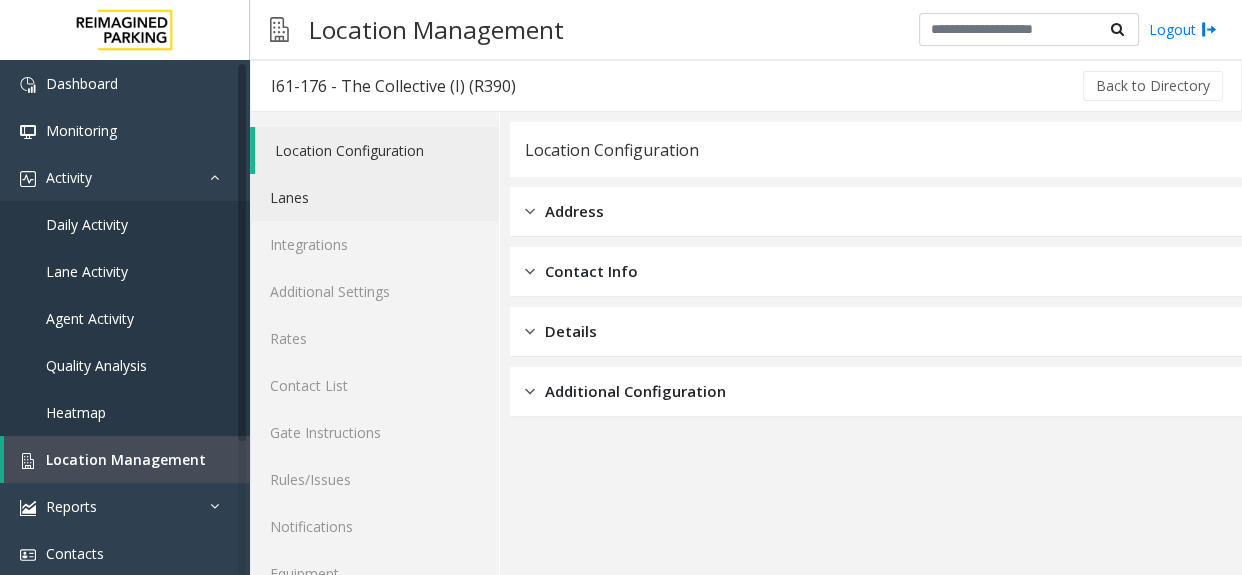 click on "Lanes" 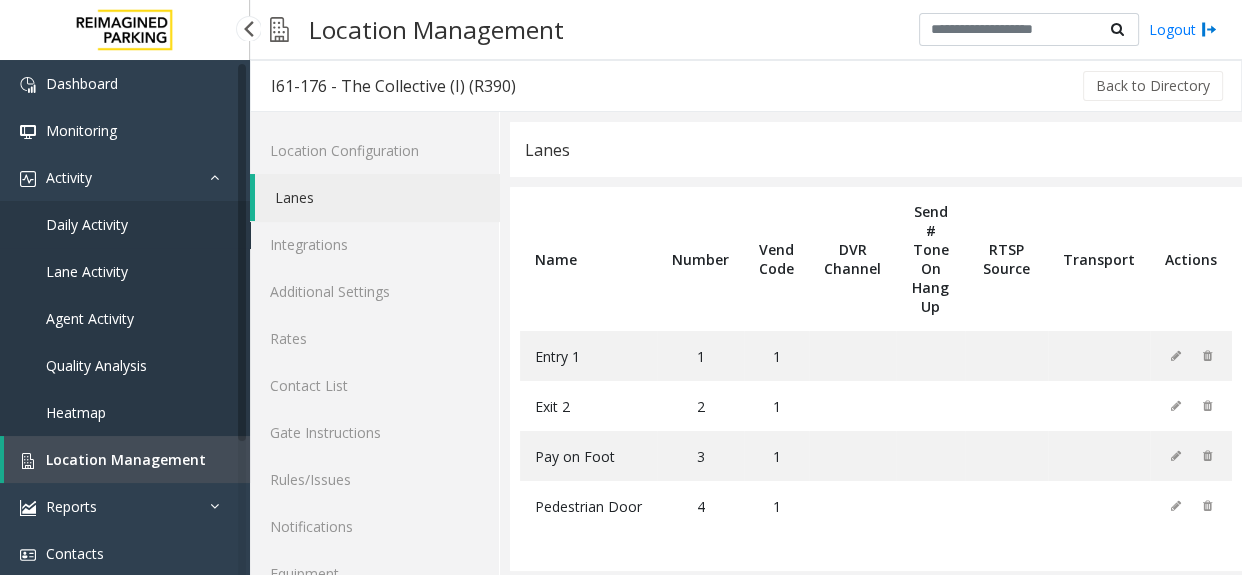 click on "Daily Activity" at bounding box center (125, 224) 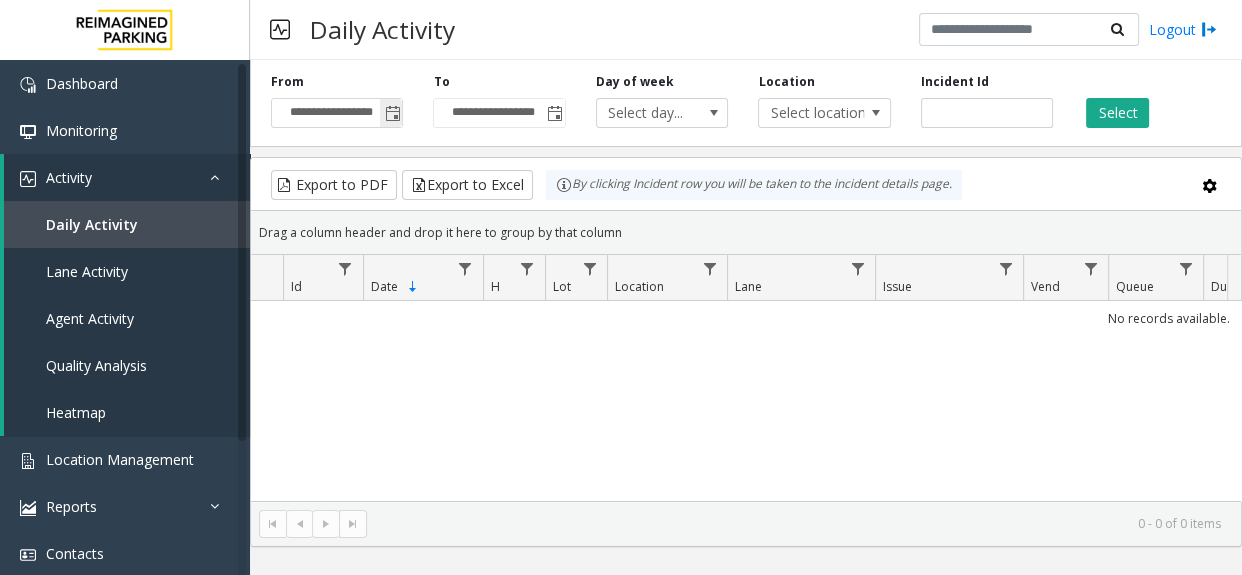 click 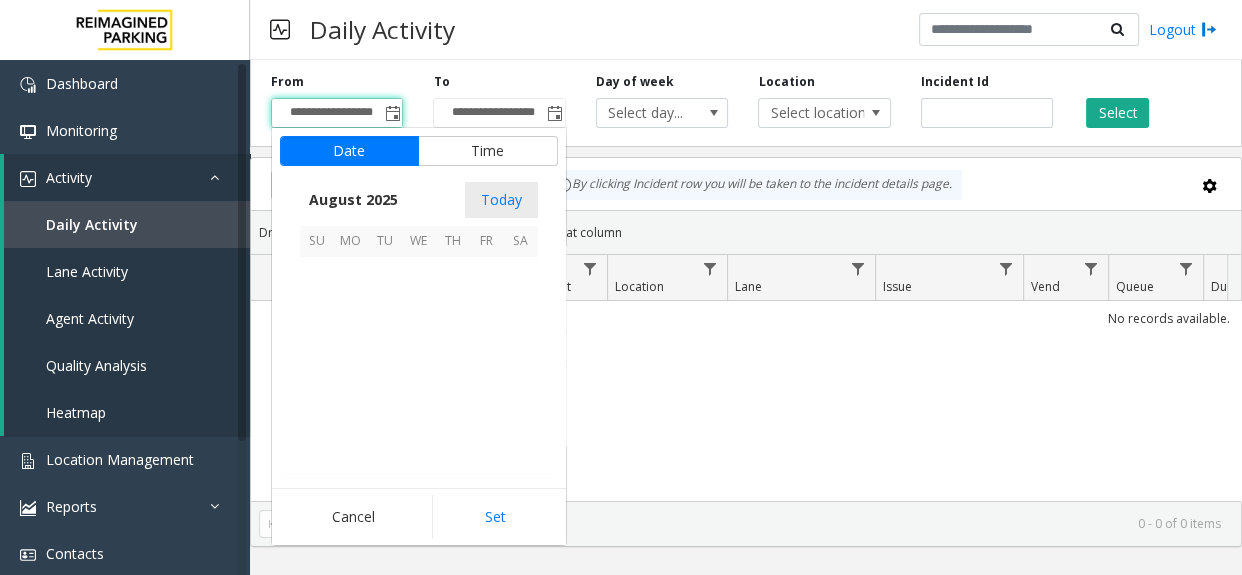 scroll, scrollTop: 358575, scrollLeft: 0, axis: vertical 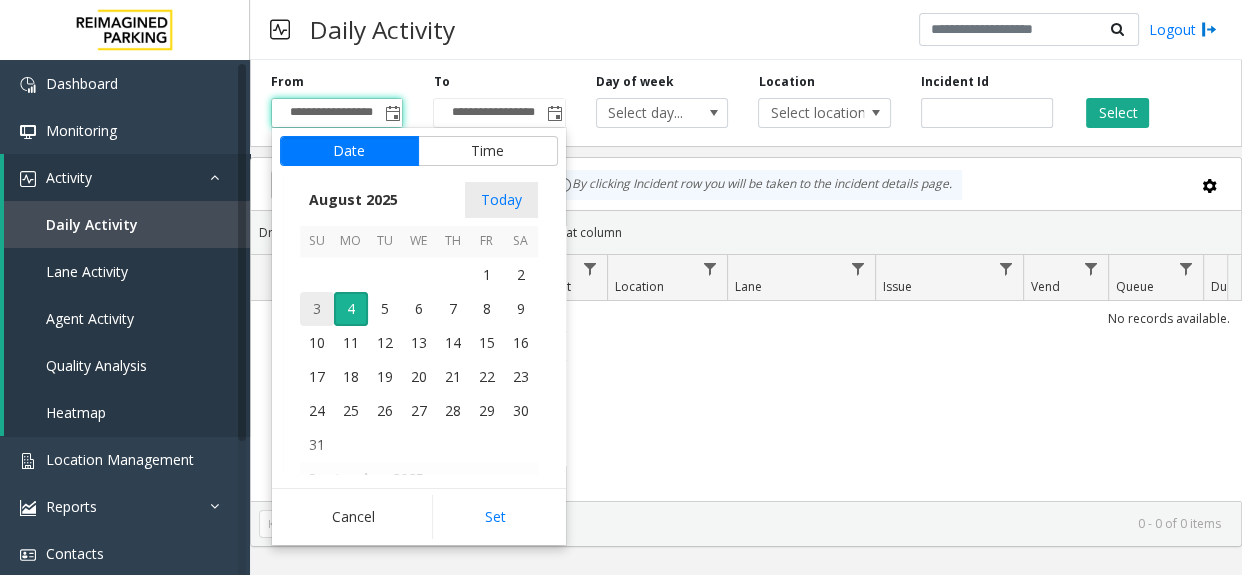 click on "3" at bounding box center [317, 309] 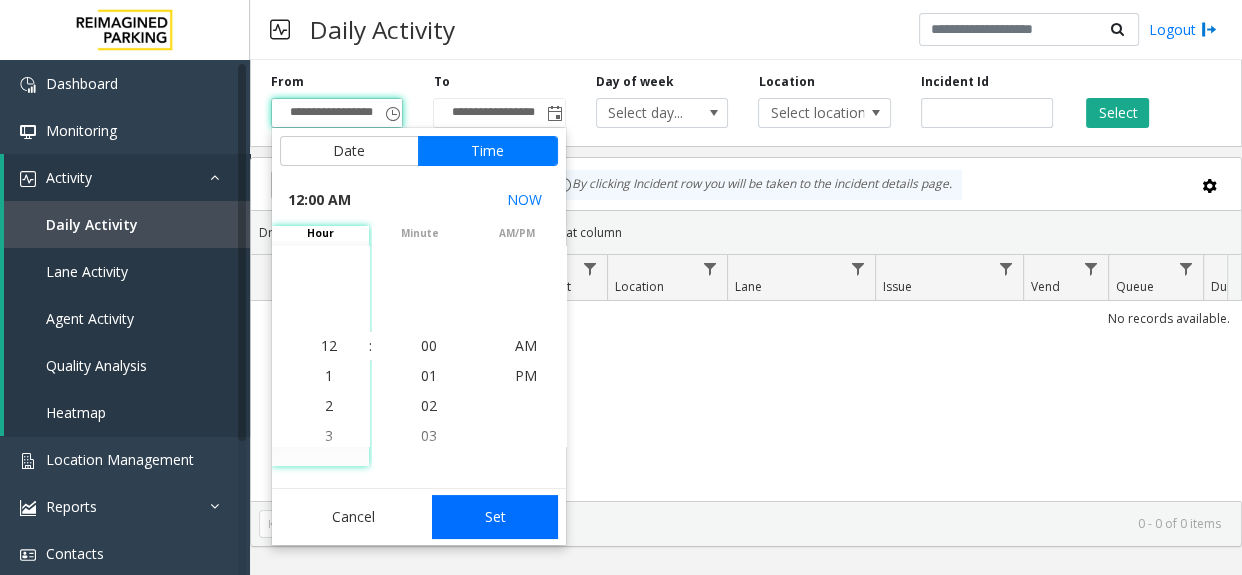 click on "Set" 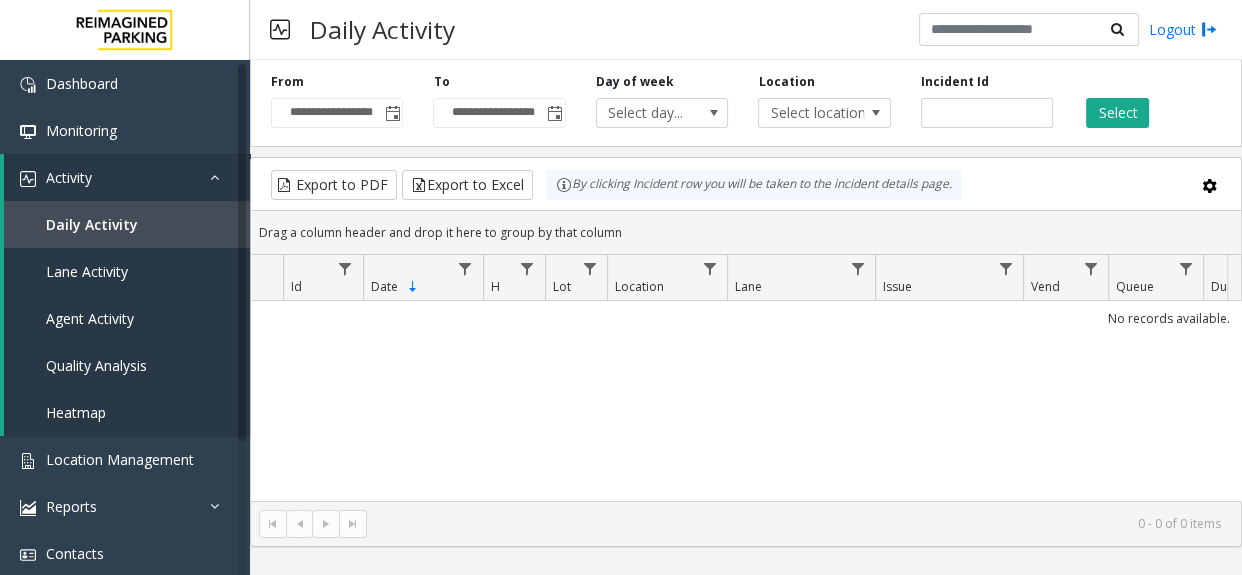 click on "**********" 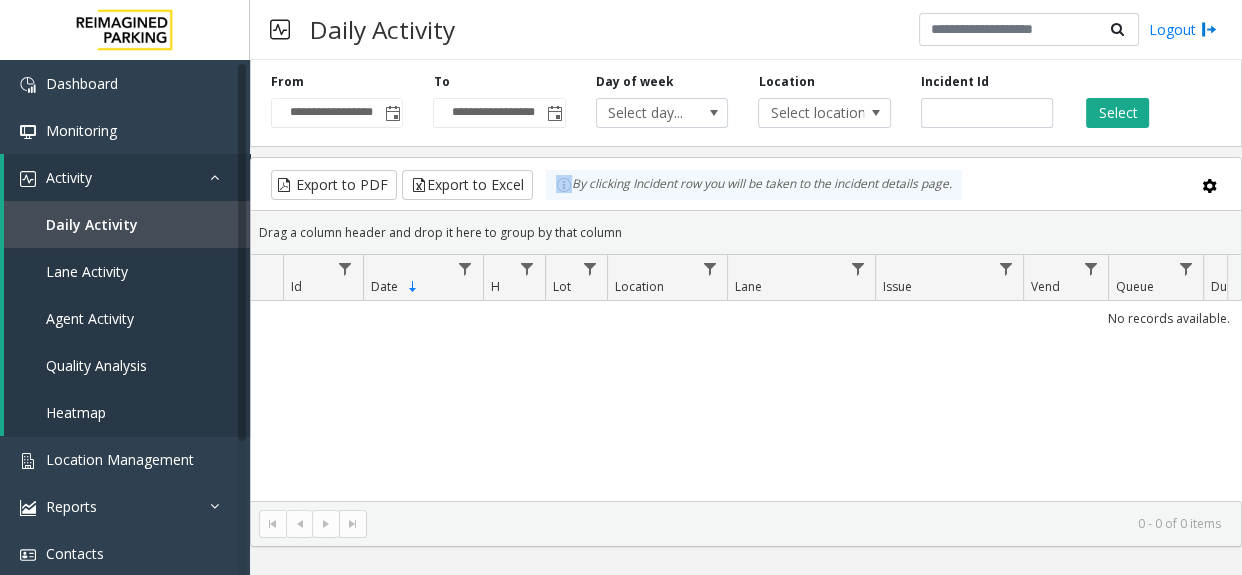 click on "**********" 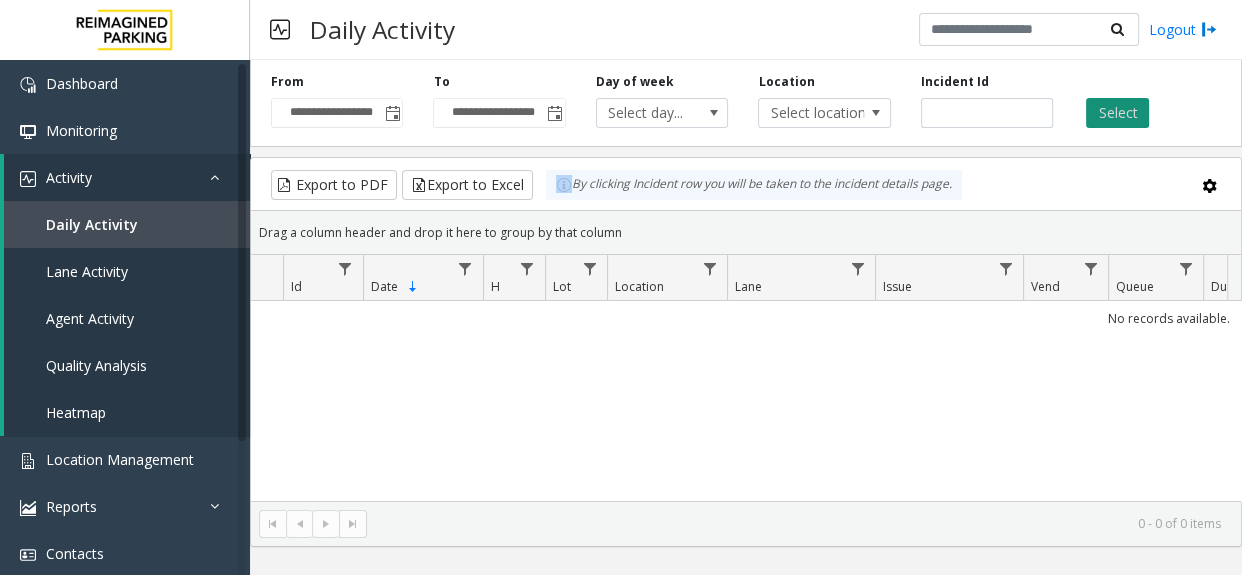 click on "Select" 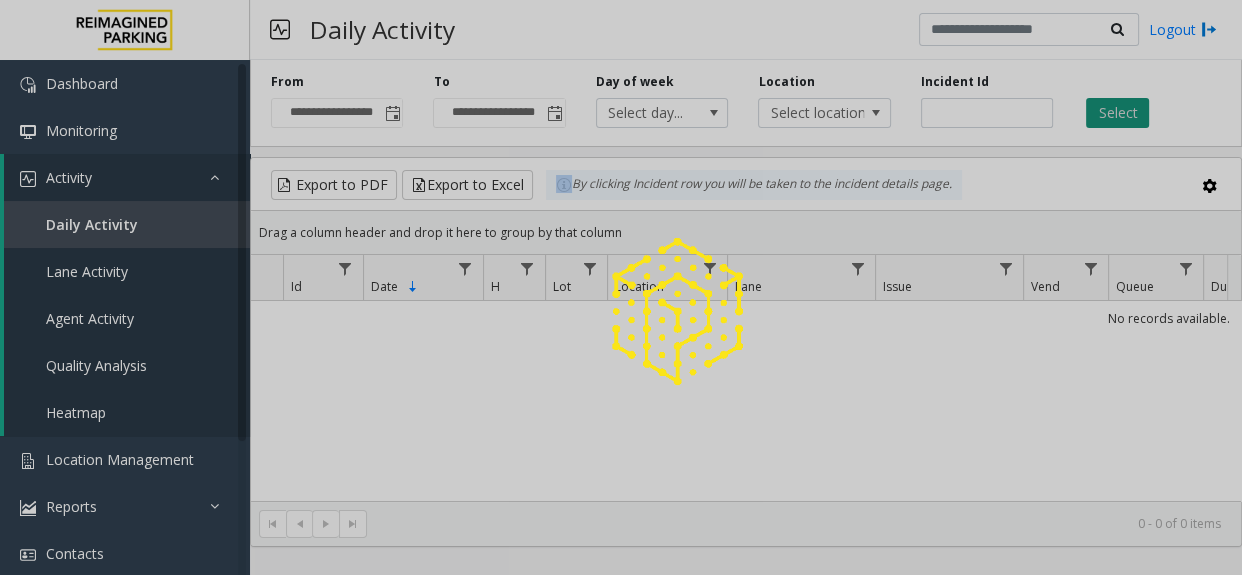 click 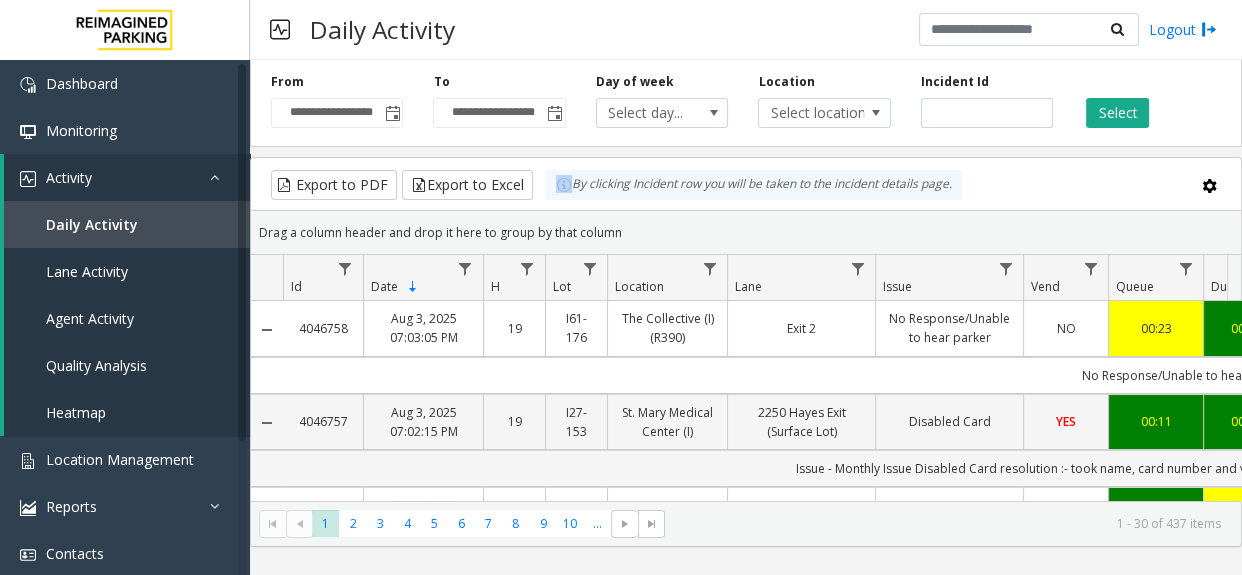 scroll, scrollTop: 0, scrollLeft: 858, axis: horizontal 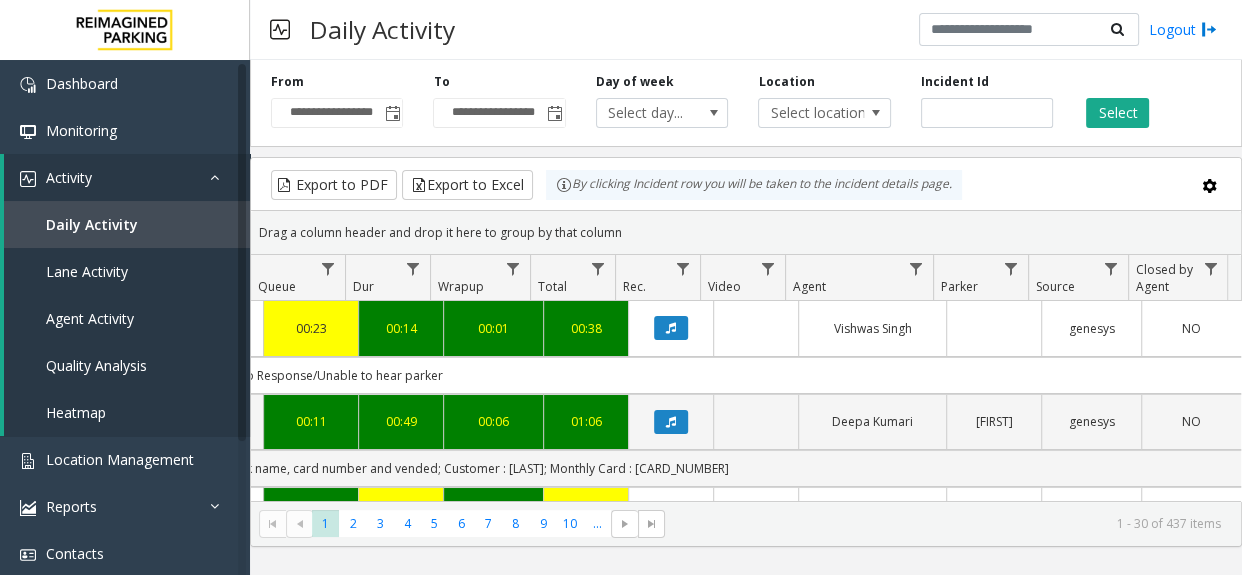 drag, startPoint x: 793, startPoint y: 337, endPoint x: 1338, endPoint y: 353, distance: 545.2348 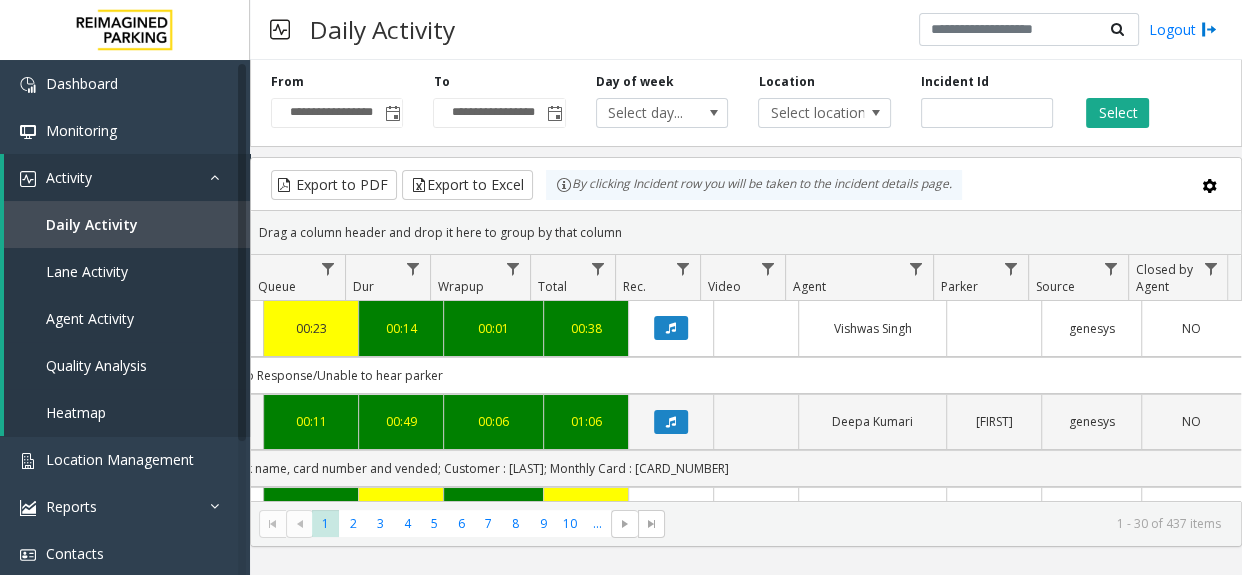 scroll, scrollTop: 0, scrollLeft: 673, axis: horizontal 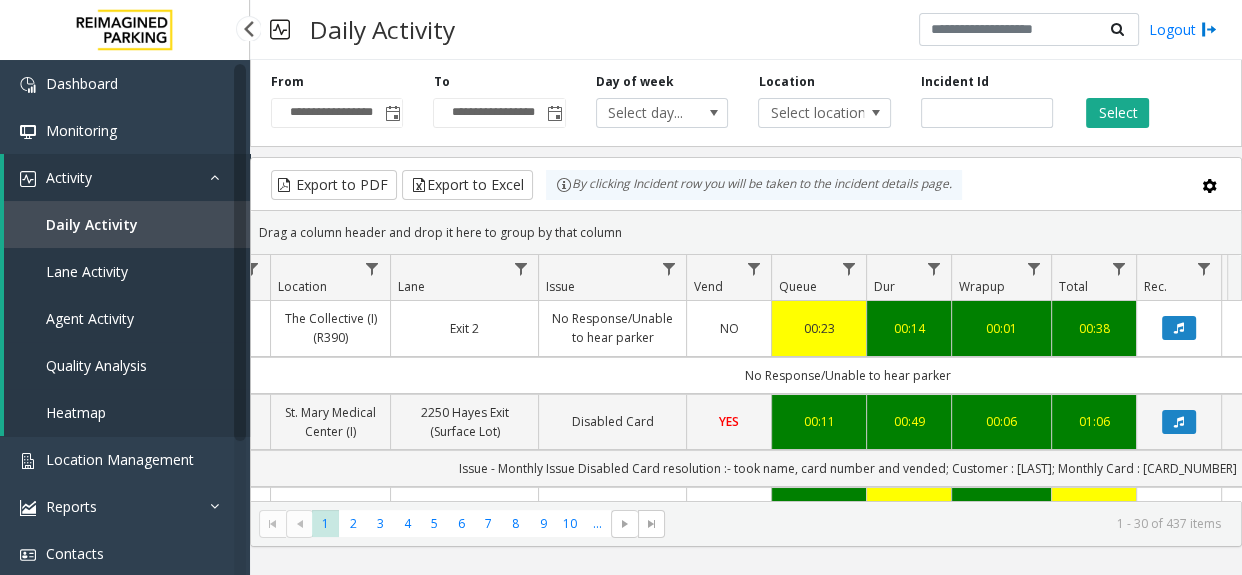 drag, startPoint x: 782, startPoint y: 373, endPoint x: 236, endPoint y: 377, distance: 546.01465 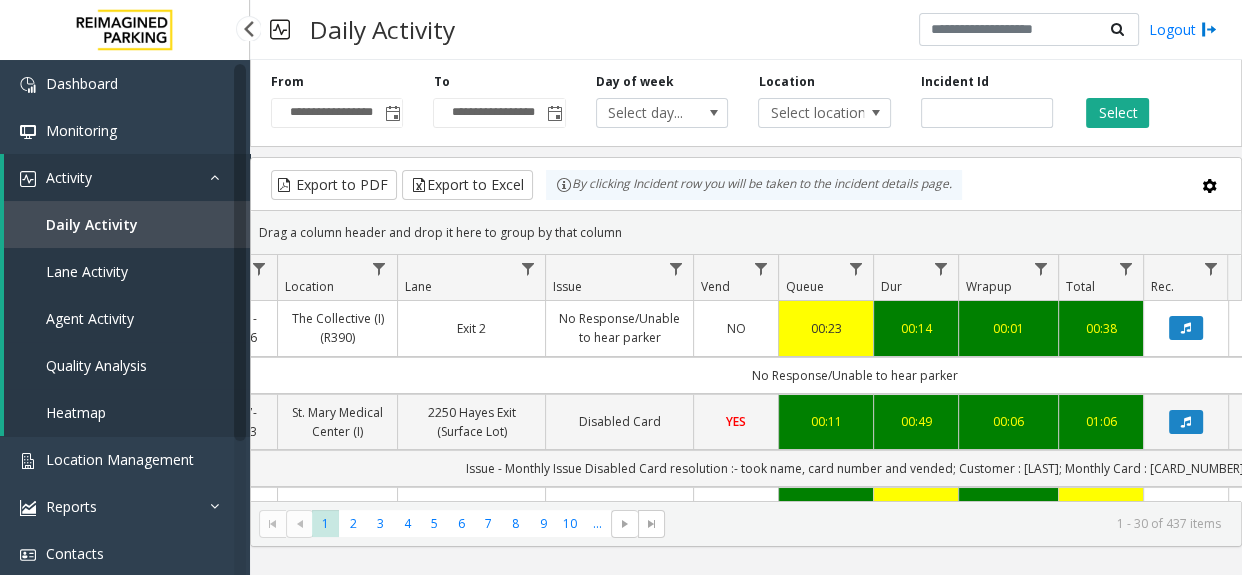 click on "**********" at bounding box center [621, 287] 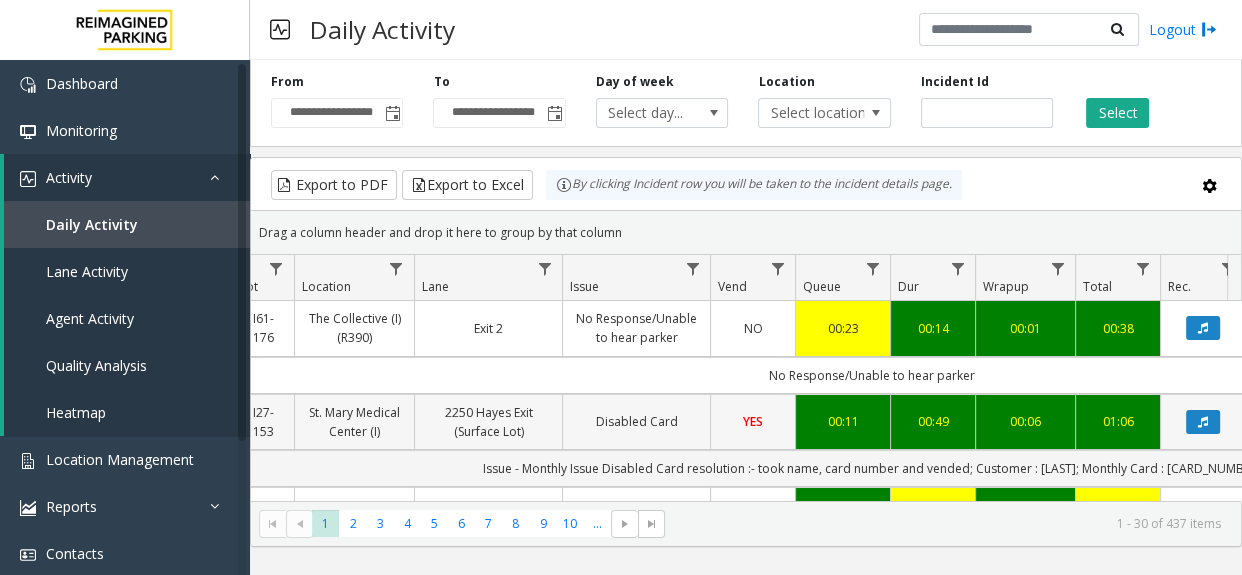 click on "2250 Hayes Exit (Surface Lot)" 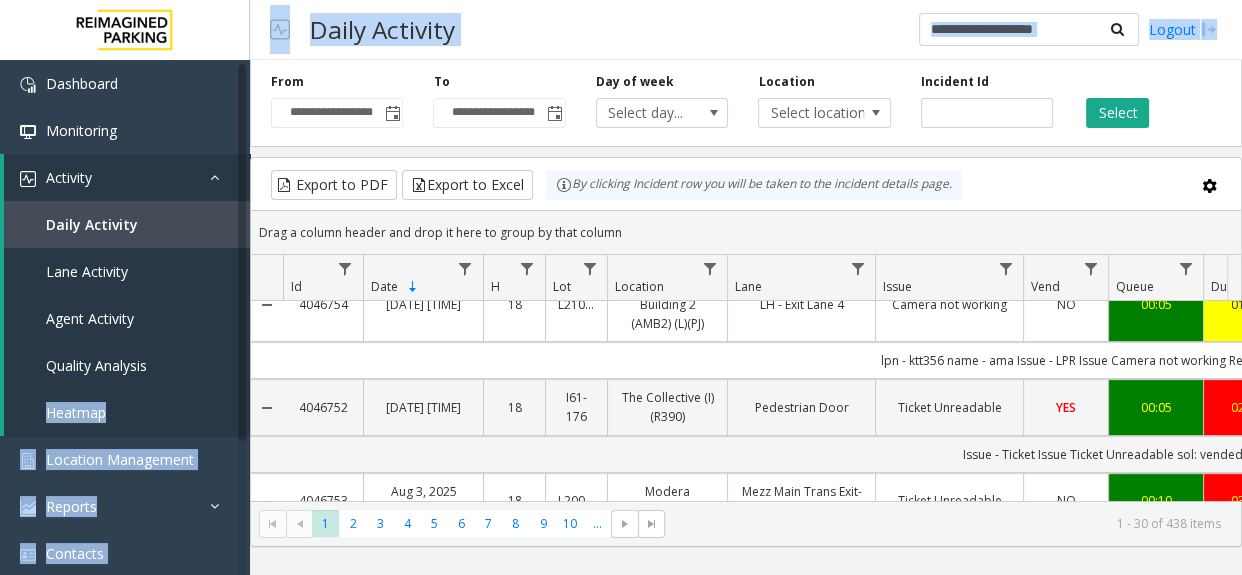 scroll, scrollTop: 909, scrollLeft: 0, axis: vertical 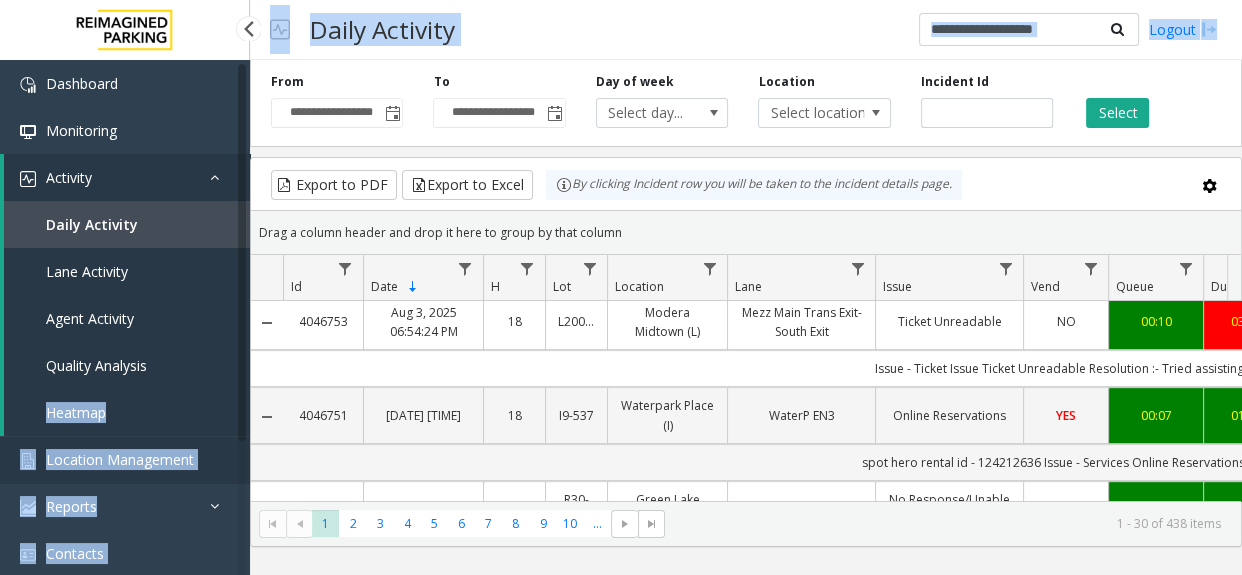 click on "Location Management" at bounding box center [120, 459] 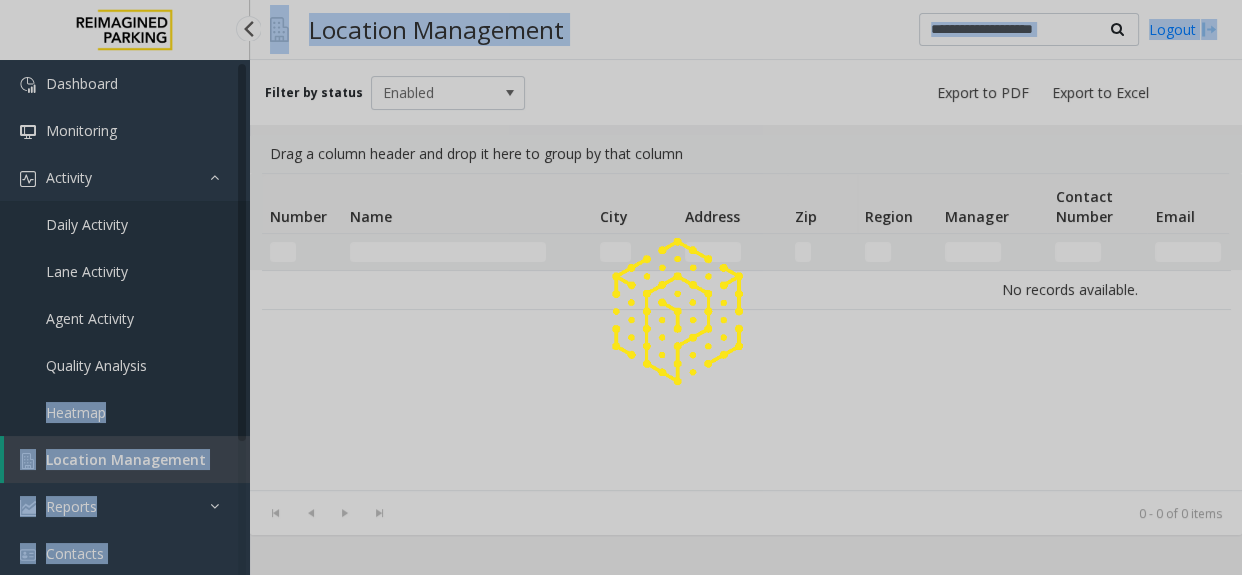 click 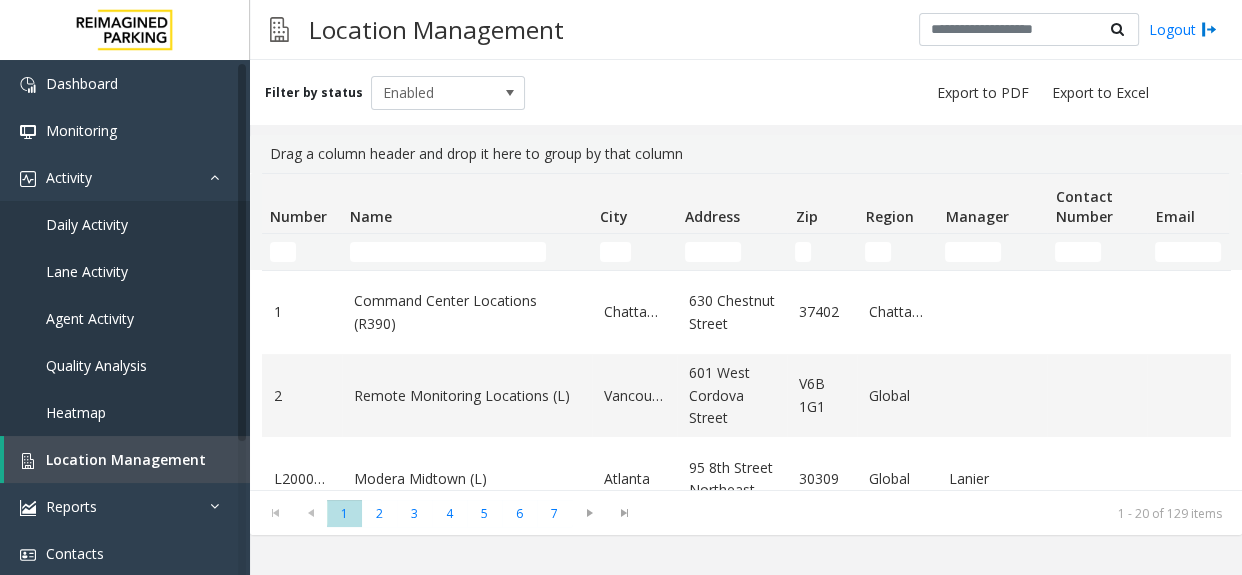 click on "Filter by status Enabled" 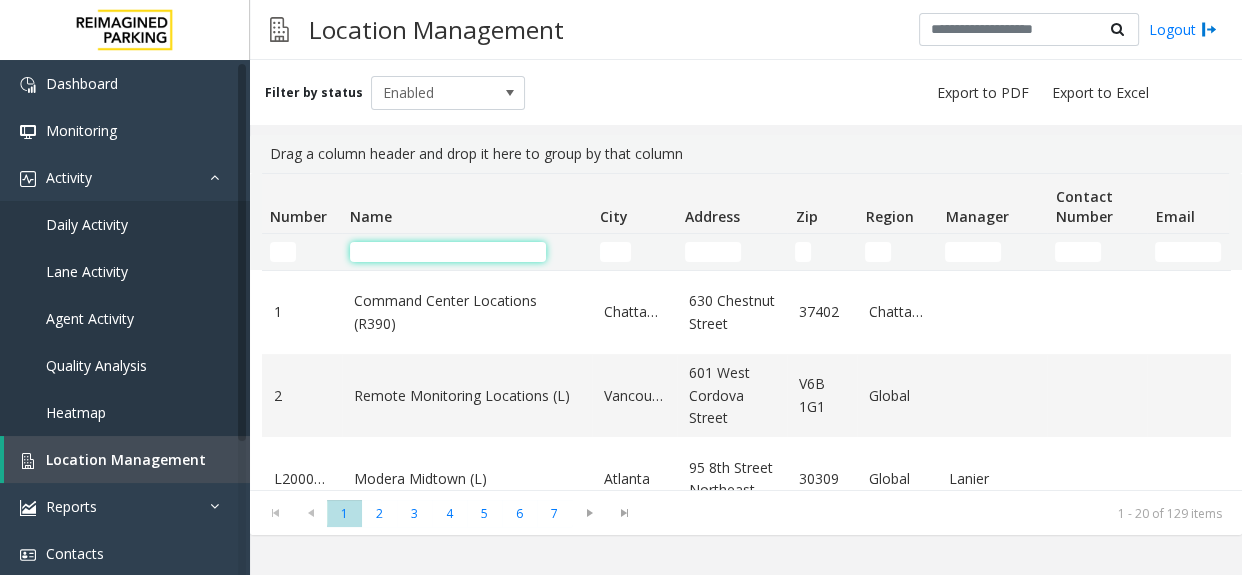 click 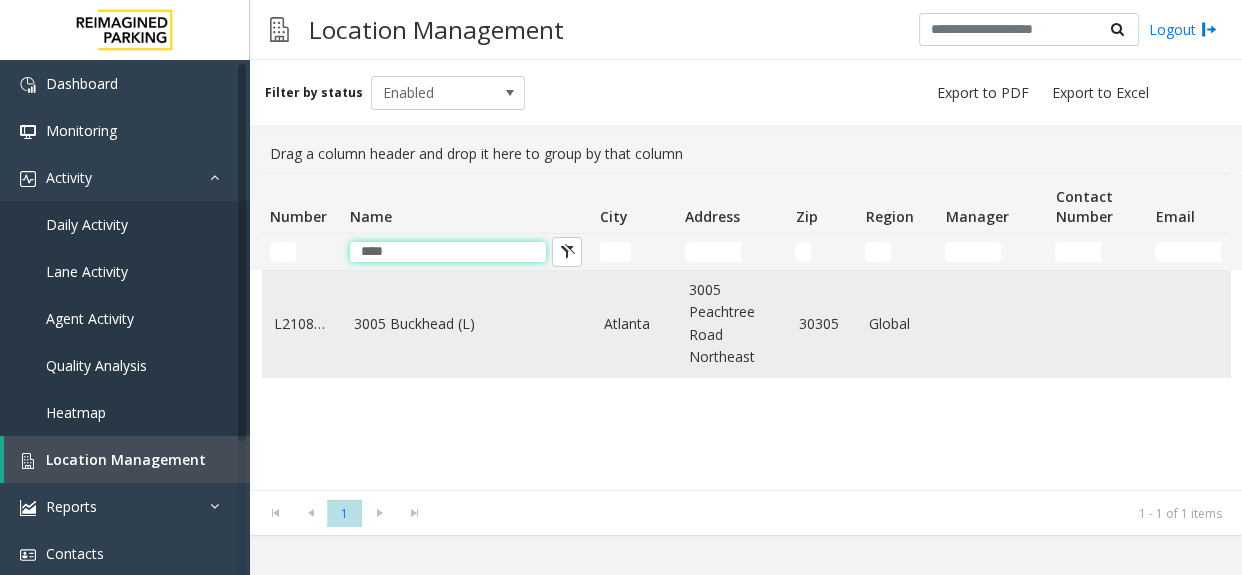 type on "****" 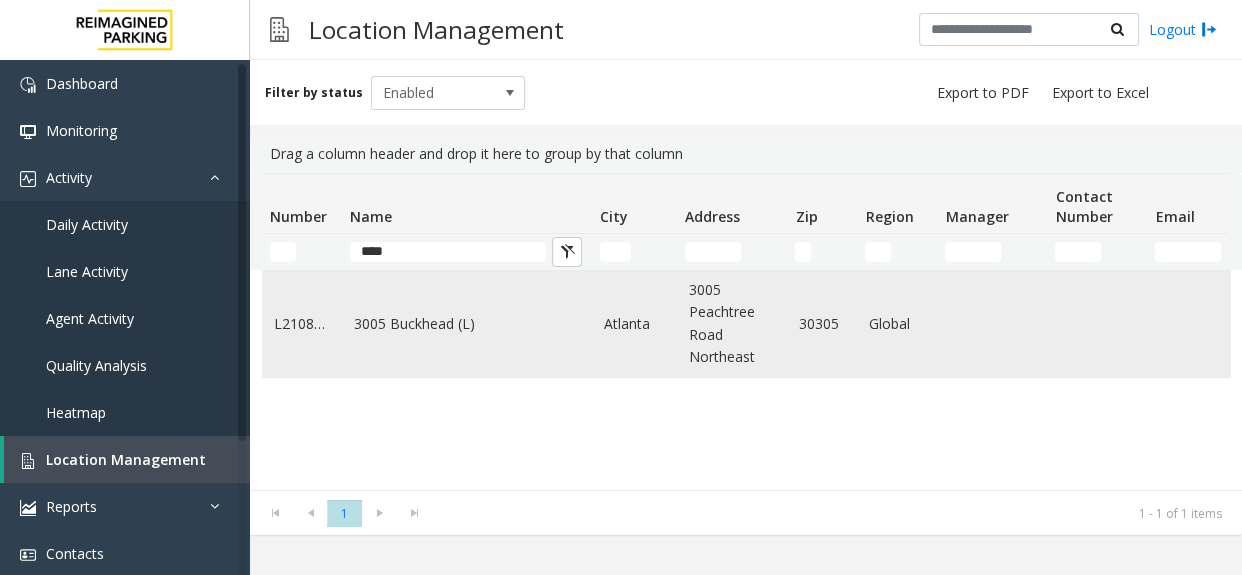 click on "[NUMBER] [STREET]" 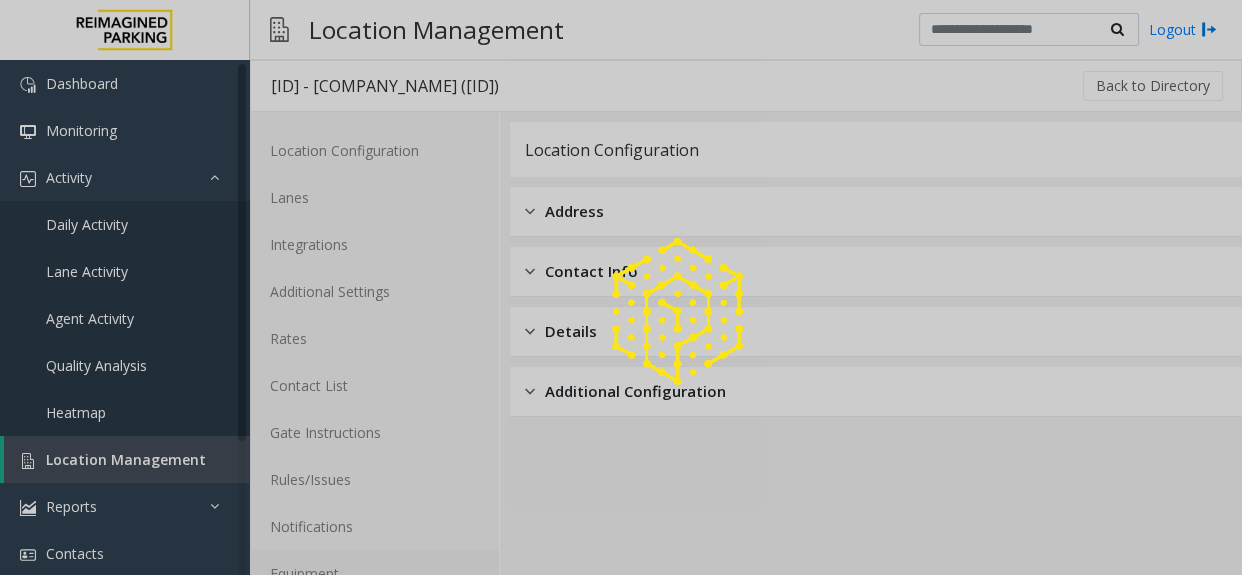 click on "Equipment" 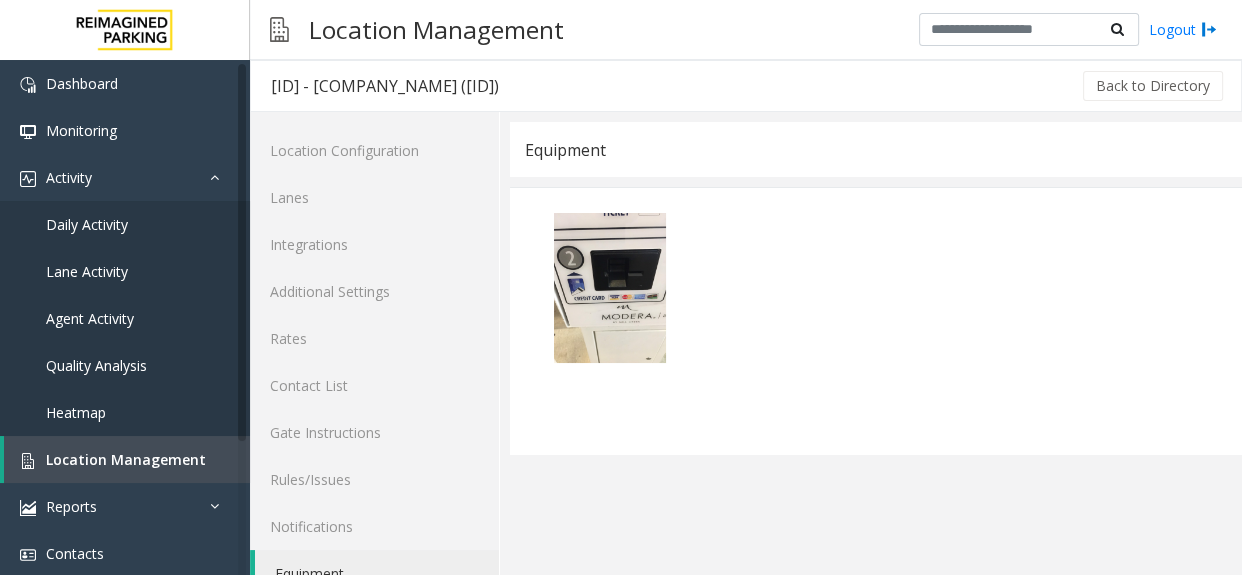 click on "Equipment" 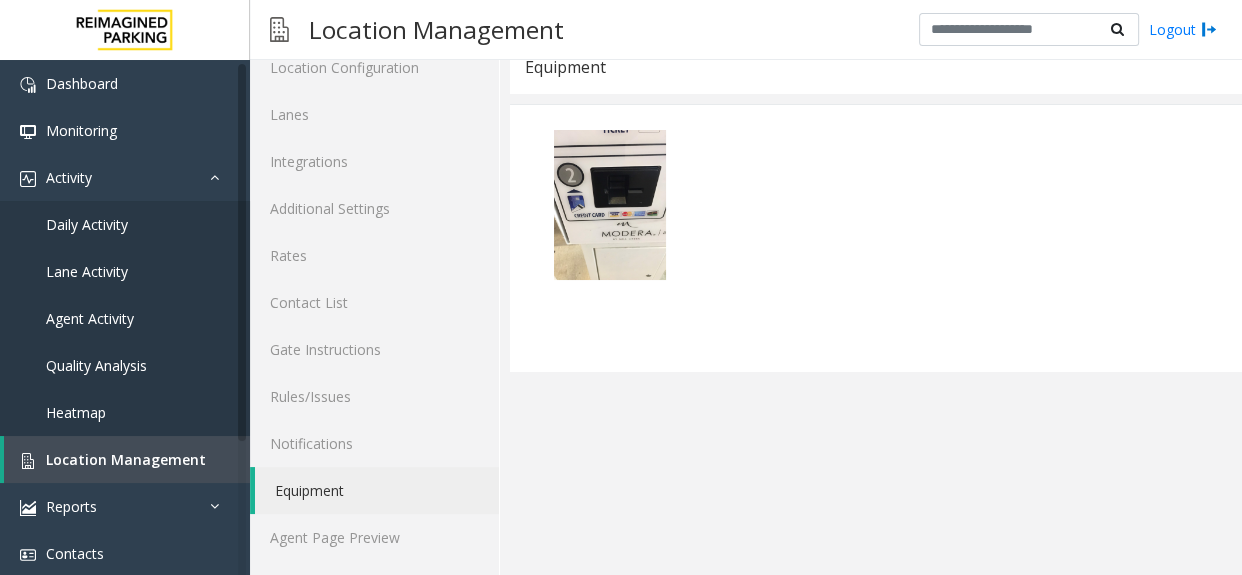 click on "Equipment" 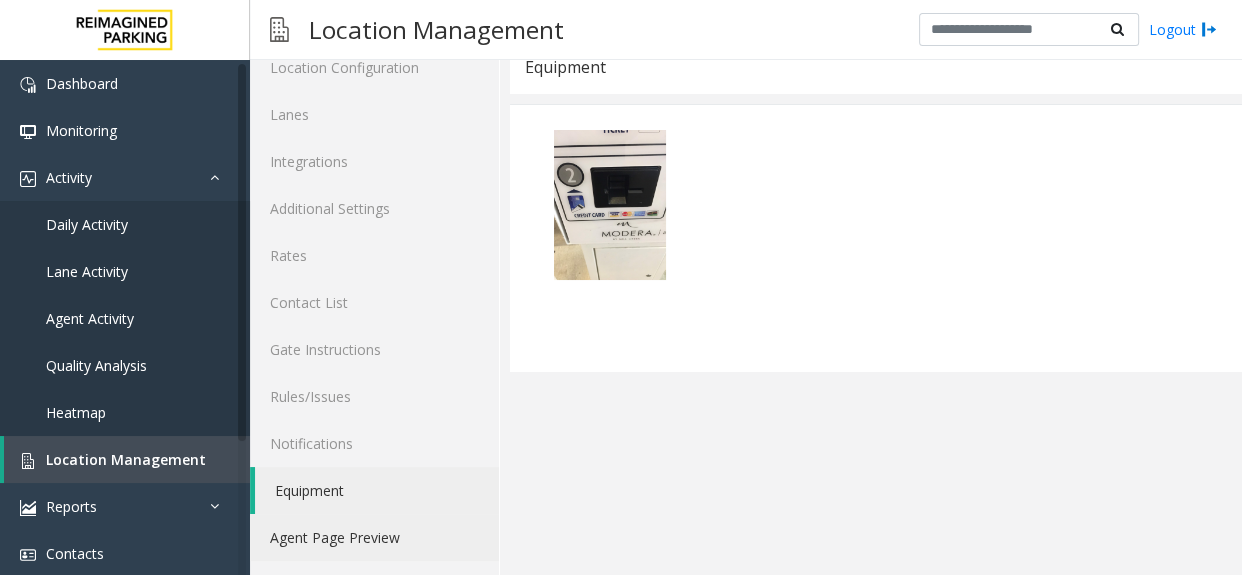 click on "Agent Page Preview" 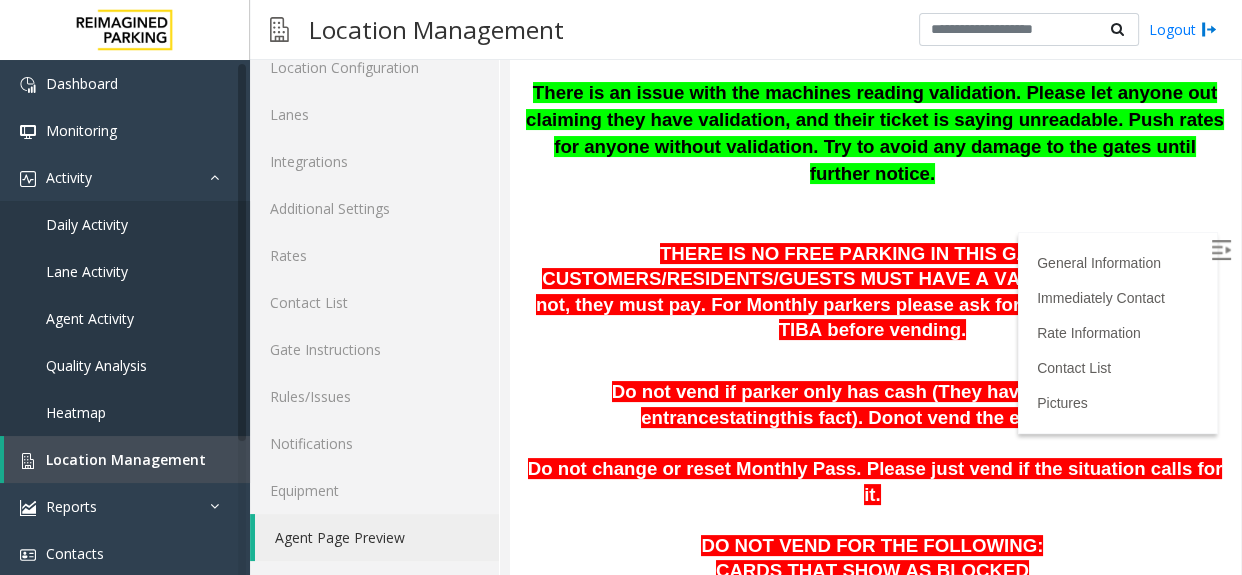click at bounding box center (1221, 250) 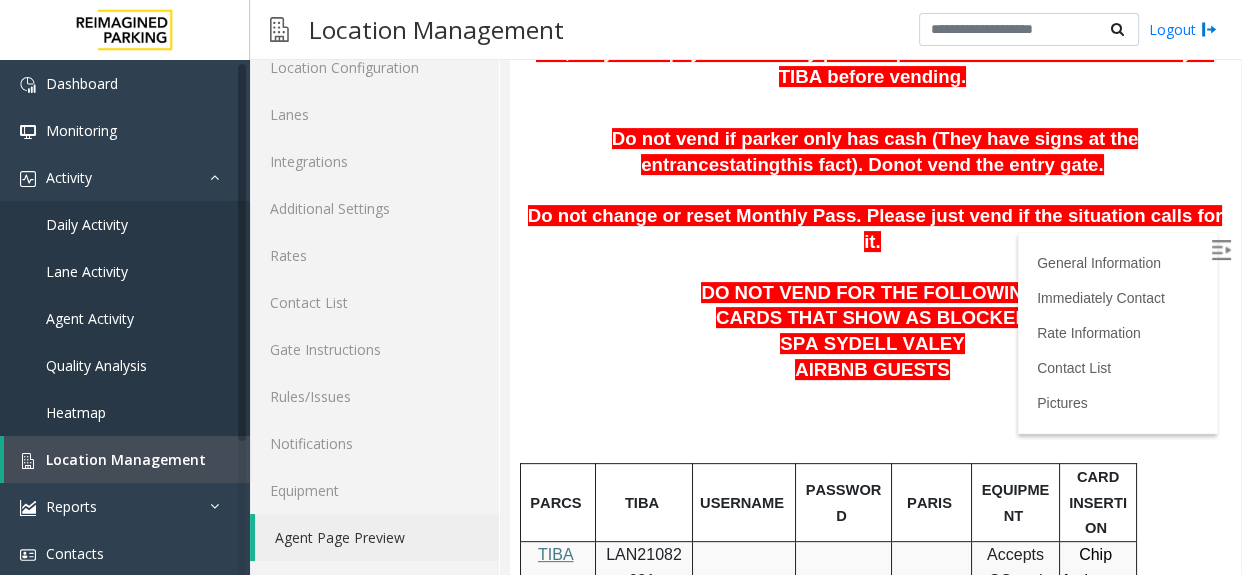 scroll, scrollTop: 636, scrollLeft: 0, axis: vertical 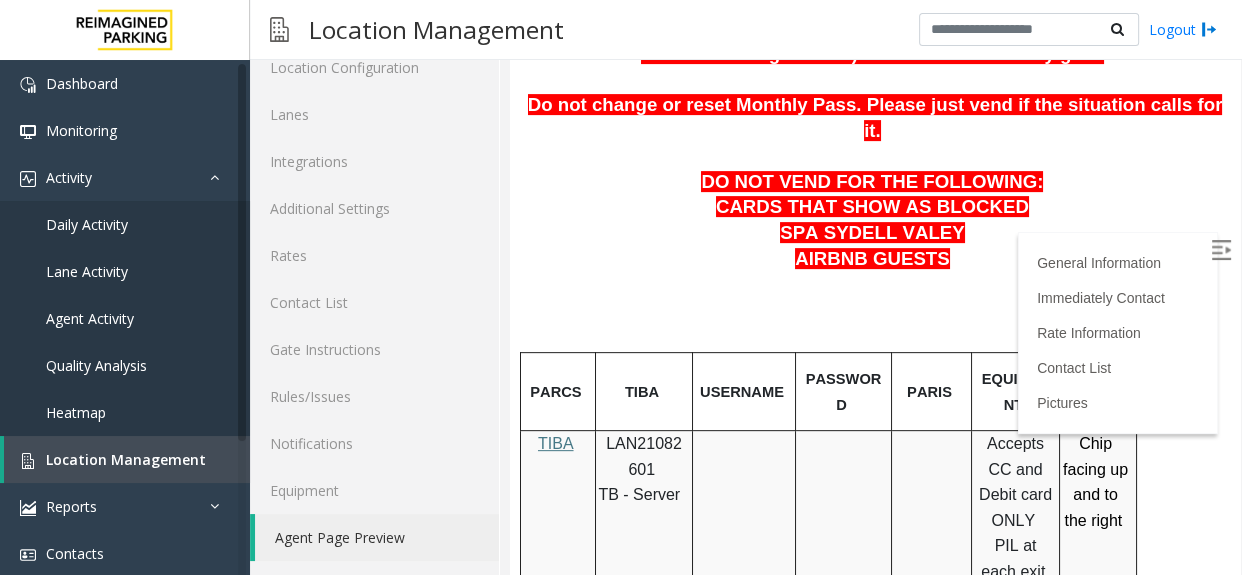 click on "LAN21082601" at bounding box center (644, 456) 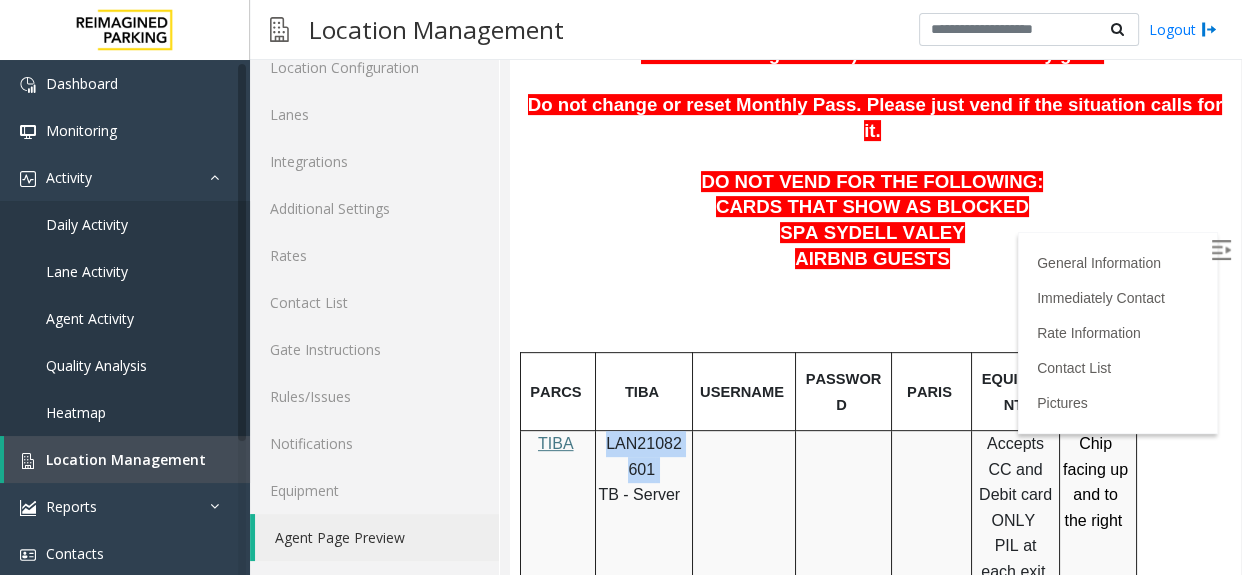 click on "LAN21082601" at bounding box center [644, 456] 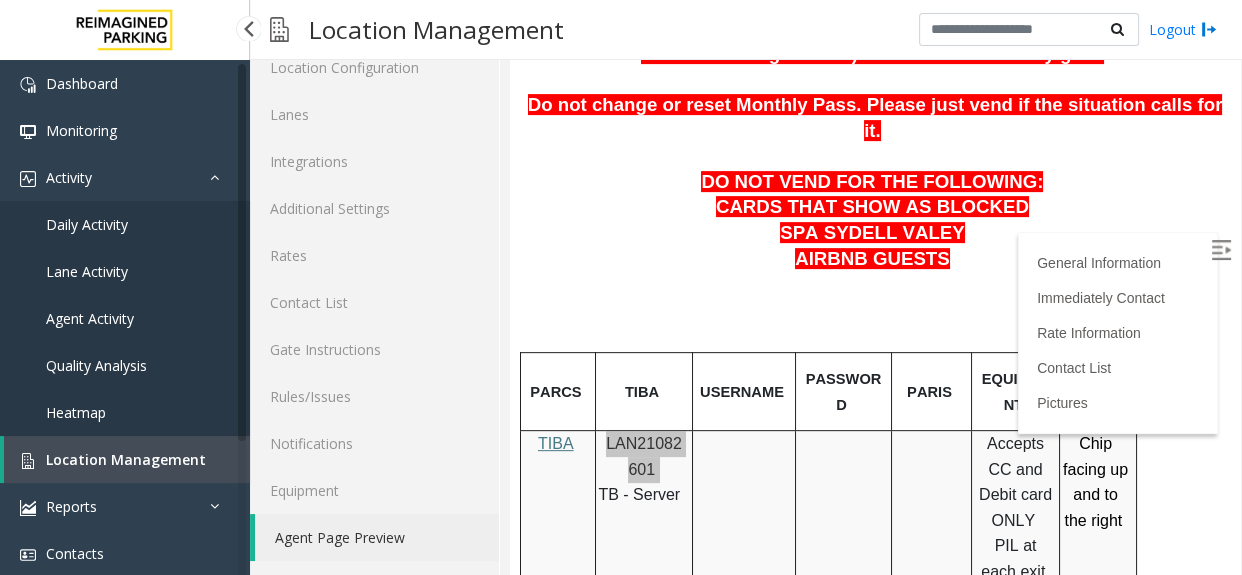 click on "Location Management" at bounding box center (126, 459) 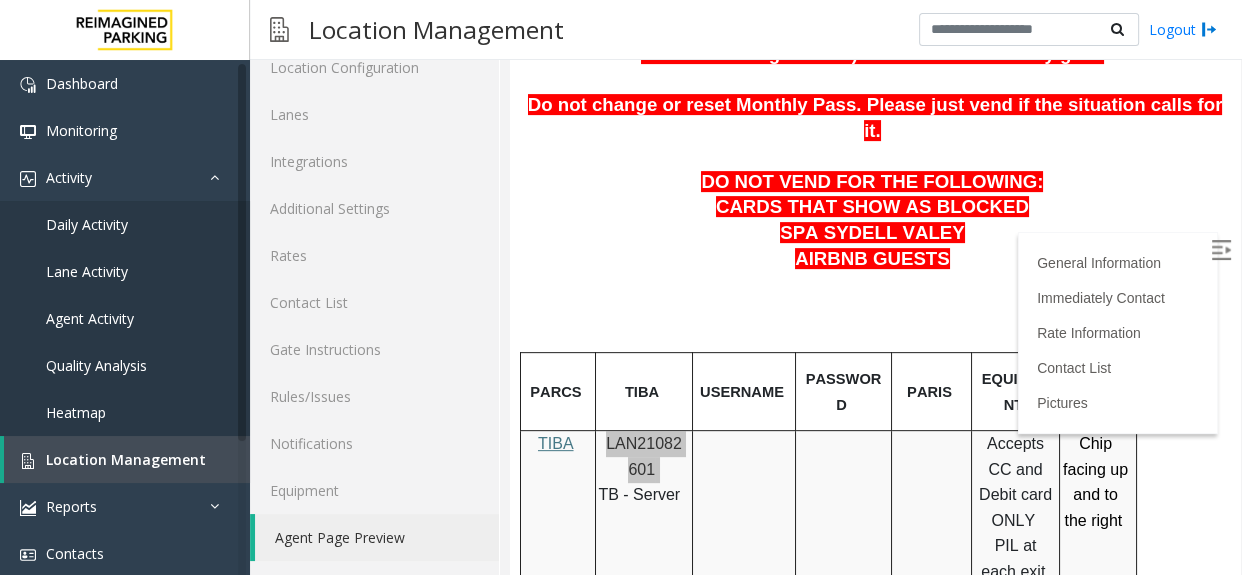 scroll, scrollTop: 0, scrollLeft: 0, axis: both 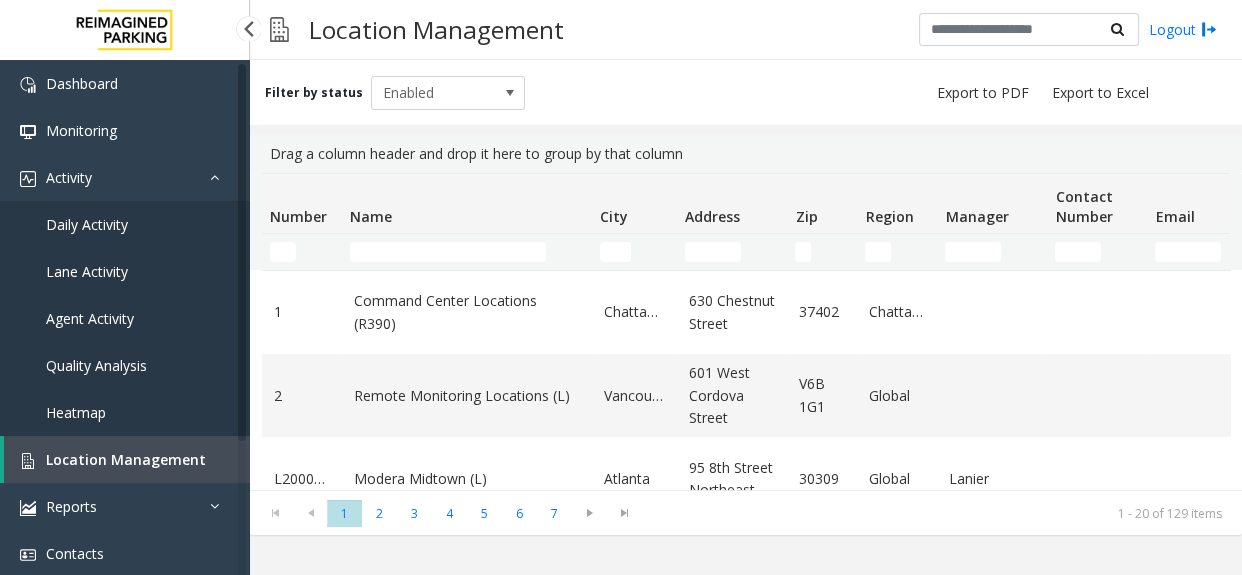 click on "Daily Activity" at bounding box center [125, 224] 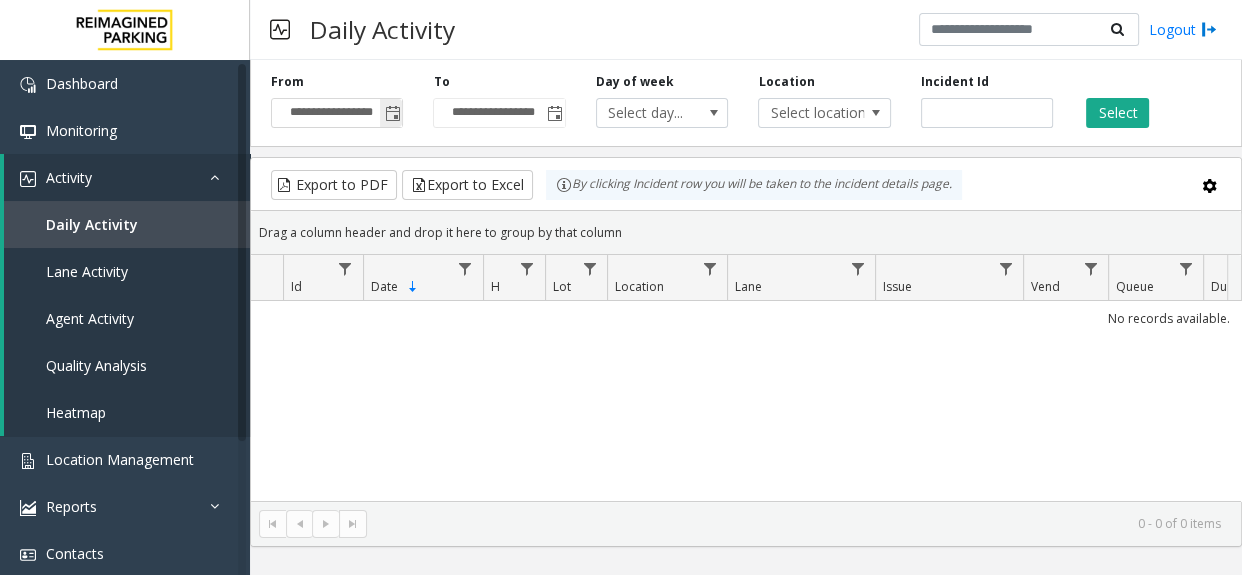 click 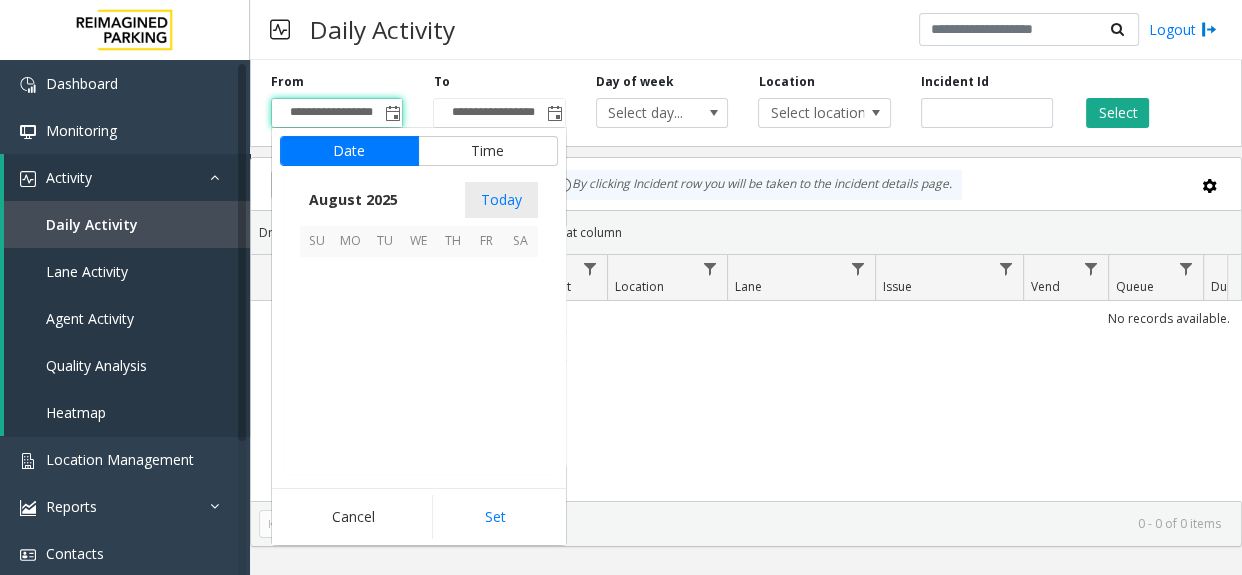 scroll, scrollTop: 358575, scrollLeft: 0, axis: vertical 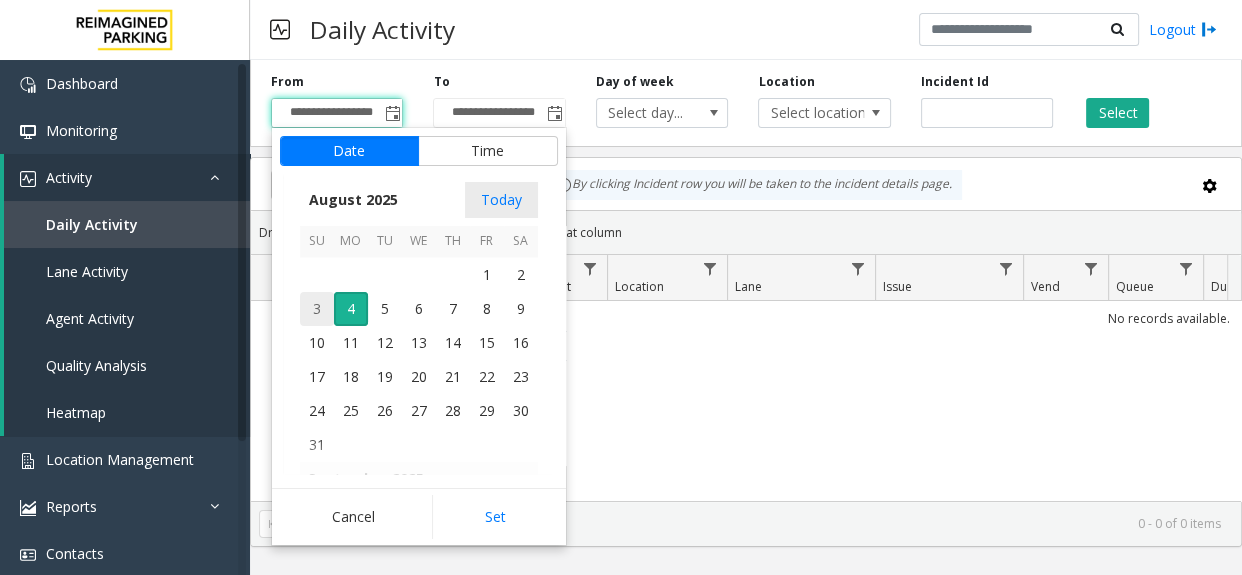 click on "3" at bounding box center (317, 309) 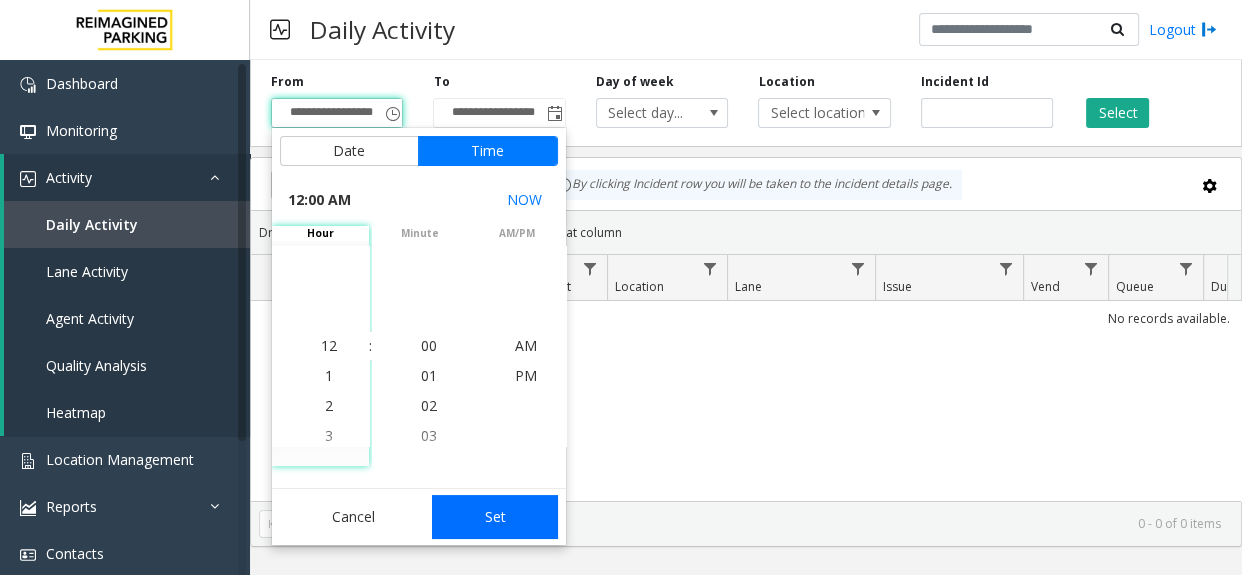 click on "Set" 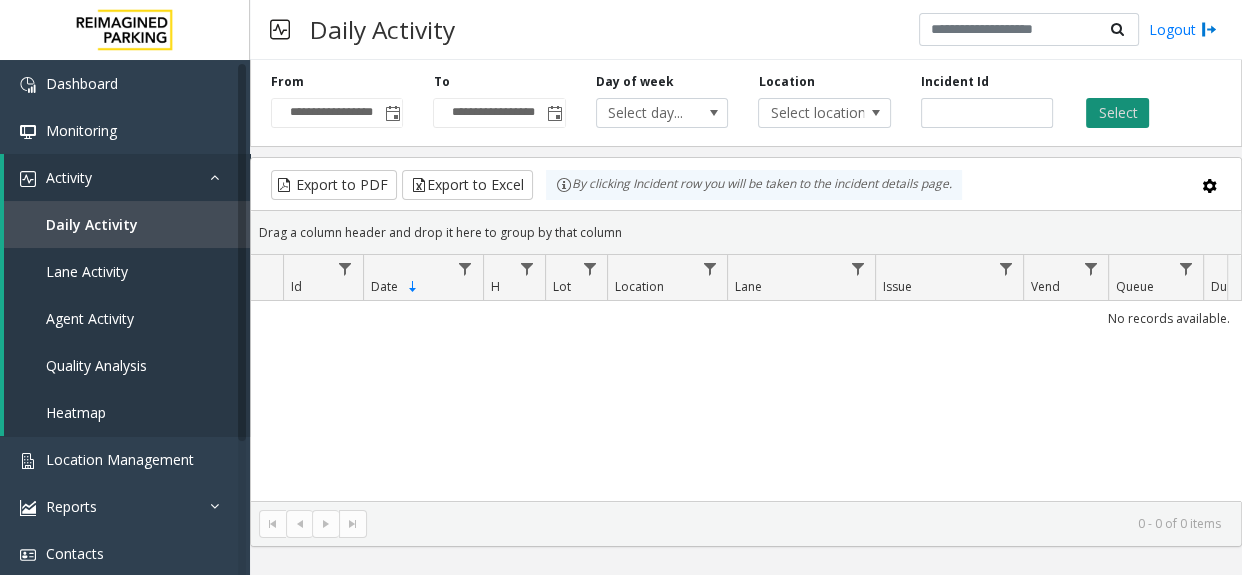 click on "Select" 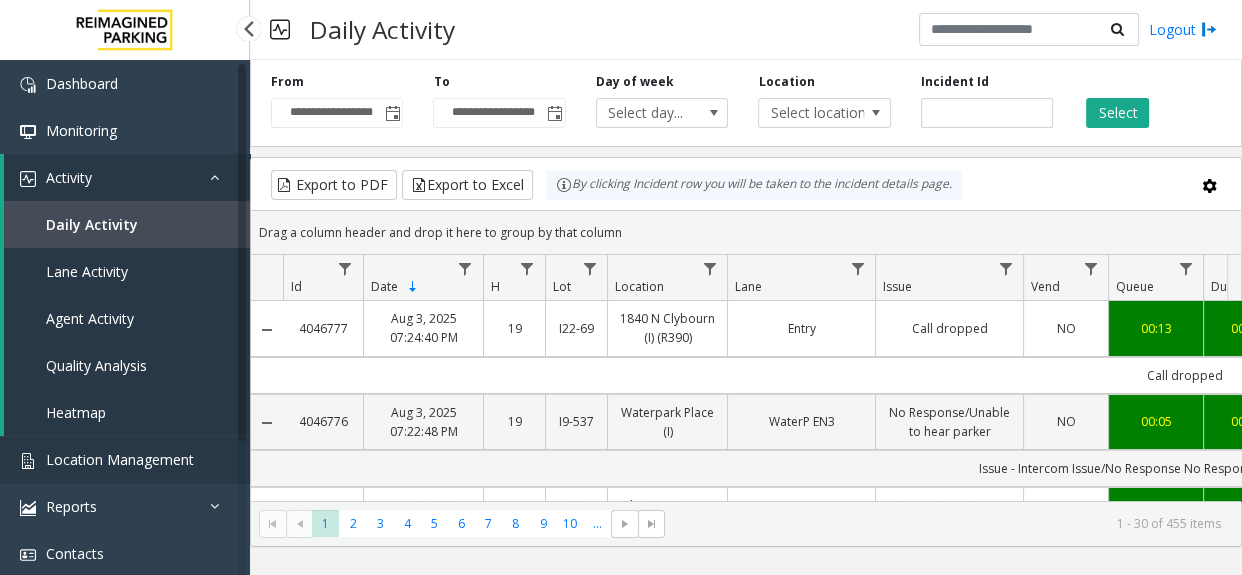 click on "Location Management" at bounding box center [120, 459] 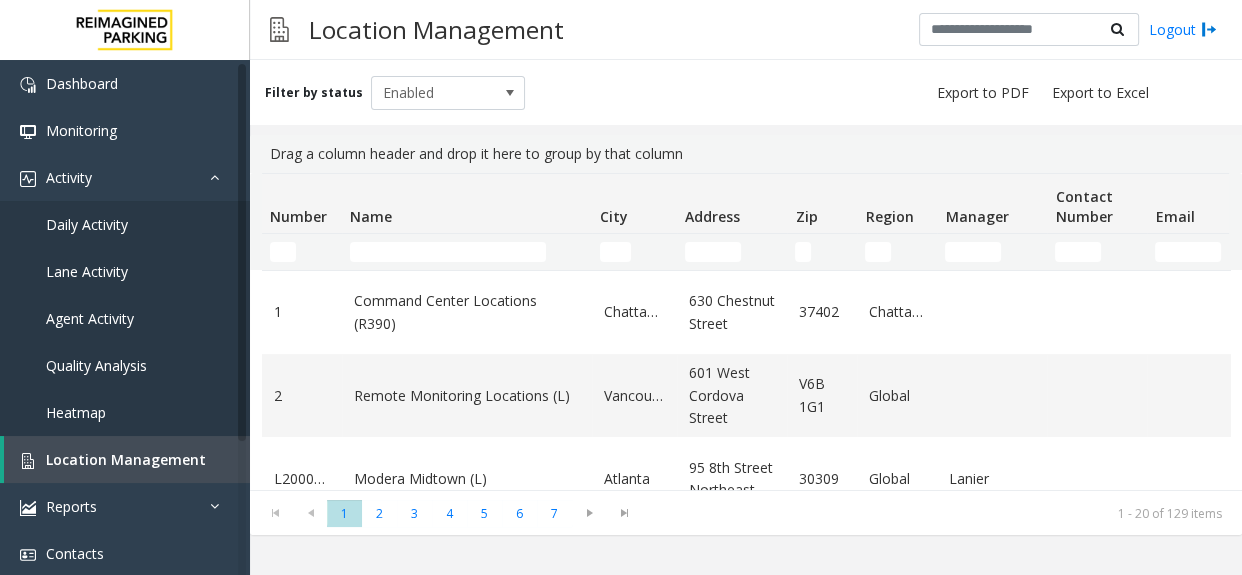 click 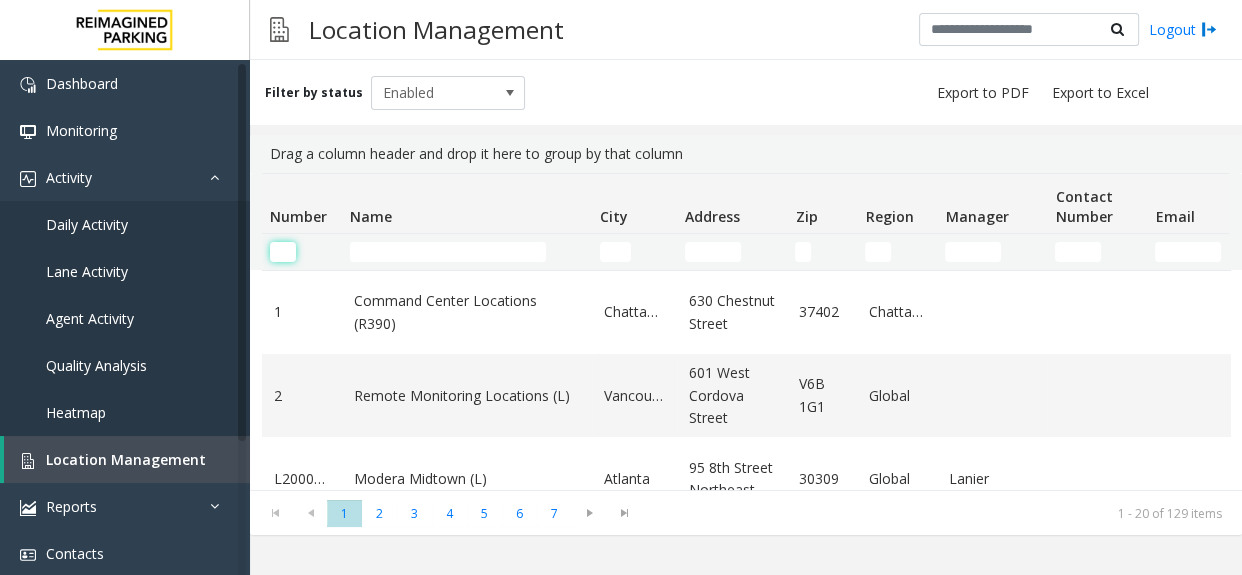 click 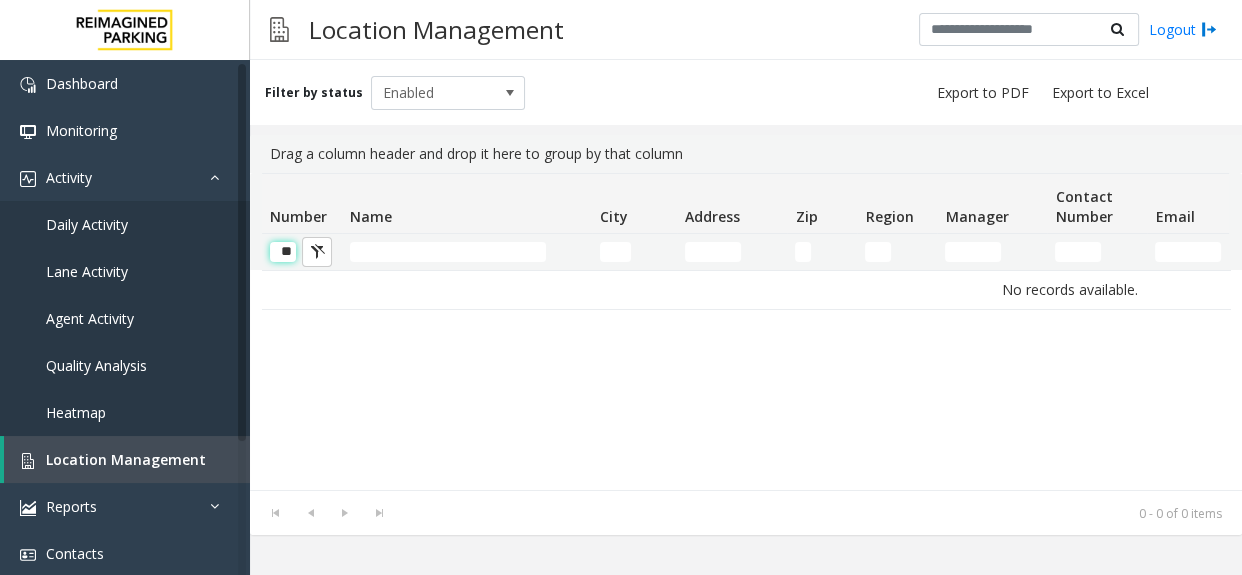 scroll, scrollTop: 0, scrollLeft: 1, axis: horizontal 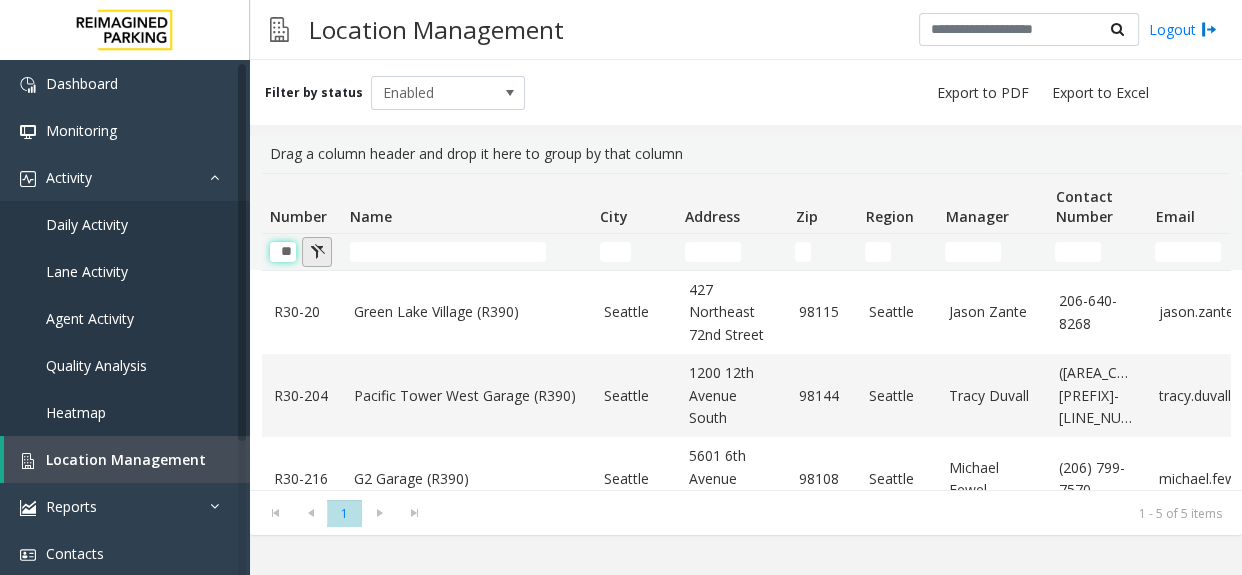 type on "*" 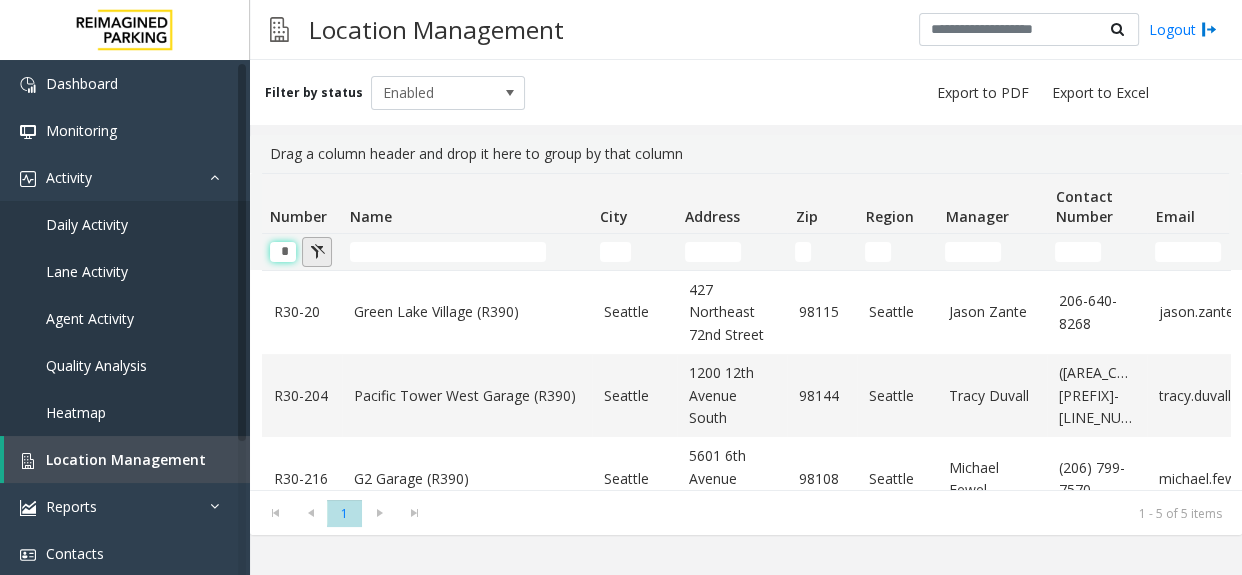 scroll, scrollTop: 0, scrollLeft: 0, axis: both 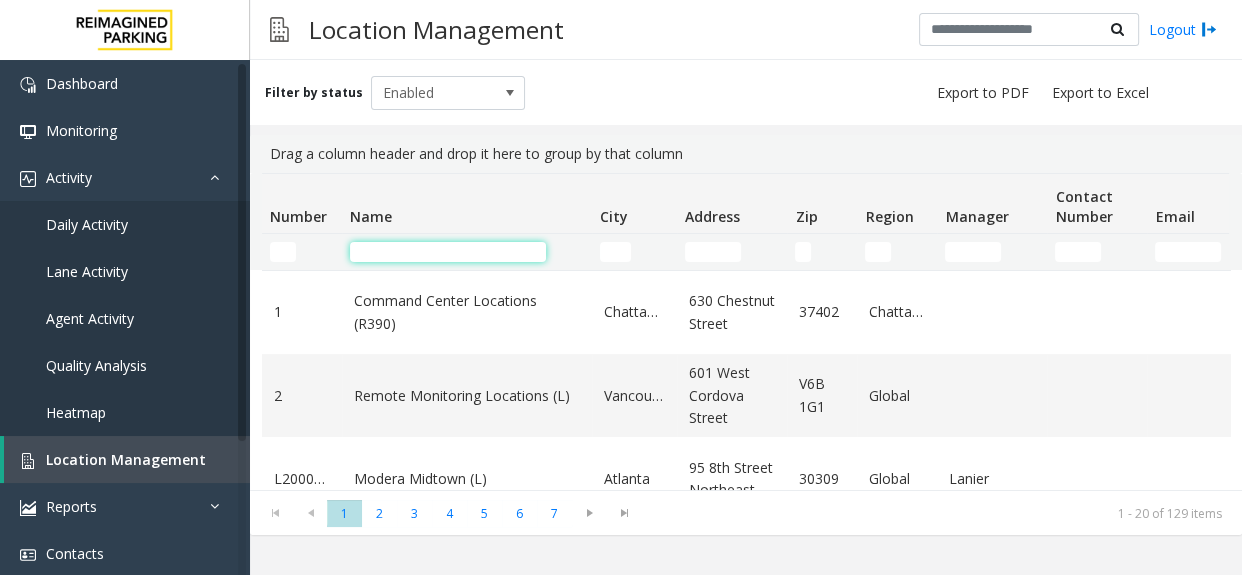 click 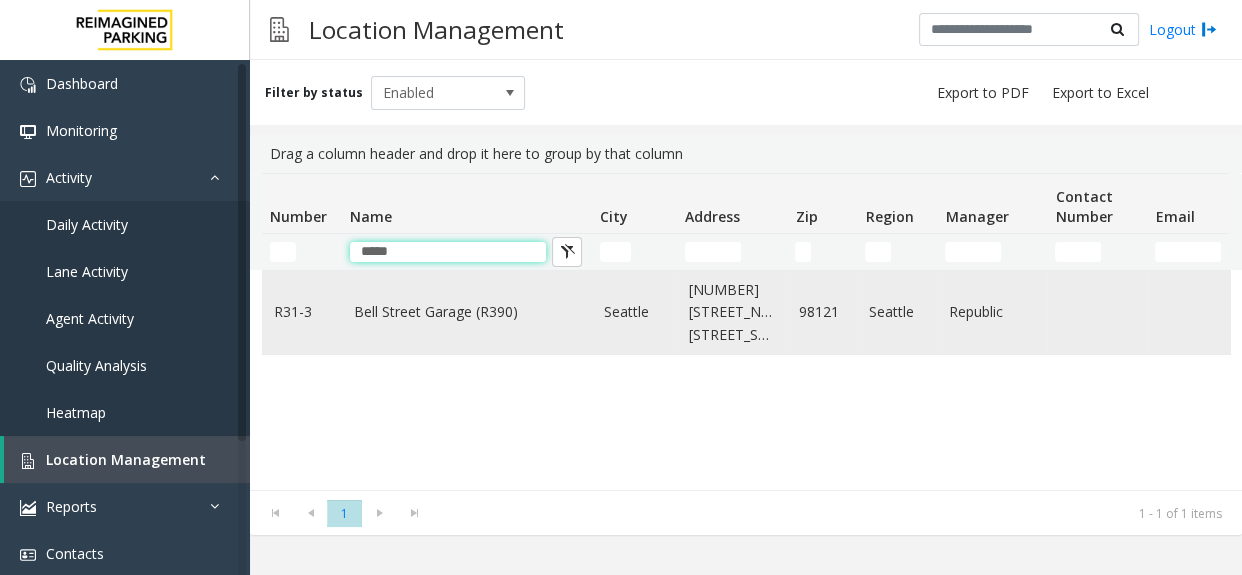 type on "****" 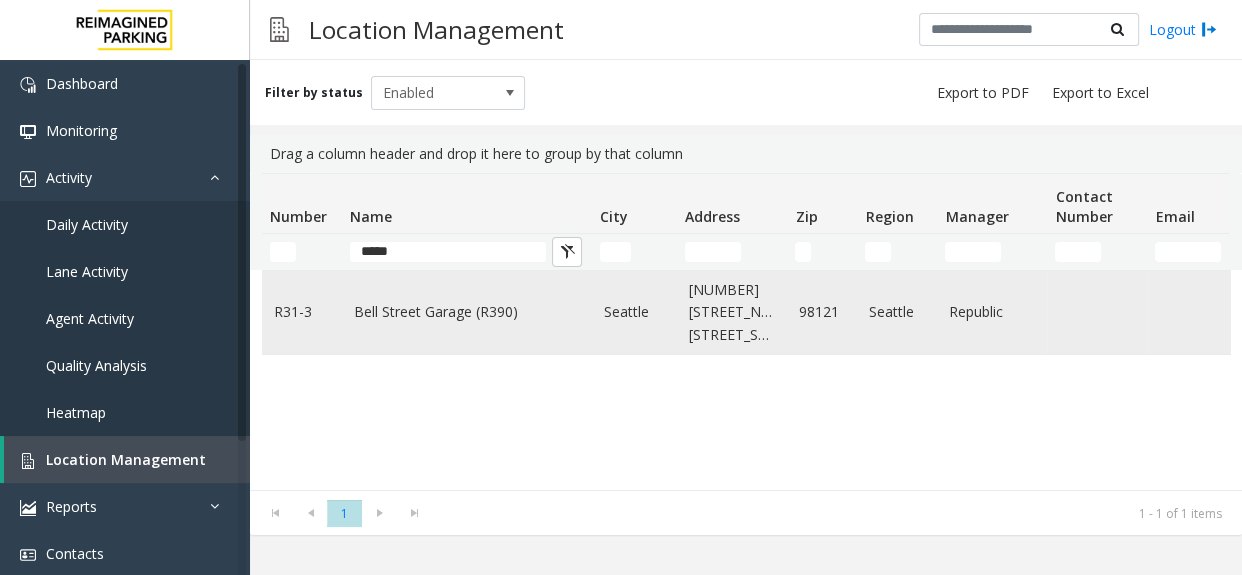 click on "Bell Street Garage (R390)" 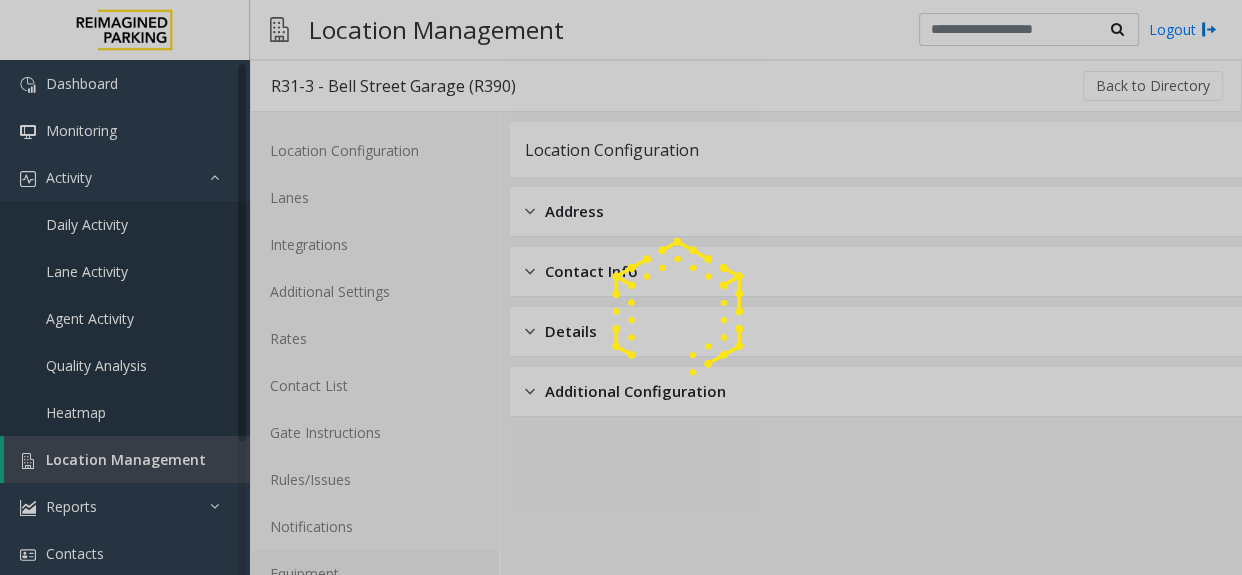 click on "Equipment" 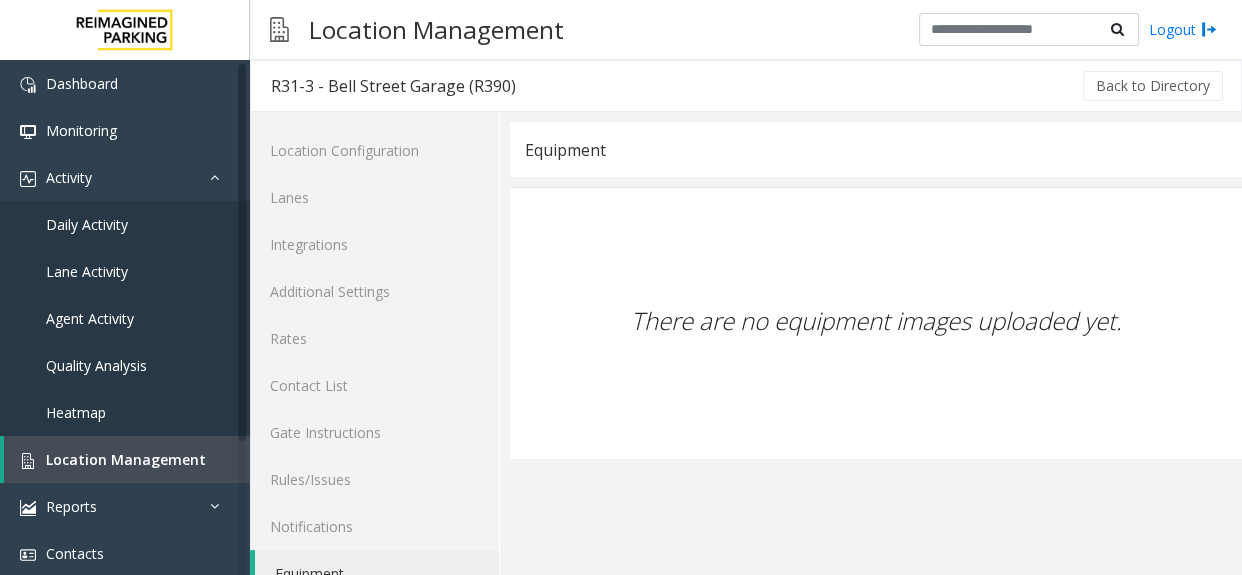 scroll, scrollTop: 83, scrollLeft: 0, axis: vertical 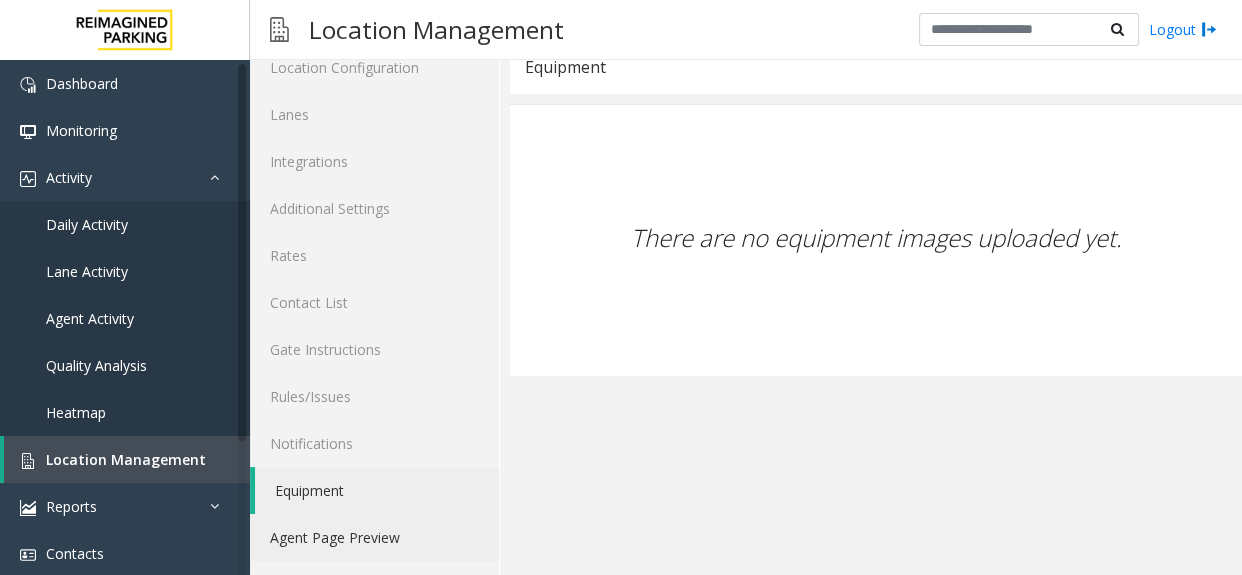 click on "Agent Page Preview" 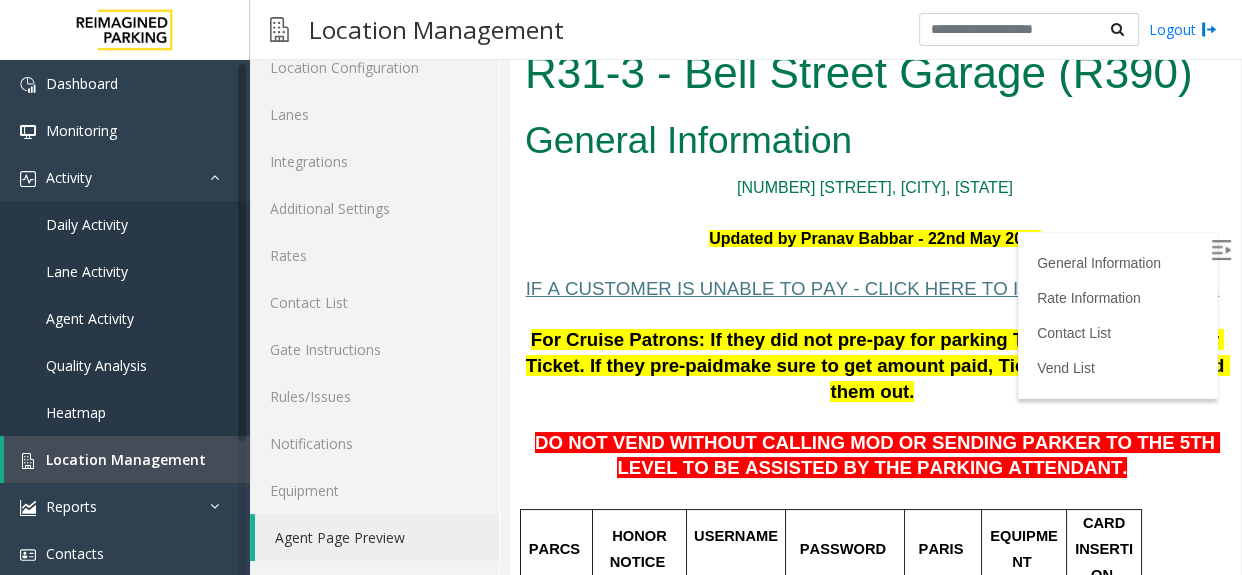 scroll, scrollTop: 0, scrollLeft: 0, axis: both 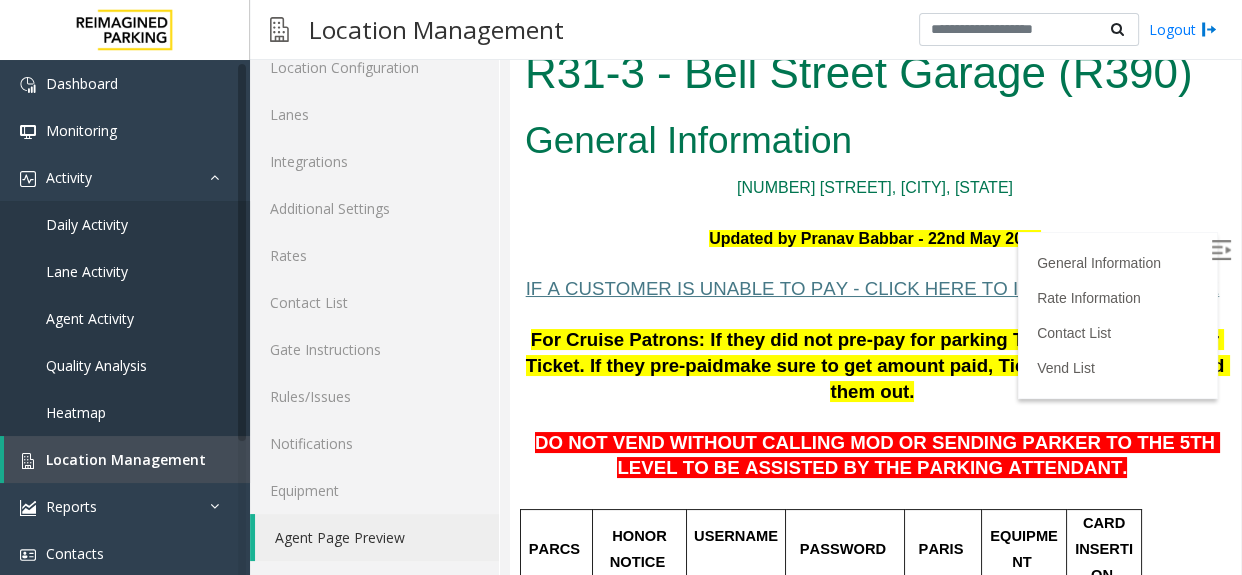 click at bounding box center (1221, 250) 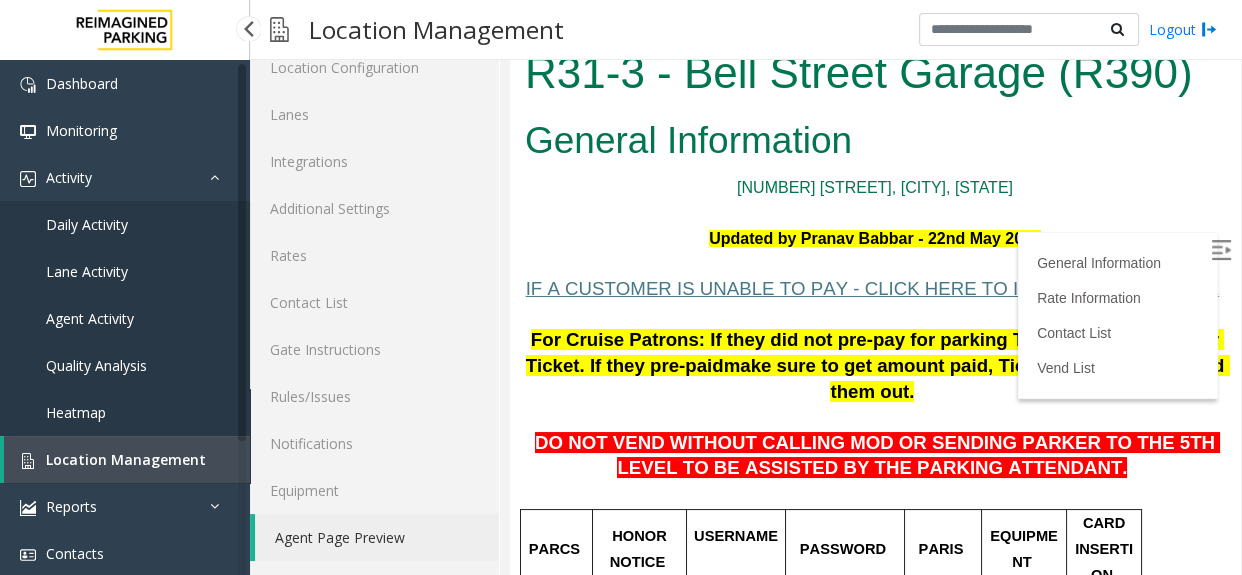 click on "Heatmap" at bounding box center [76, 412] 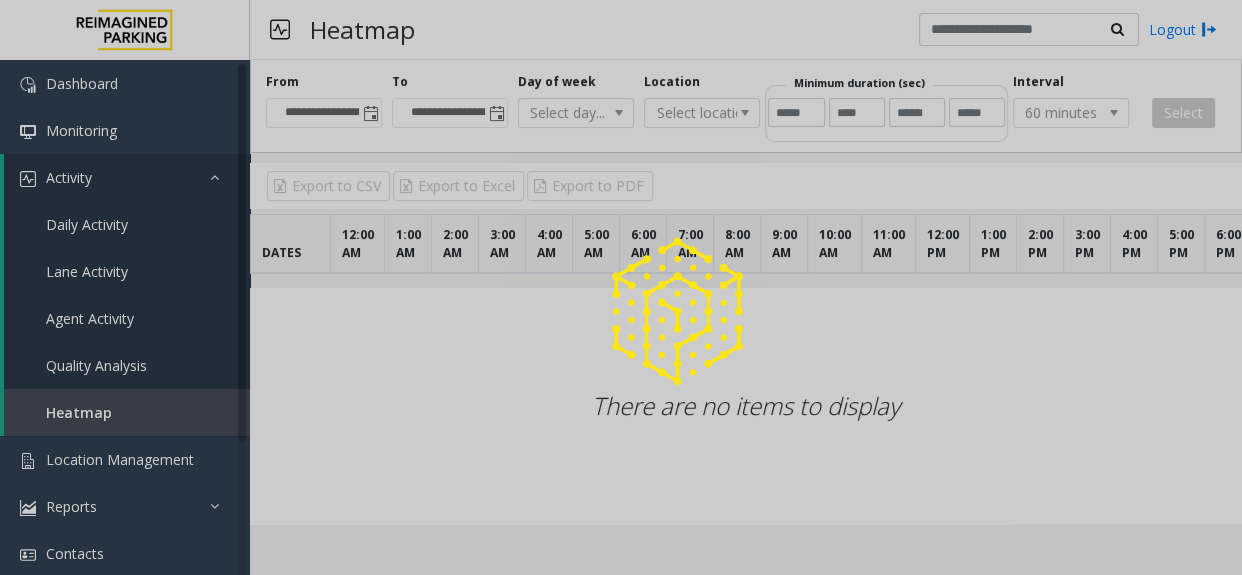 scroll, scrollTop: 0, scrollLeft: 0, axis: both 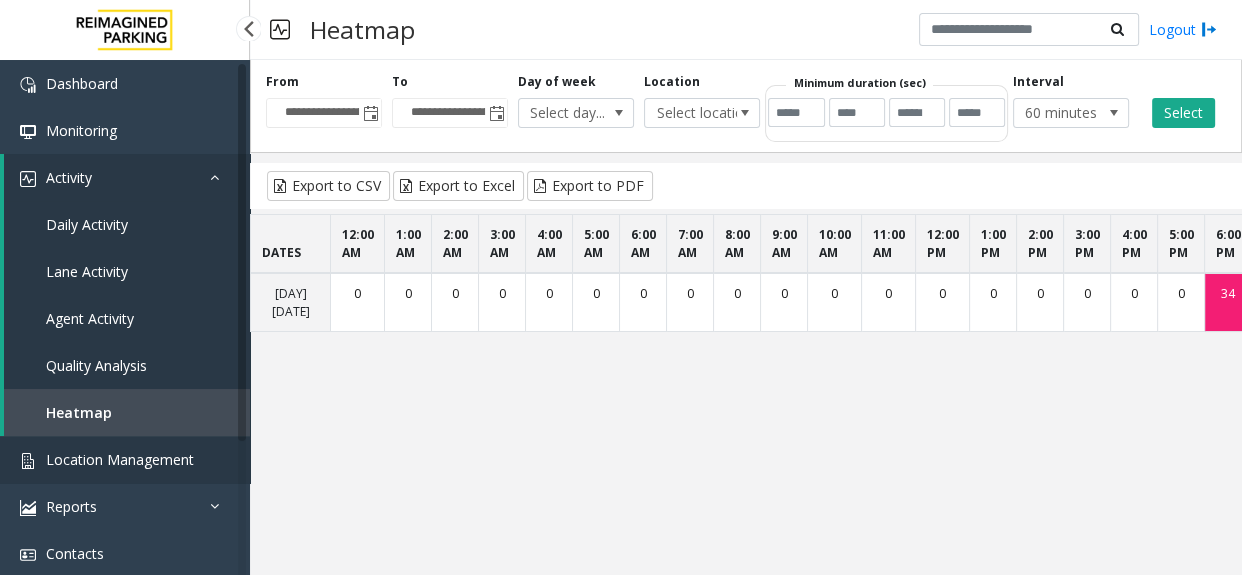 click on "Location Management" at bounding box center (125, 459) 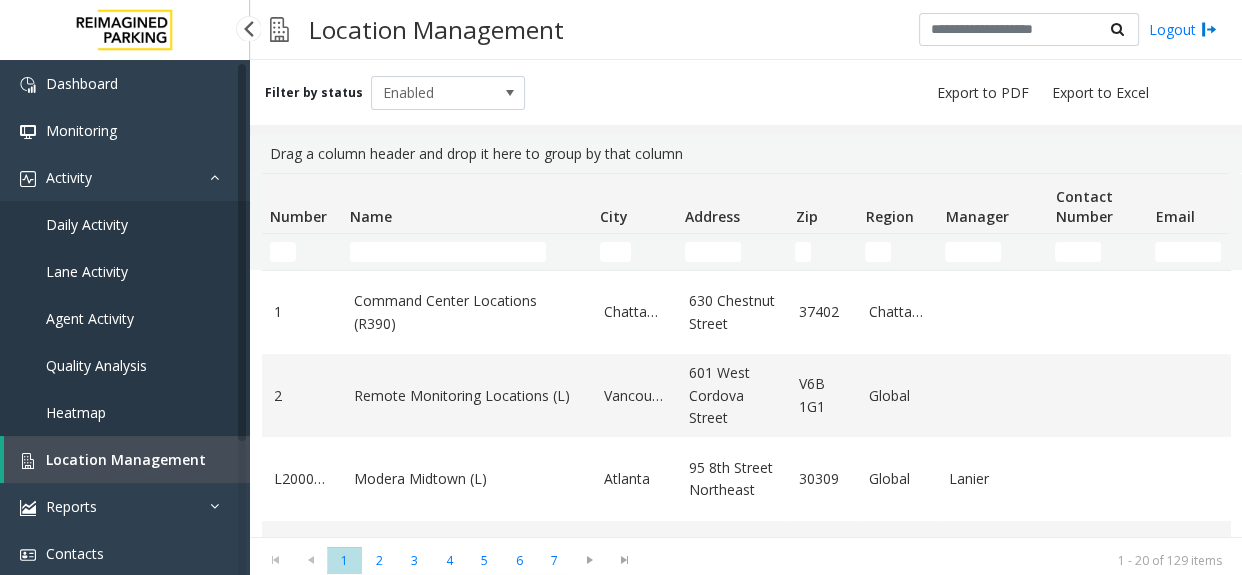 click on "Daily Activity" at bounding box center [125, 224] 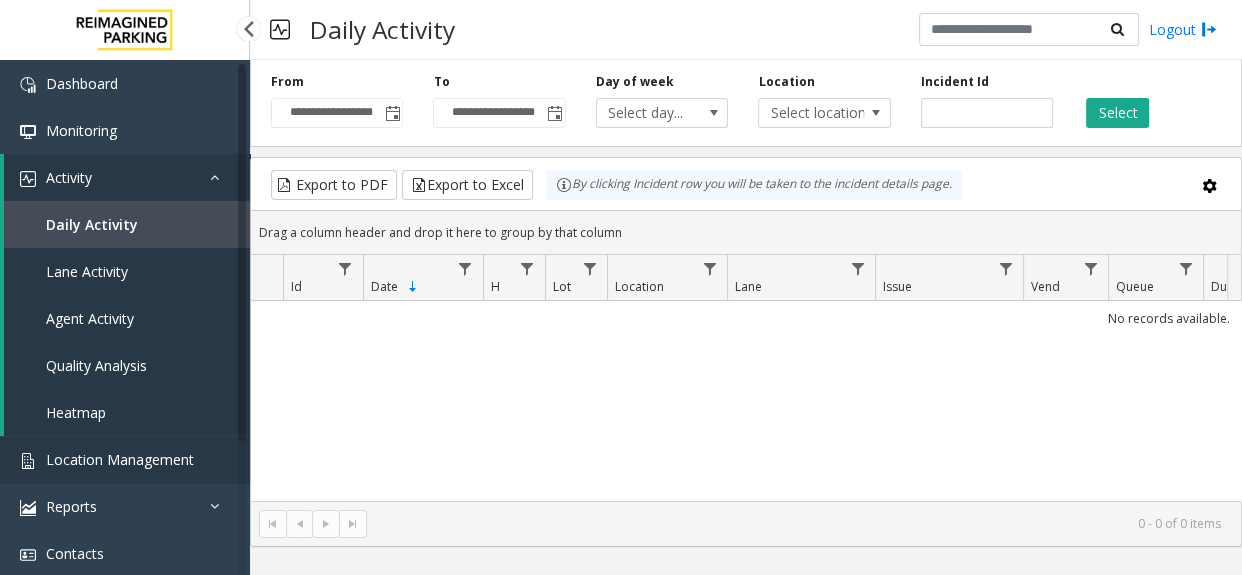 click on "Location Management" at bounding box center [120, 459] 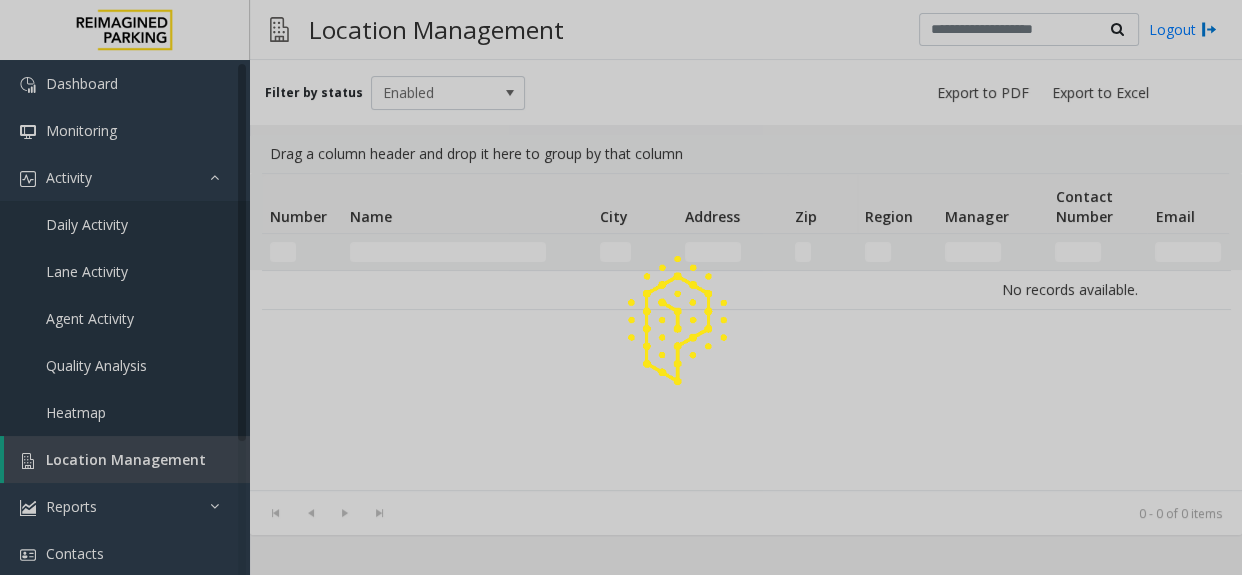 click 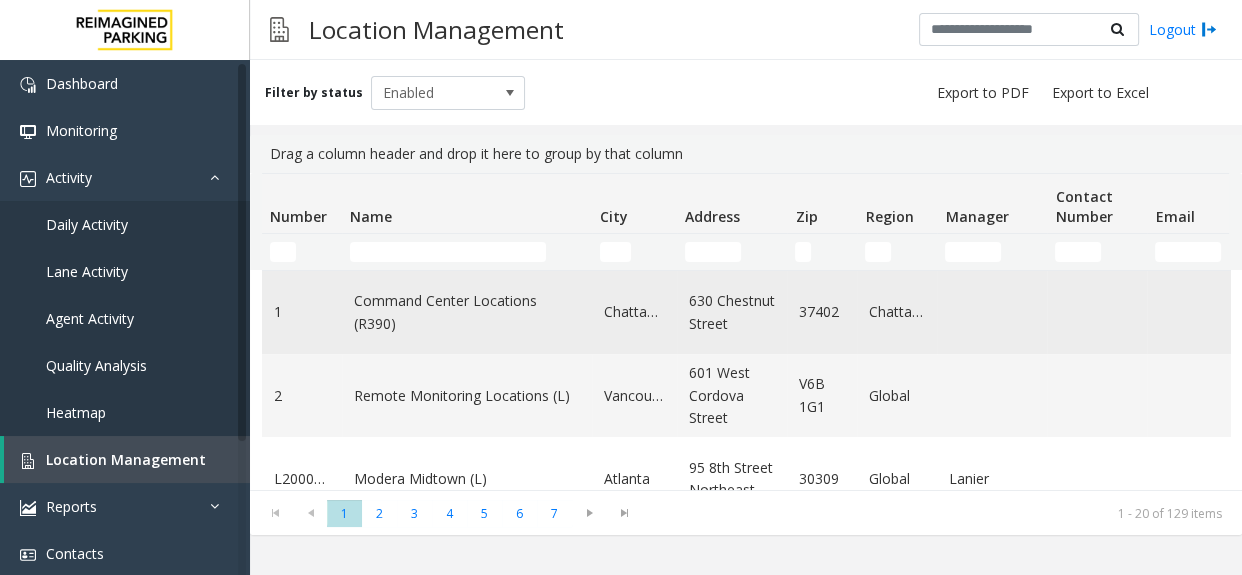 click on "Command Center Locations (R390)" 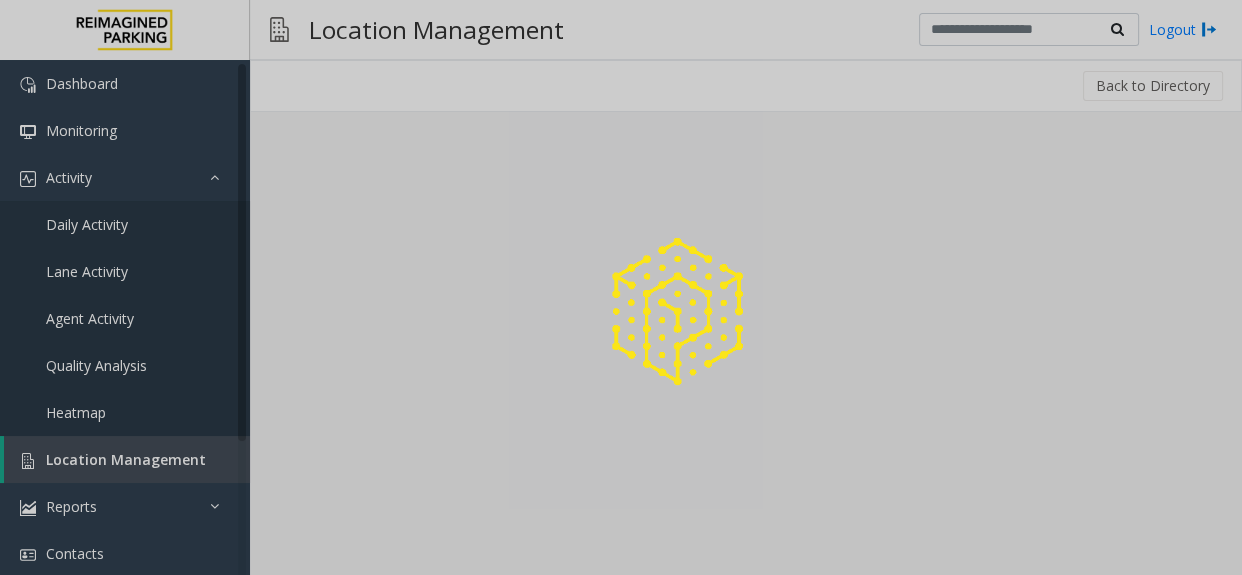 click 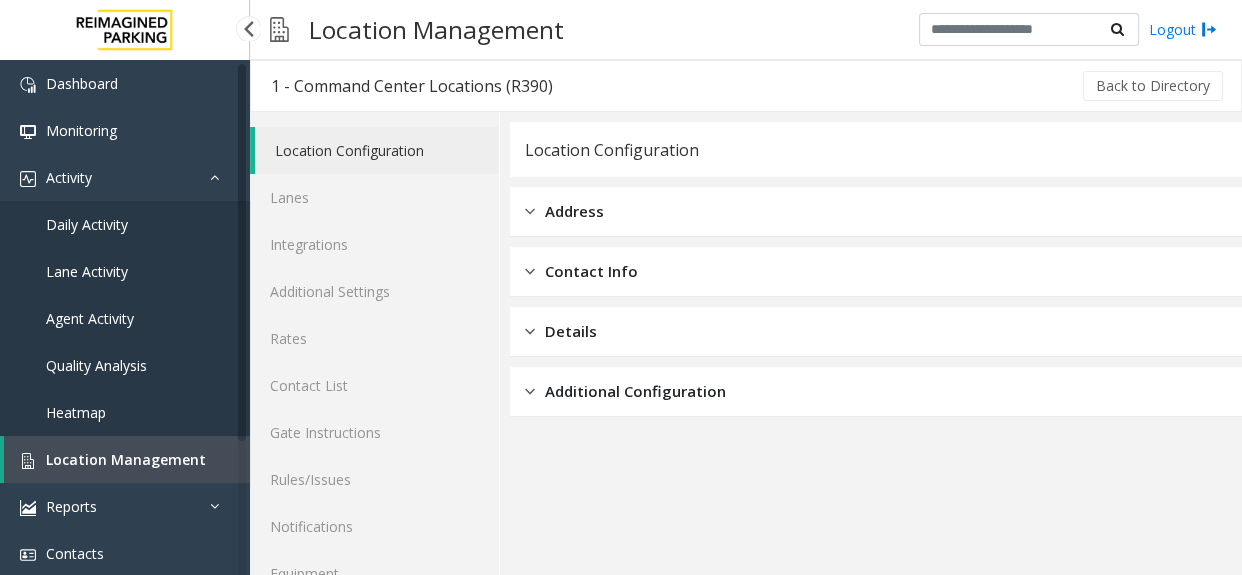 click on "Location Management" at bounding box center (126, 459) 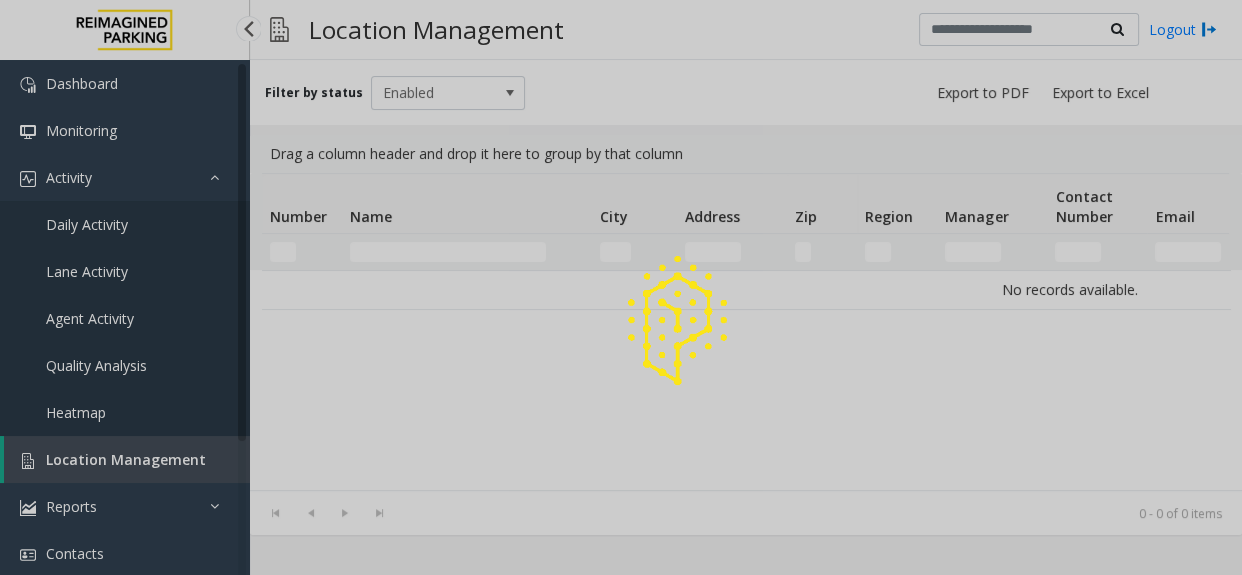 click 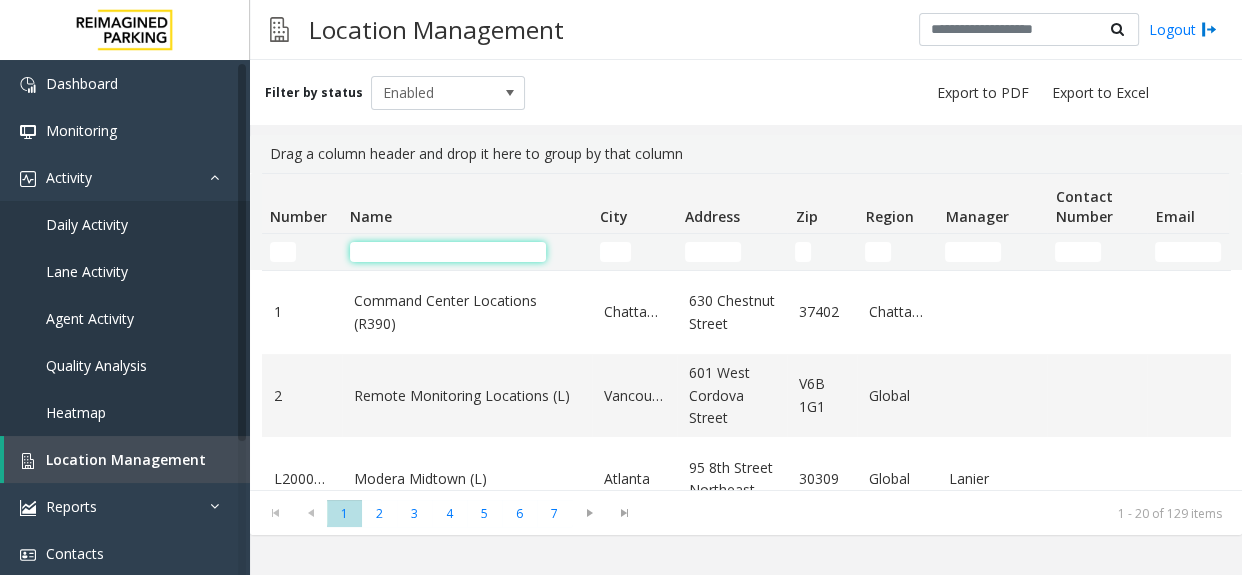 click 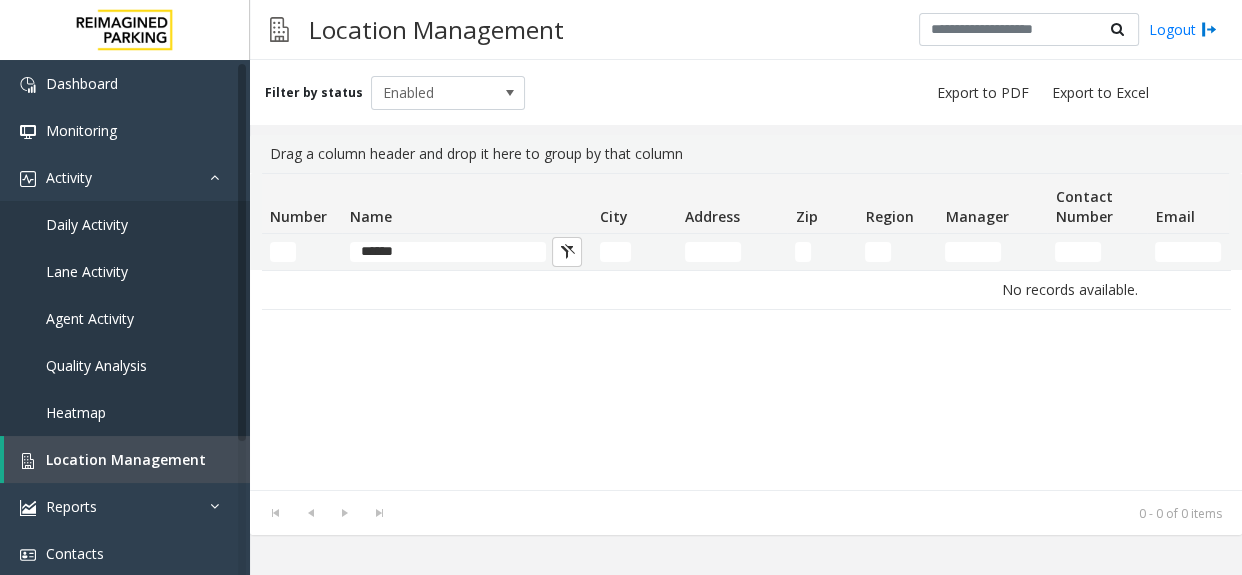click on "*****" 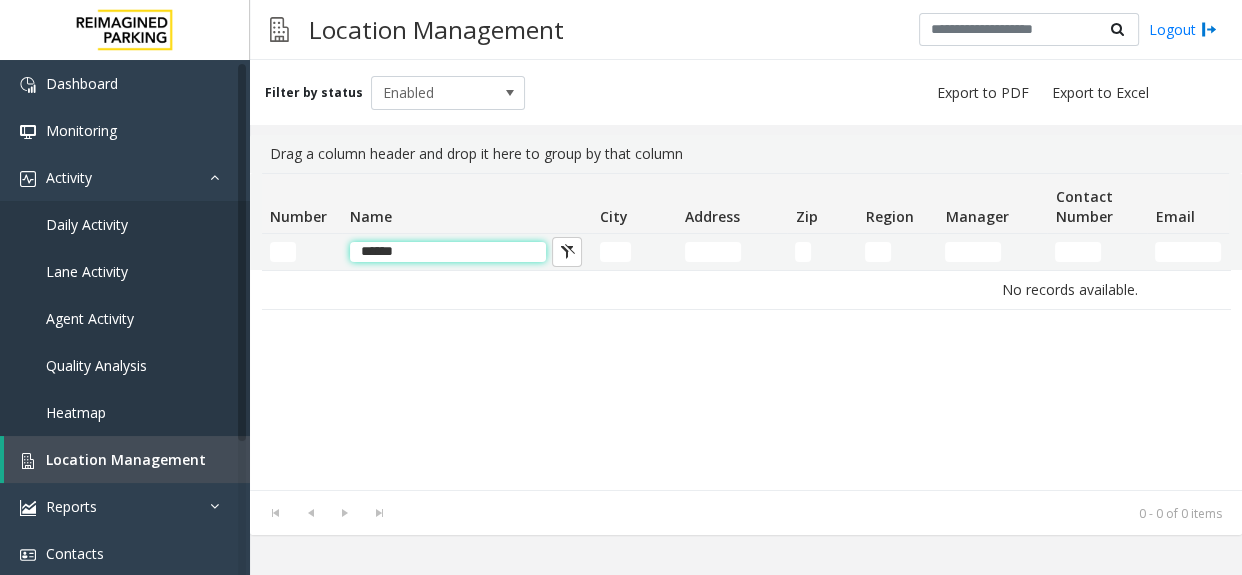 click on "*****" 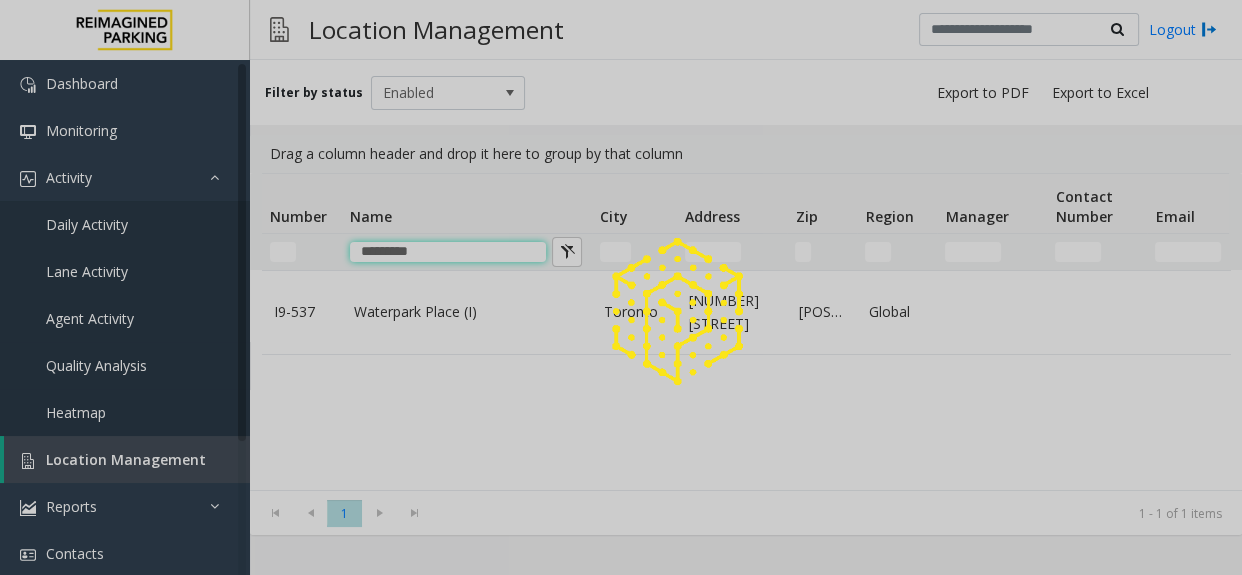 type on "*********" 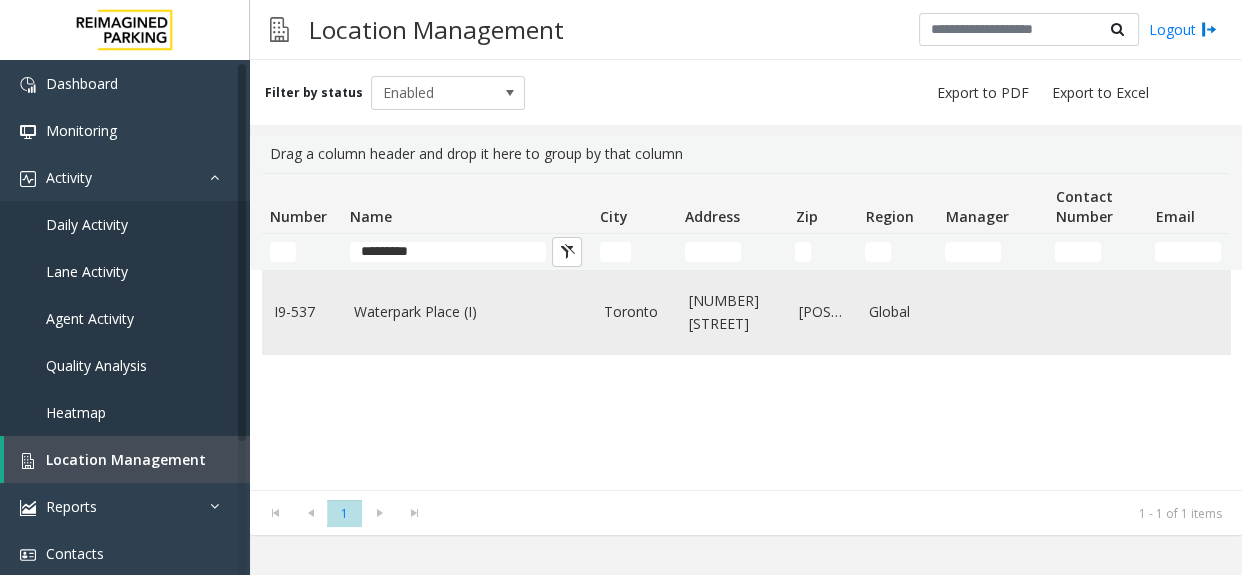 click on "Waterpark Place (I)" 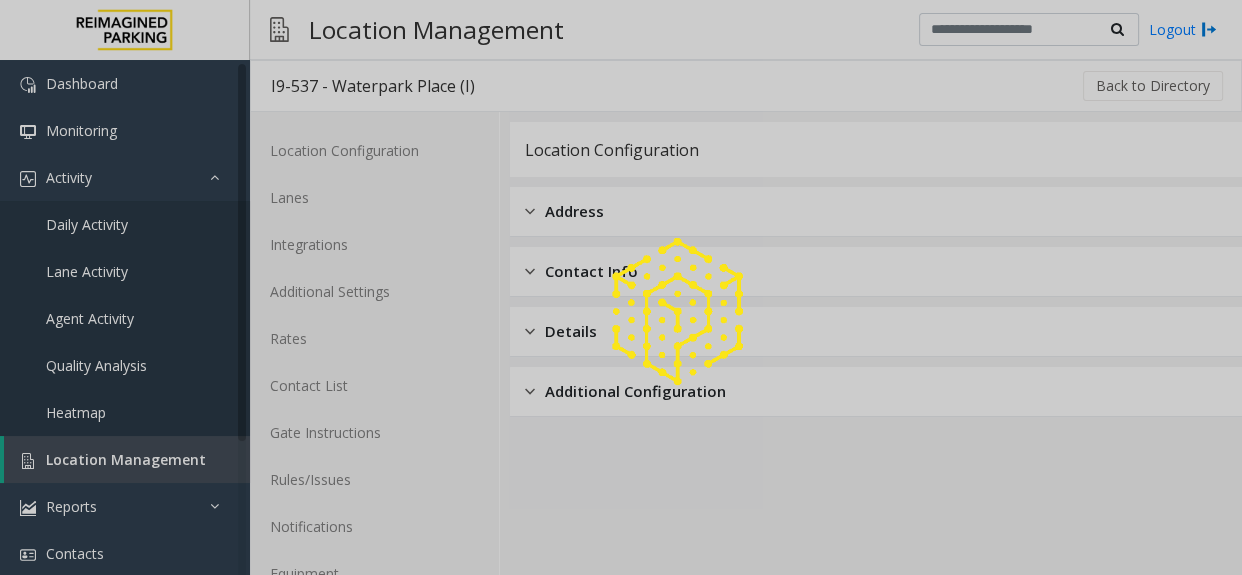 click 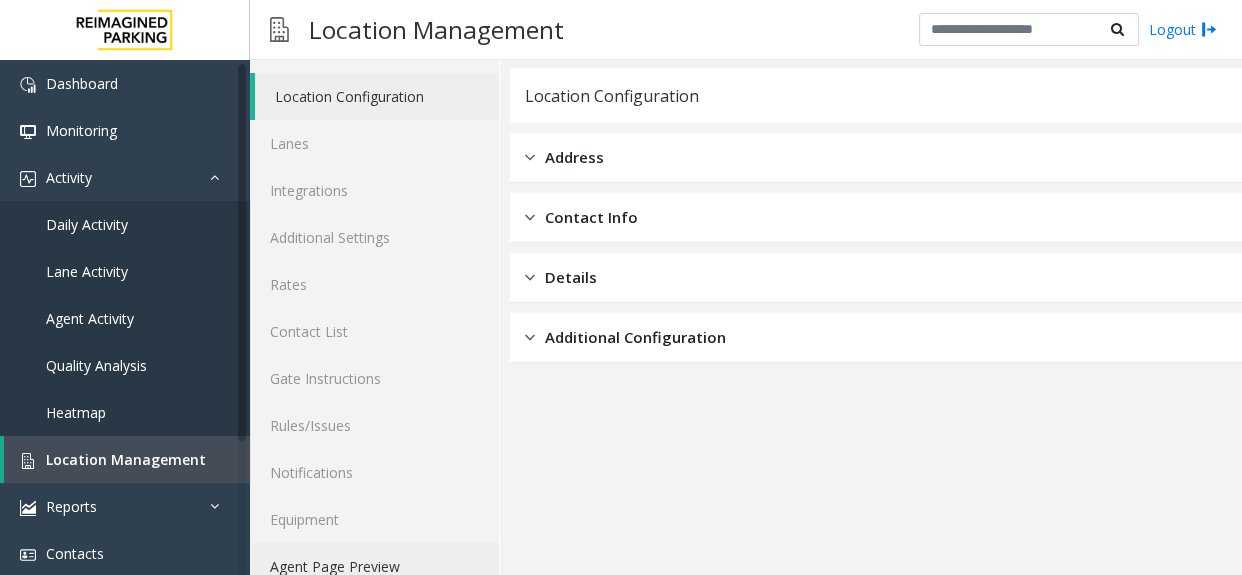 scroll, scrollTop: 83, scrollLeft: 0, axis: vertical 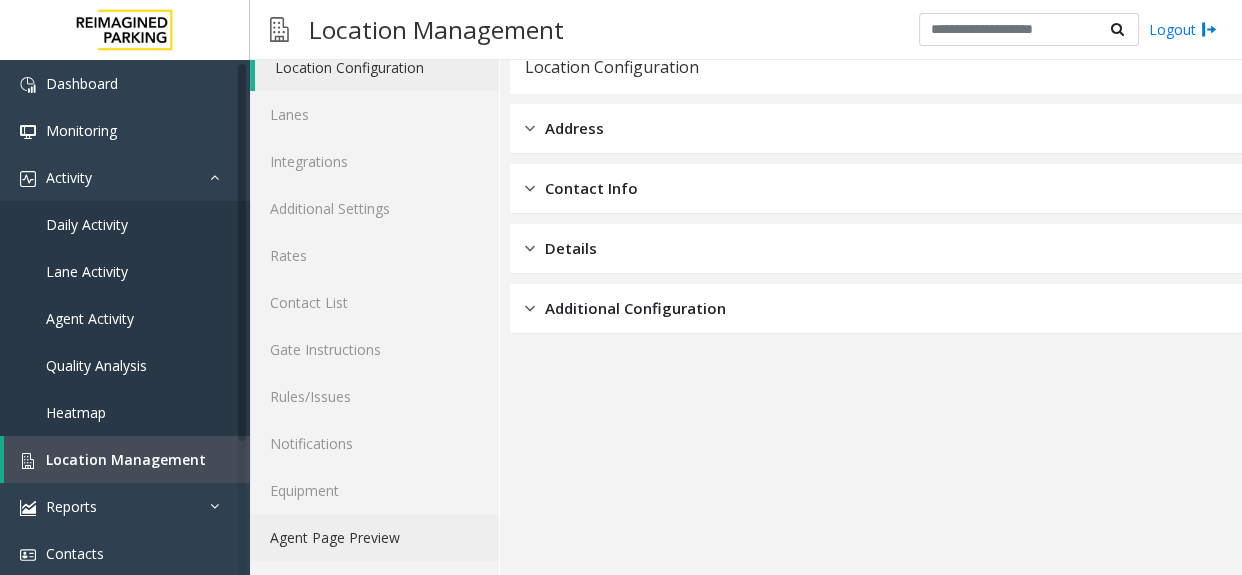 click on "Agent Page Preview" 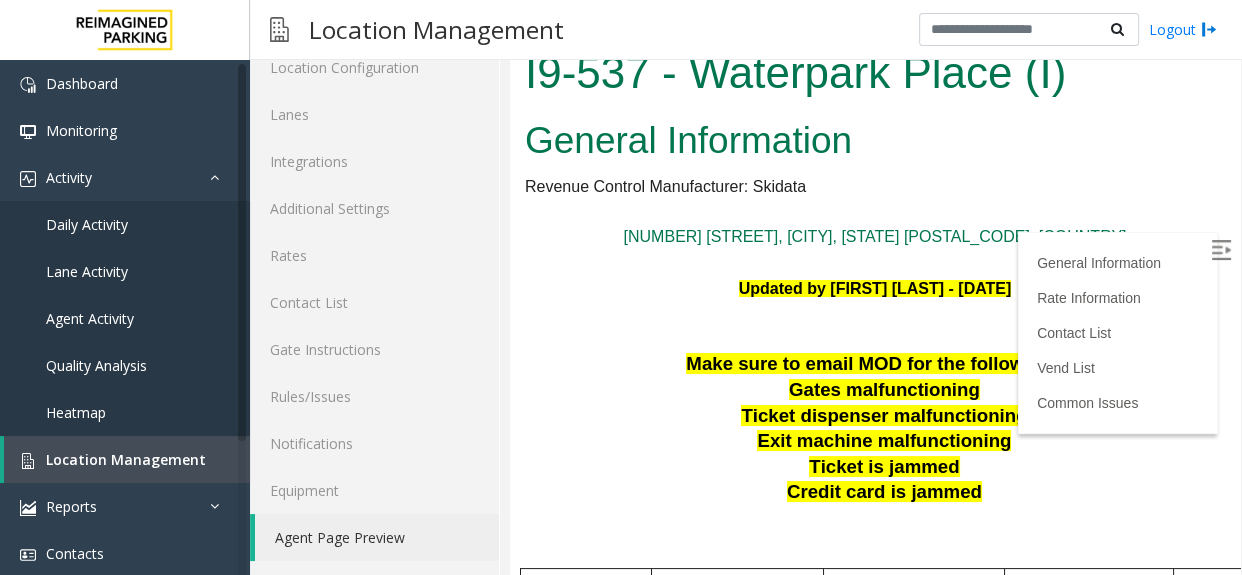 scroll, scrollTop: 0, scrollLeft: 0, axis: both 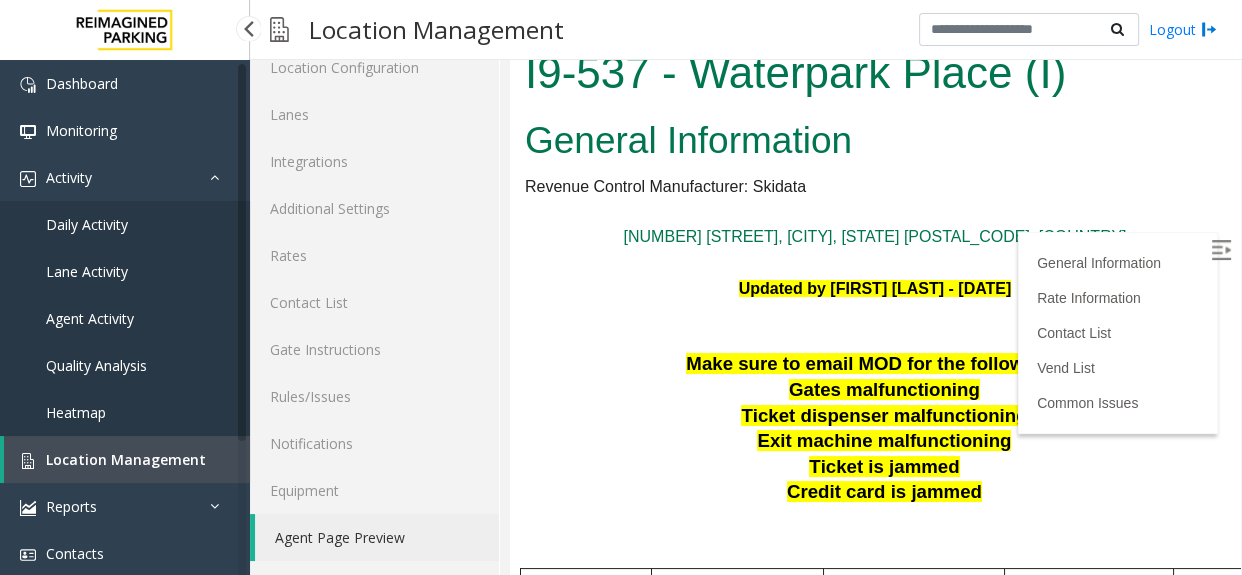 click on "Location Management" at bounding box center [126, 459] 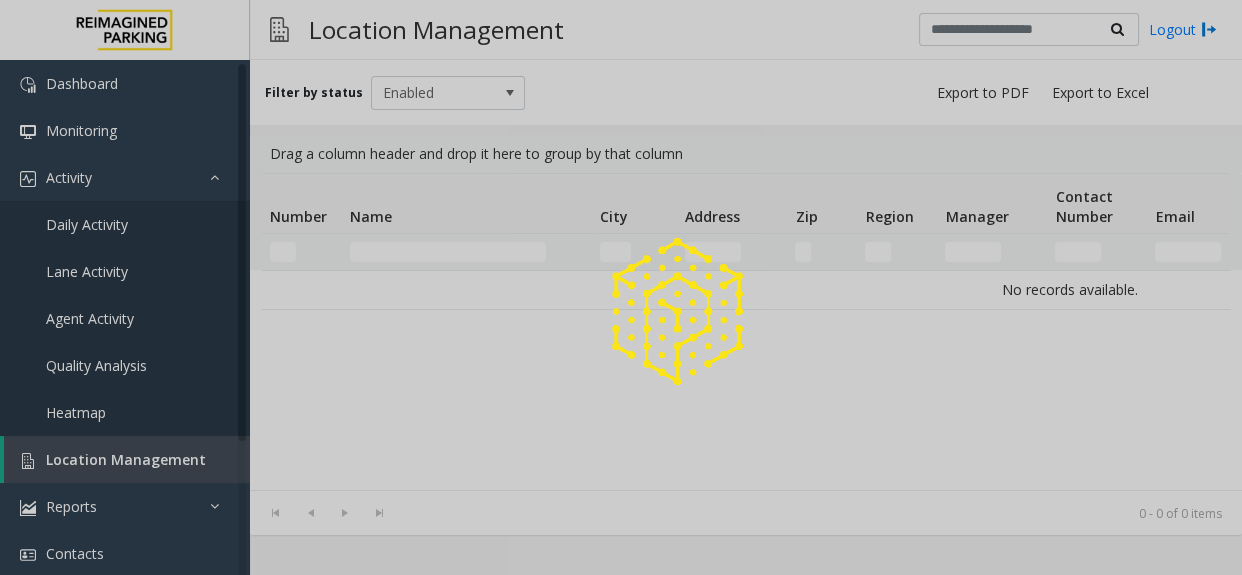 click 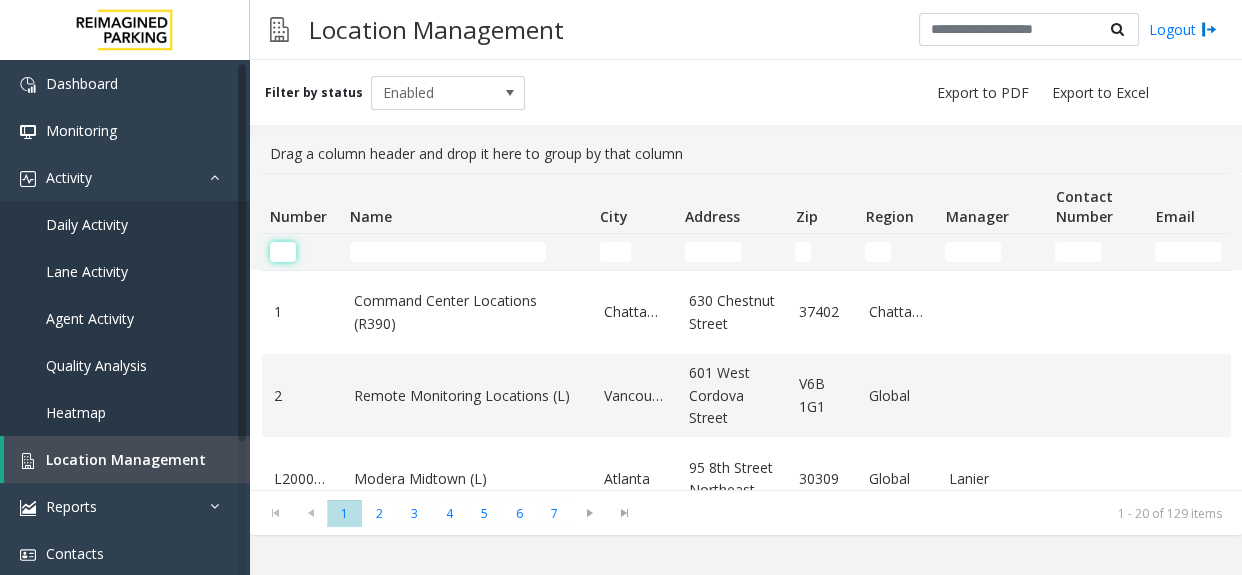 click 